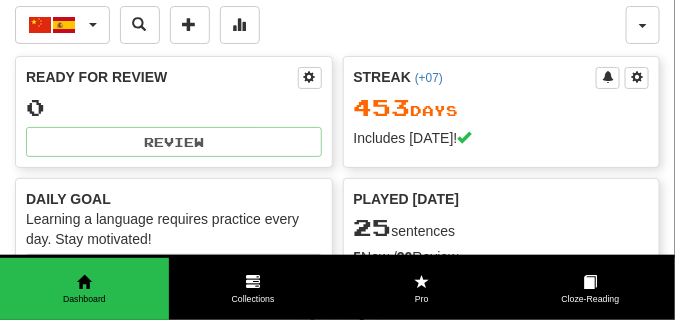 scroll, scrollTop: 0, scrollLeft: 0, axis: both 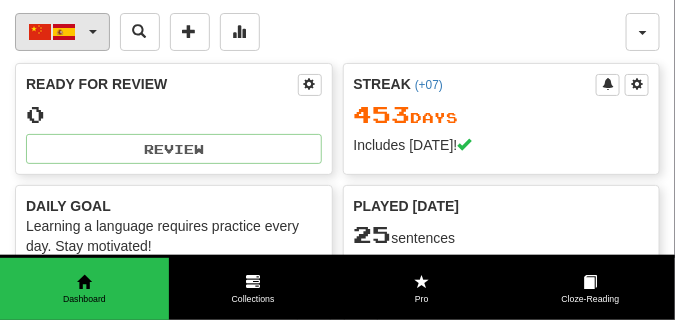 click on "中文  /  Español" 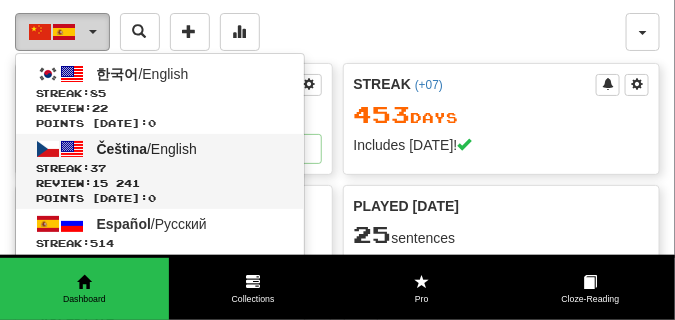 scroll, scrollTop: 50, scrollLeft: 0, axis: vertical 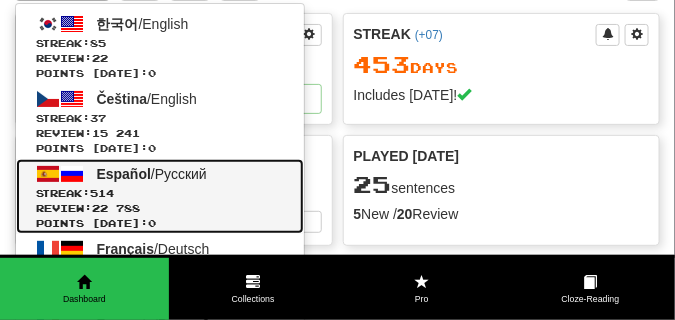 click on "Español  /  Русский" 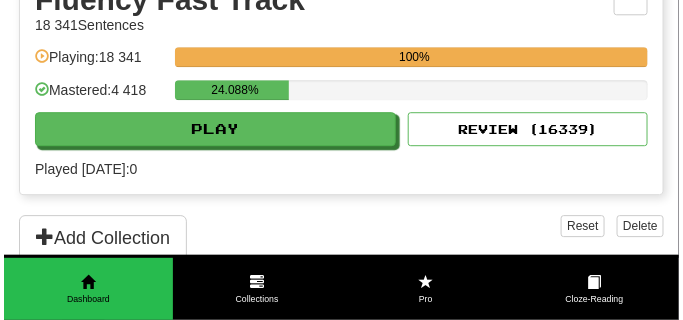 scroll, scrollTop: 950, scrollLeft: 0, axis: vertical 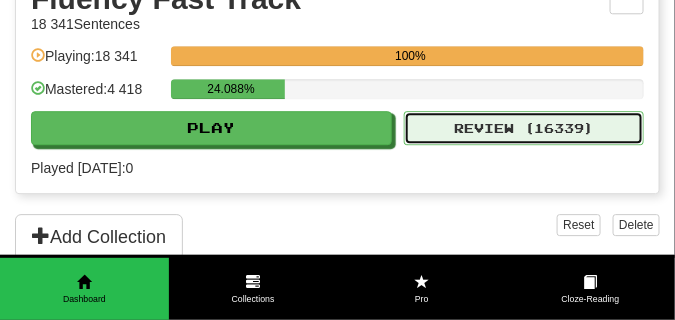 click on "Review ( 16339 )" at bounding box center [524, 128] 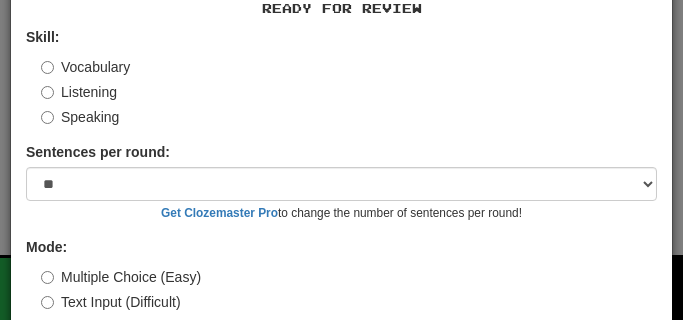 scroll, scrollTop: 186, scrollLeft: 0, axis: vertical 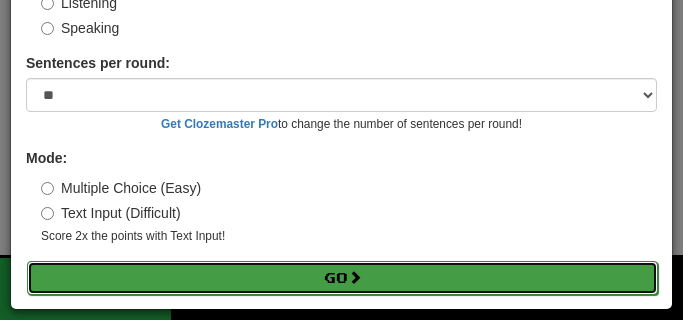 click on "Go" at bounding box center (342, 278) 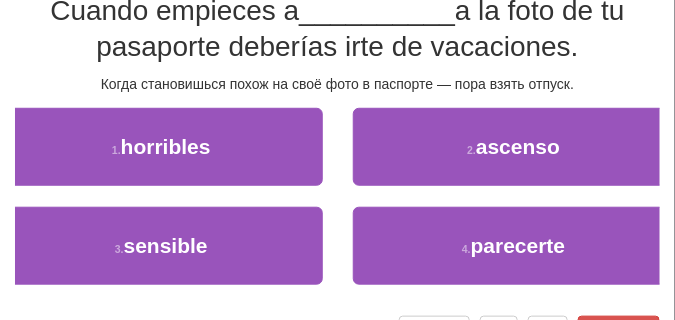 scroll, scrollTop: 200, scrollLeft: 0, axis: vertical 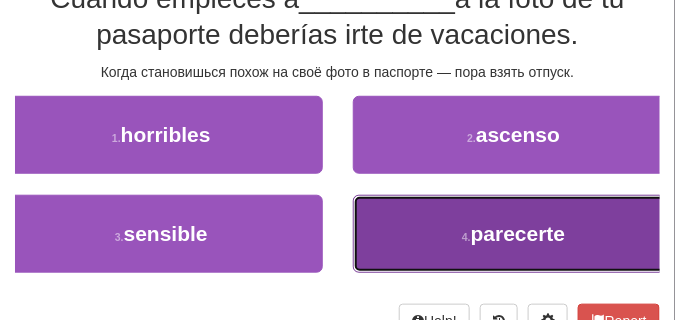 click on "4 .  parecerte" at bounding box center [514, 234] 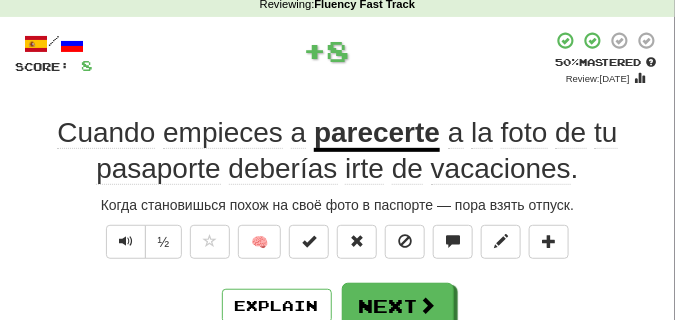 scroll, scrollTop: 60, scrollLeft: 0, axis: vertical 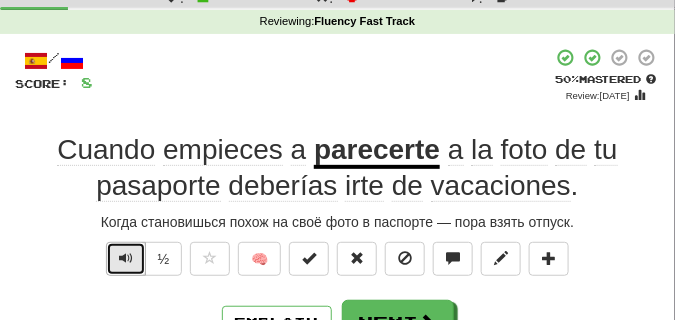 click at bounding box center [126, 258] 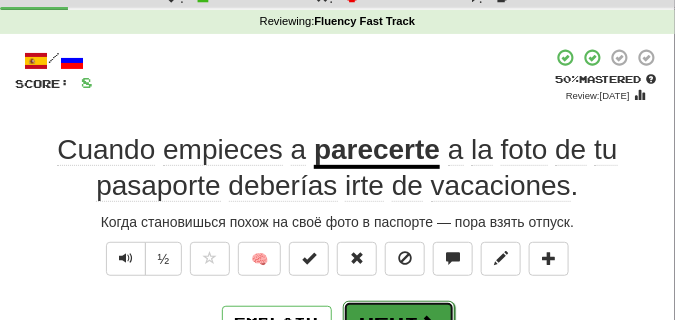 click on "Next" at bounding box center (399, 324) 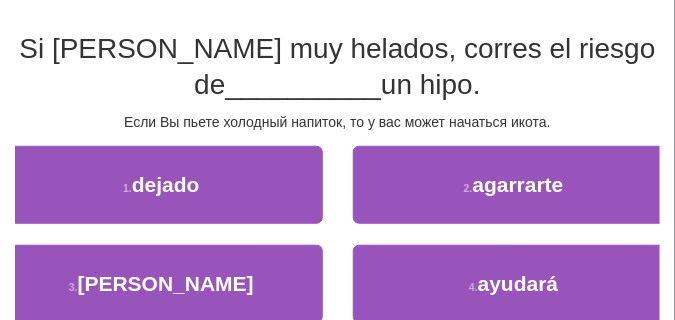scroll, scrollTop: 160, scrollLeft: 0, axis: vertical 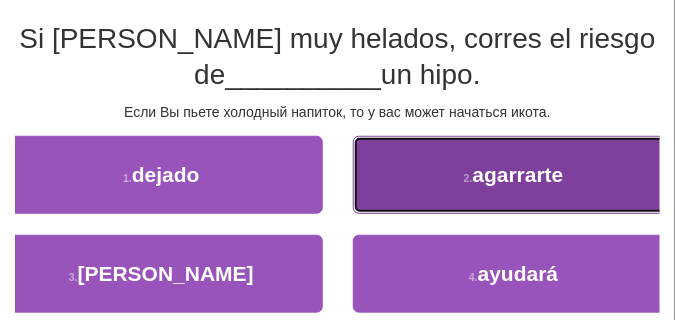 click on "agarrarte" at bounding box center (518, 174) 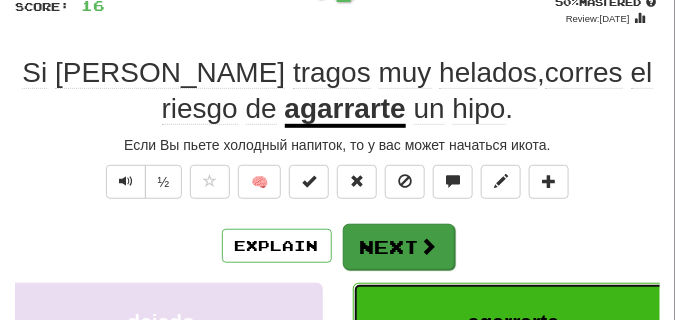 scroll, scrollTop: 120, scrollLeft: 0, axis: vertical 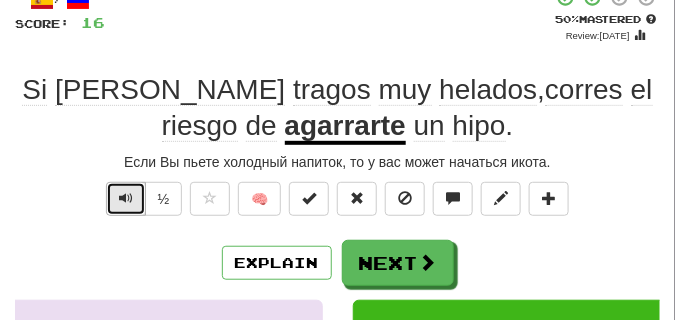 click at bounding box center (126, 198) 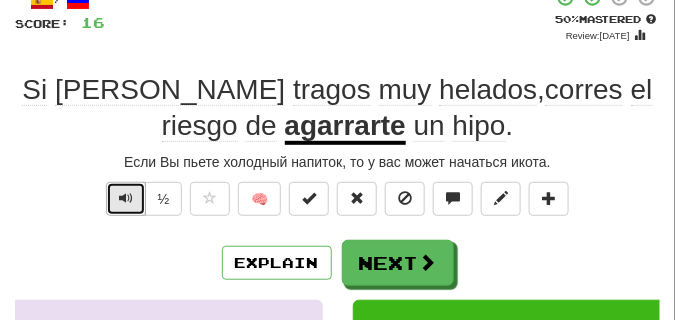 click at bounding box center (126, 198) 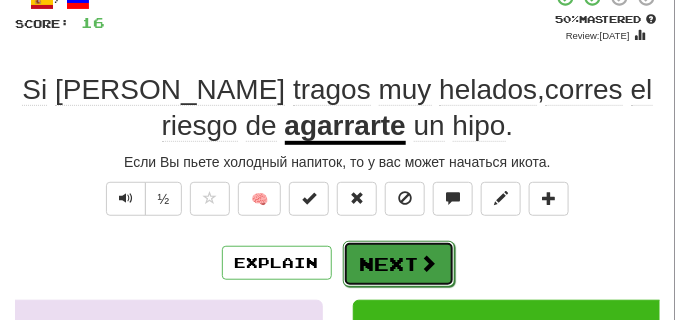 click on "Next" at bounding box center (399, 264) 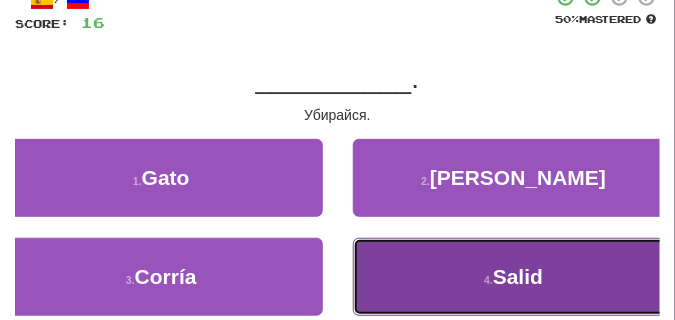 click on "4 .  Salid" at bounding box center (514, 277) 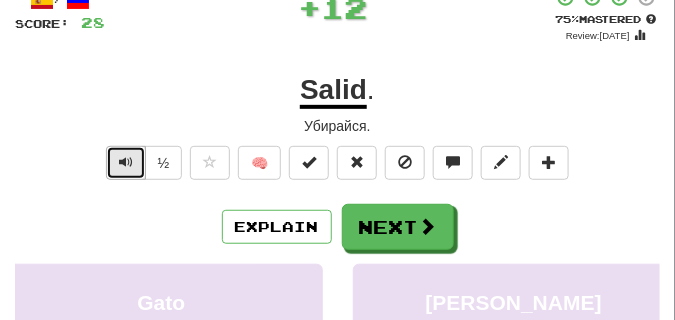 click at bounding box center [126, 163] 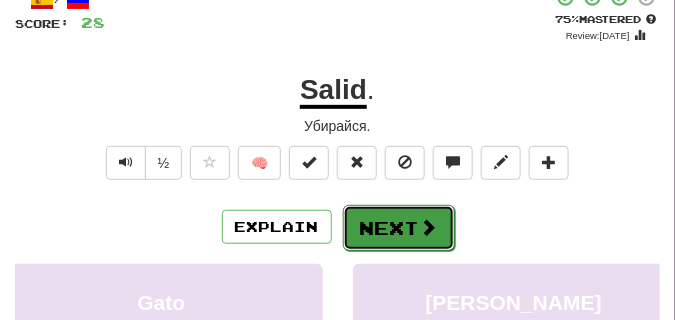 click on "Next" at bounding box center [399, 228] 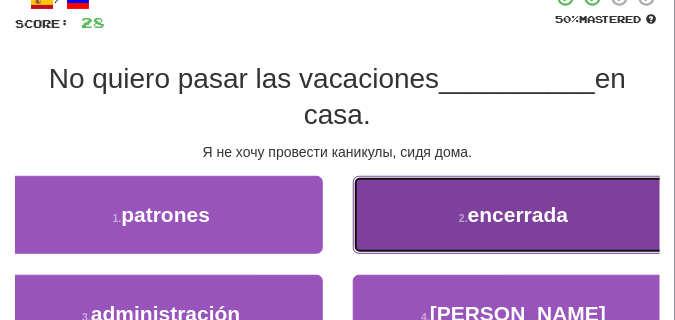 click on "2 .  encerrada" at bounding box center (514, 215) 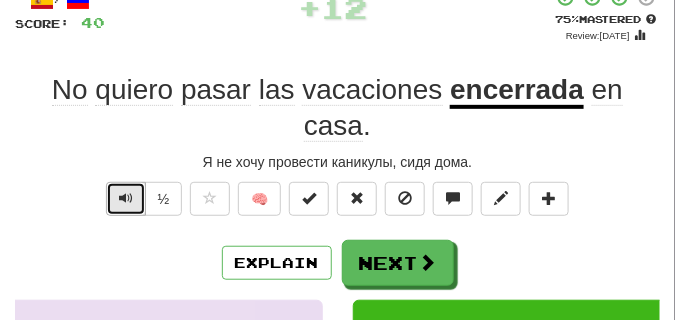 click at bounding box center [126, 198] 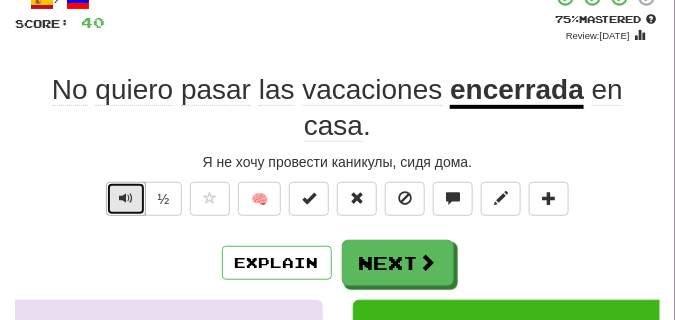 click at bounding box center [126, 198] 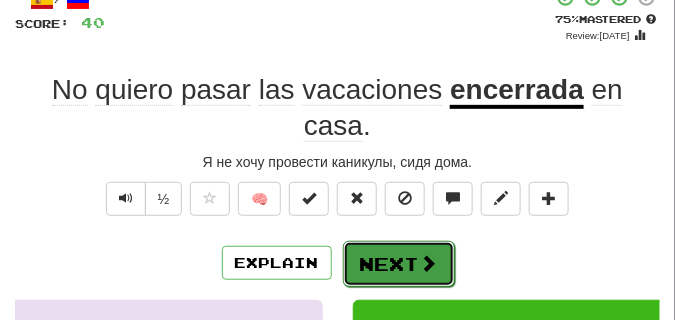 click on "Next" at bounding box center (399, 264) 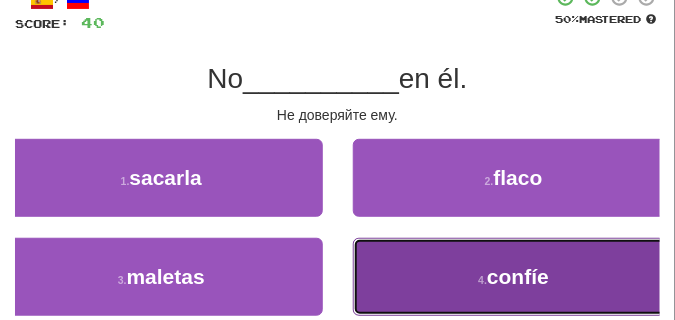 click on "4 .  confíe" at bounding box center [514, 277] 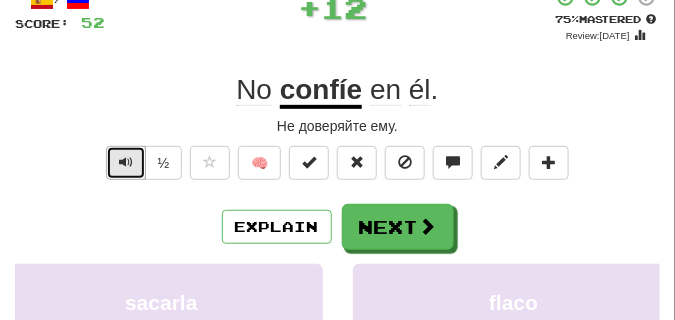 click at bounding box center [126, 162] 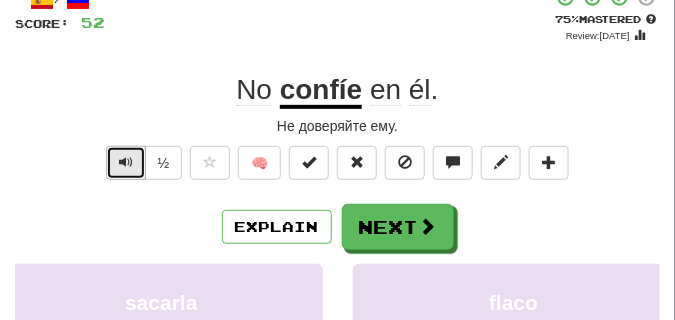 click at bounding box center (126, 162) 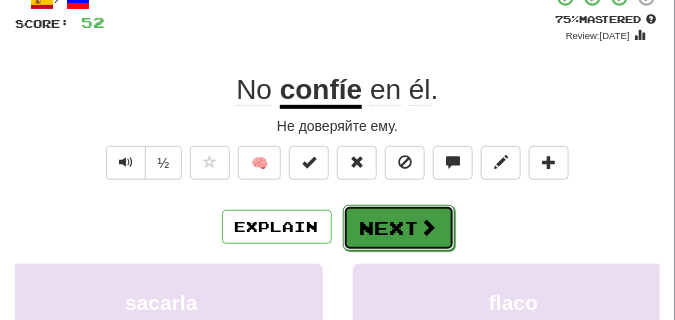 click on "Next" at bounding box center (399, 228) 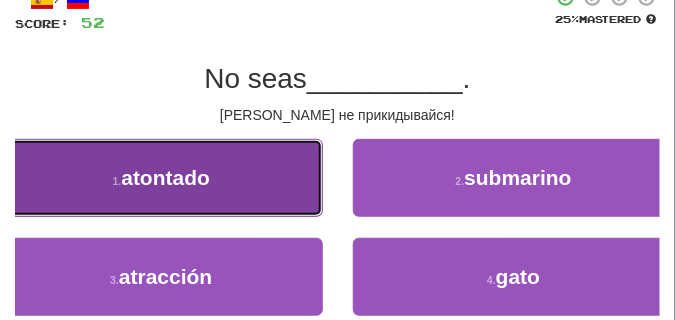 click on "1 .  atontado" at bounding box center [161, 178] 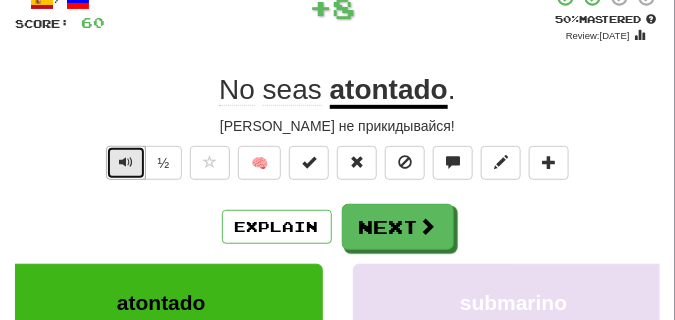 click at bounding box center [126, 163] 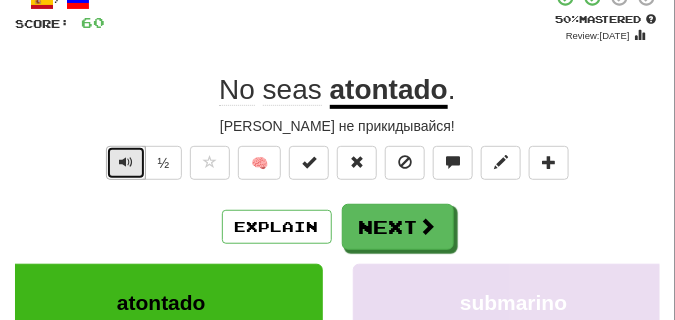 click at bounding box center (126, 163) 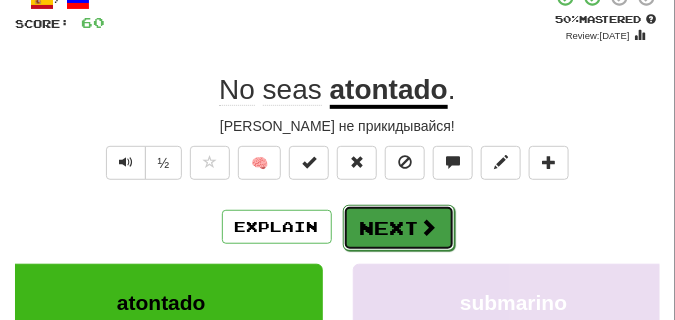 click on "Next" at bounding box center [399, 228] 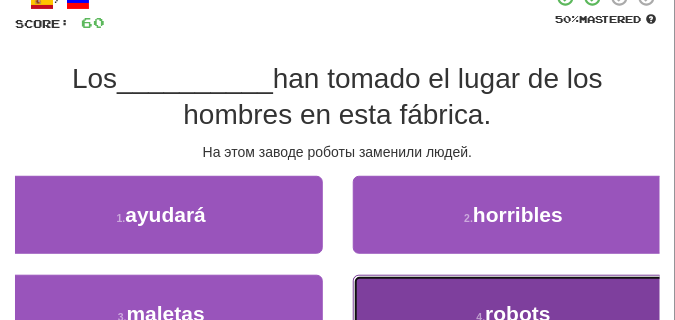 click on "4 .  robots" at bounding box center [514, 314] 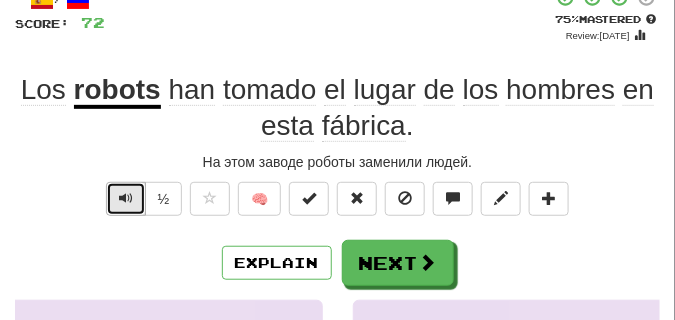 click at bounding box center [126, 199] 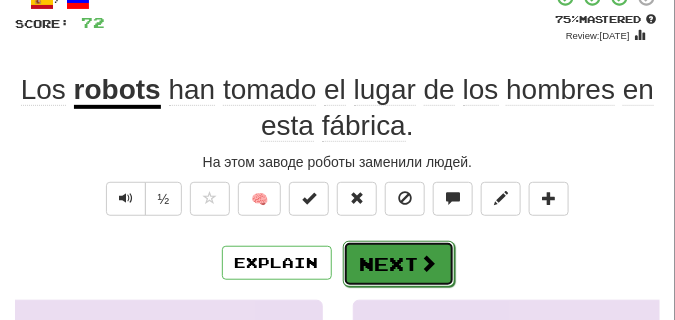 click on "Next" at bounding box center (399, 264) 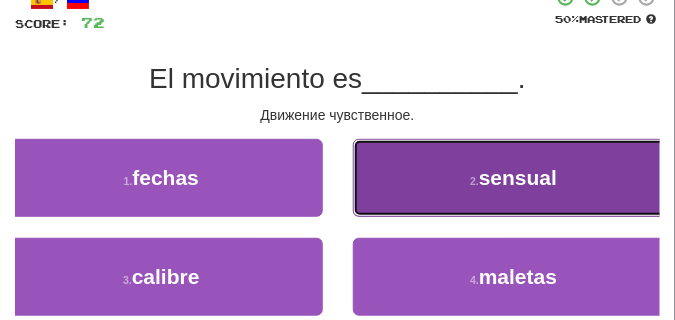 click on "2 .  sensual" at bounding box center (514, 178) 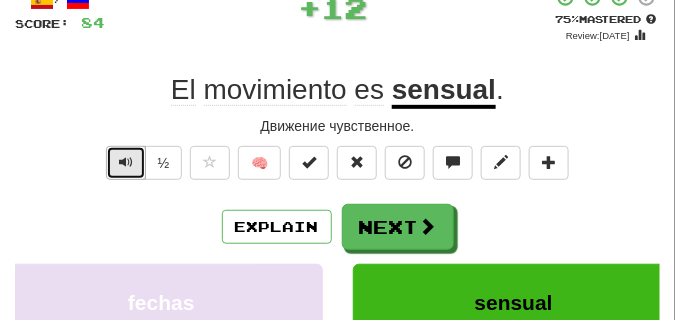 click at bounding box center [126, 162] 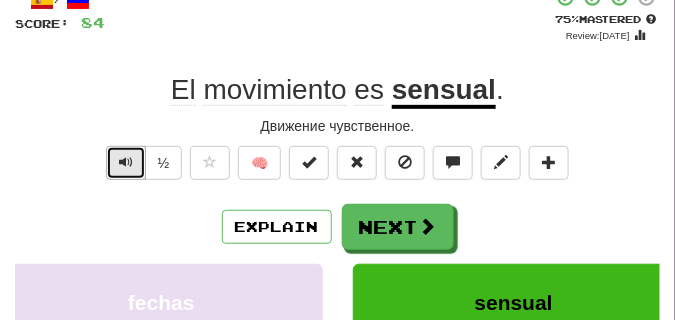 click at bounding box center (126, 162) 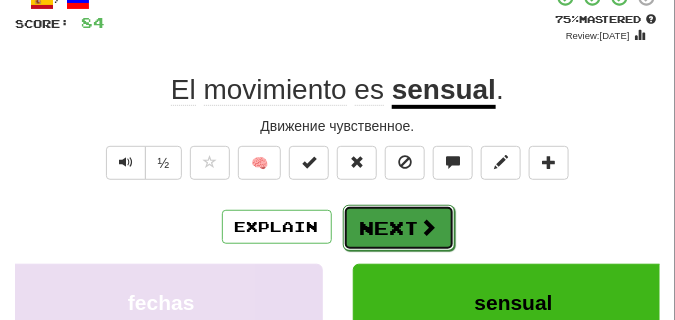click on "Next" at bounding box center [399, 228] 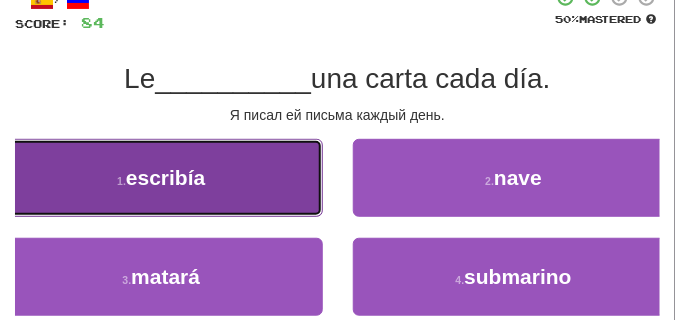 click on "1 .  escribía" at bounding box center [161, 178] 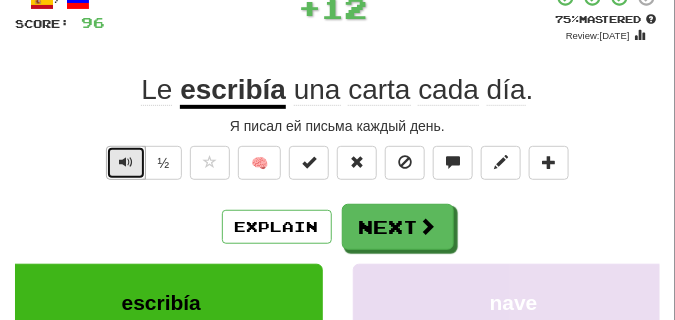 click at bounding box center [126, 162] 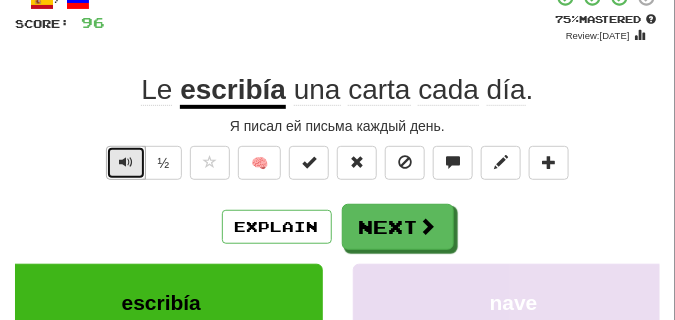 click at bounding box center [126, 162] 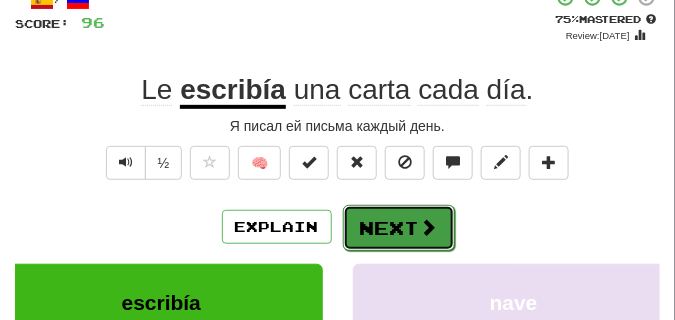 click on "Next" at bounding box center (399, 228) 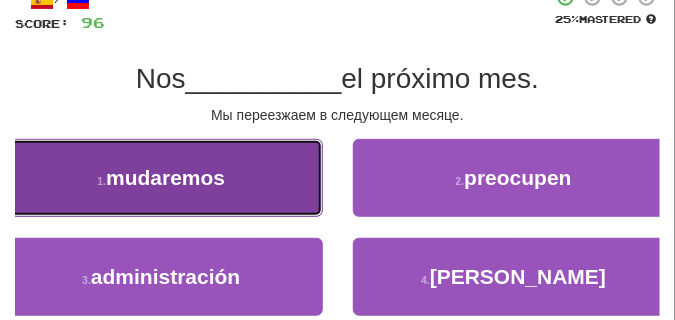 click on "1 .  mudaremos" at bounding box center (161, 178) 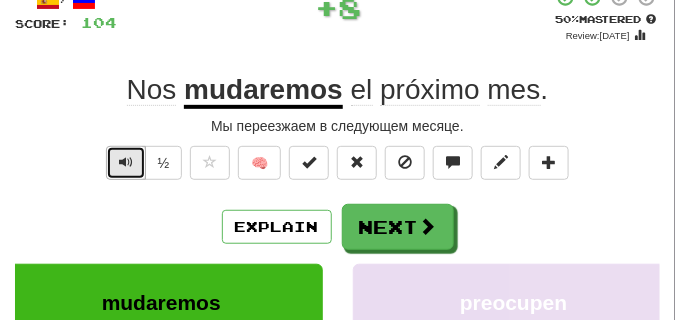 click at bounding box center [126, 163] 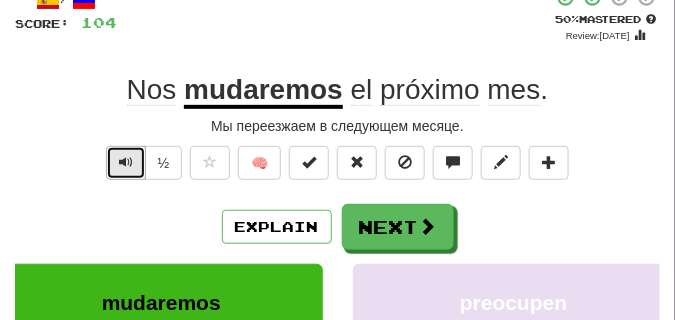 click at bounding box center [126, 162] 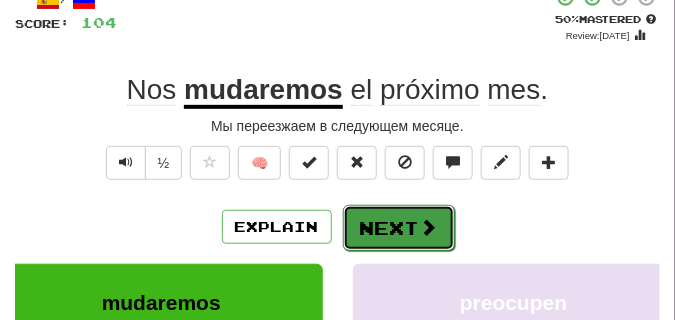 click on "Next" at bounding box center (399, 228) 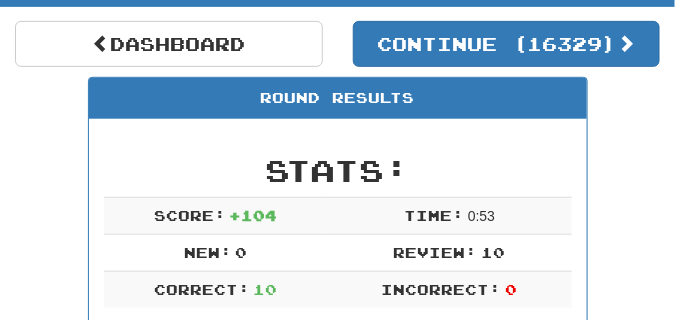 scroll, scrollTop: 8, scrollLeft: 0, axis: vertical 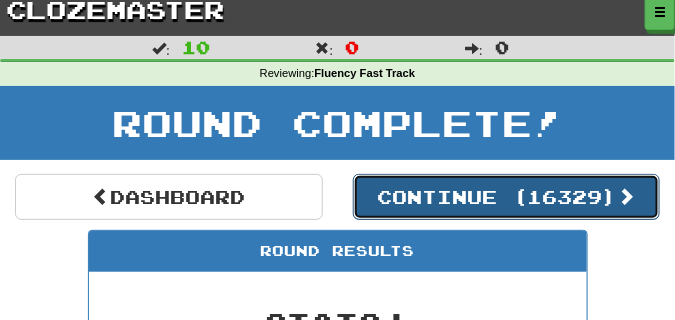 click on "Continue ( 16329 )" at bounding box center [507, 197] 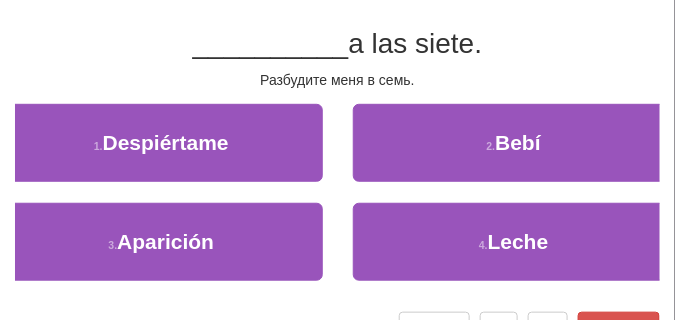 scroll, scrollTop: 158, scrollLeft: 0, axis: vertical 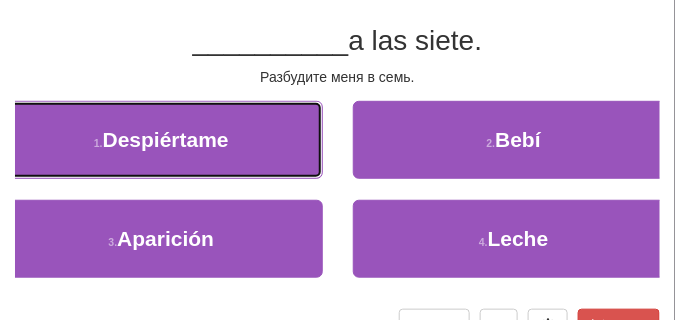 click on "1 .  Despiértame" at bounding box center [161, 140] 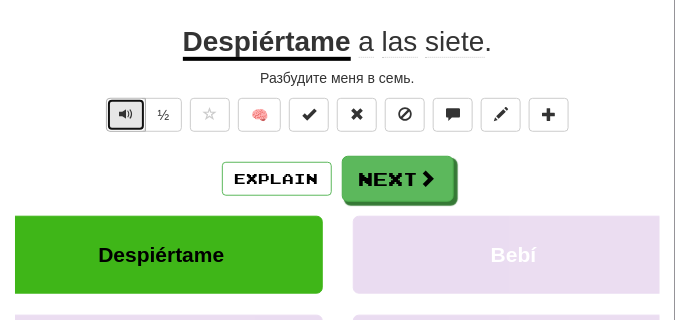 click at bounding box center [126, 114] 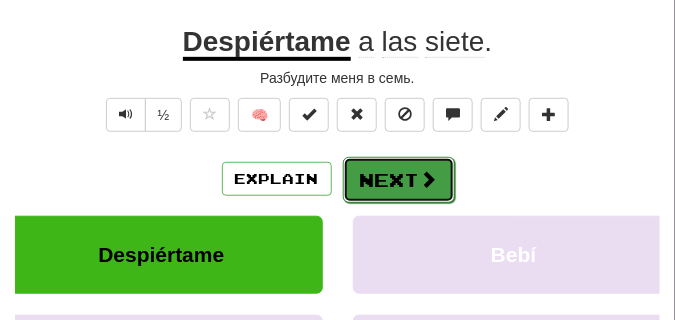 click on "Next" at bounding box center (399, 180) 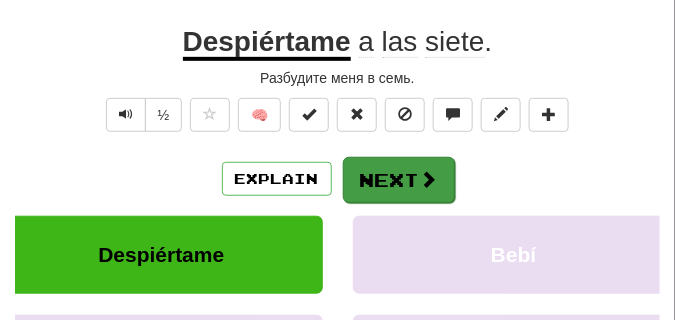 scroll, scrollTop: 158, scrollLeft: 0, axis: vertical 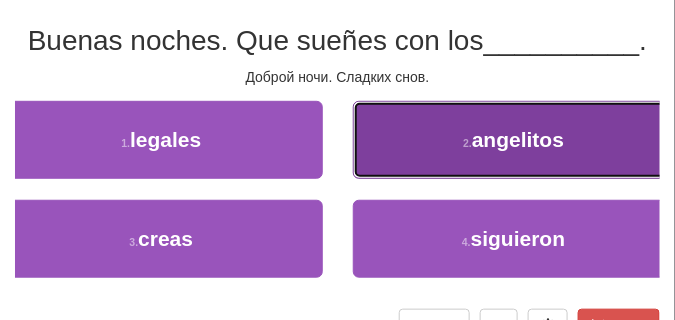 click on "2 .  angelitos" at bounding box center (514, 140) 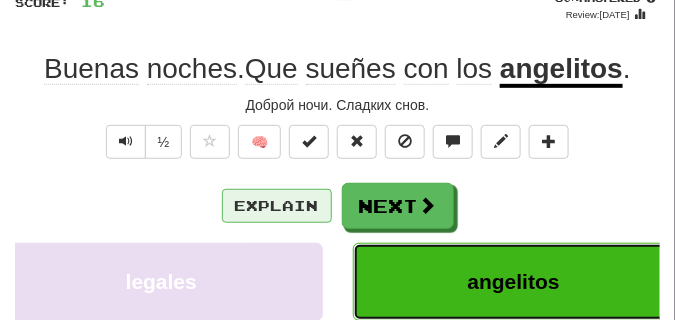 scroll, scrollTop: 68, scrollLeft: 0, axis: vertical 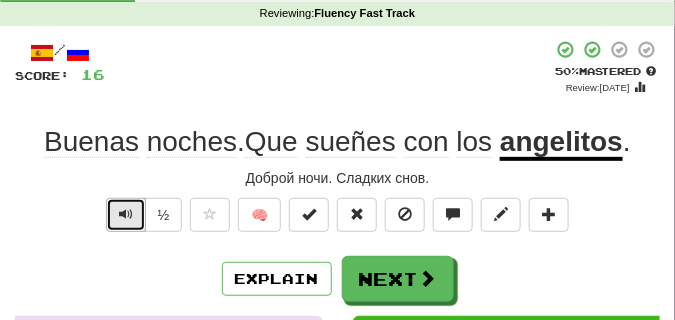 click at bounding box center [126, 214] 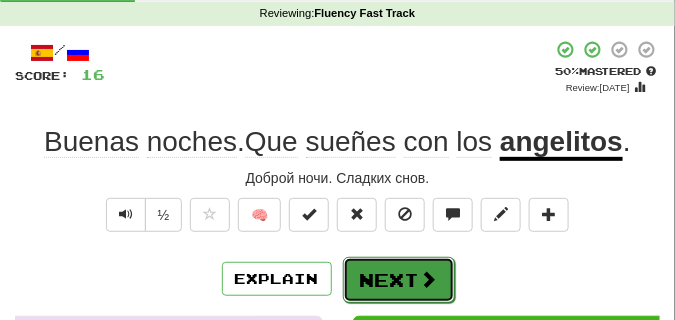 click on "Next" at bounding box center [399, 280] 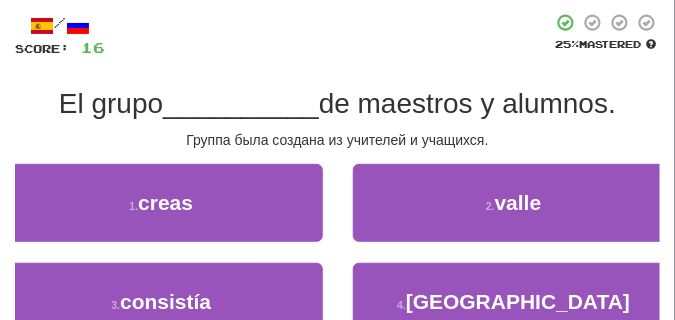 scroll, scrollTop: 168, scrollLeft: 0, axis: vertical 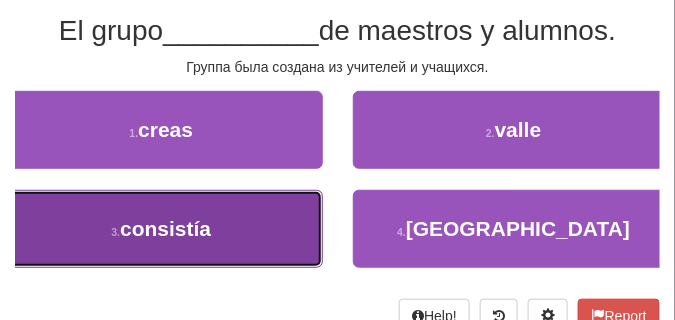 click on "3 .  consistía" at bounding box center (161, 229) 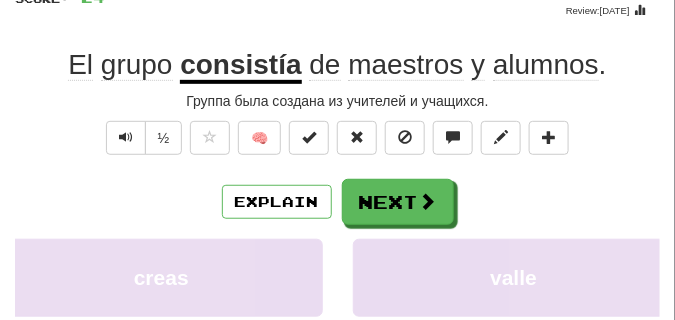 scroll, scrollTop: 128, scrollLeft: 0, axis: vertical 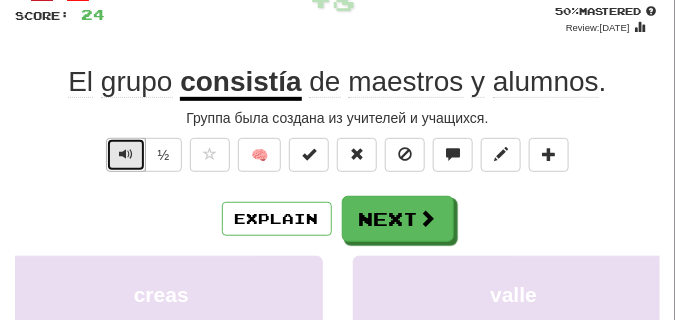 click at bounding box center [126, 154] 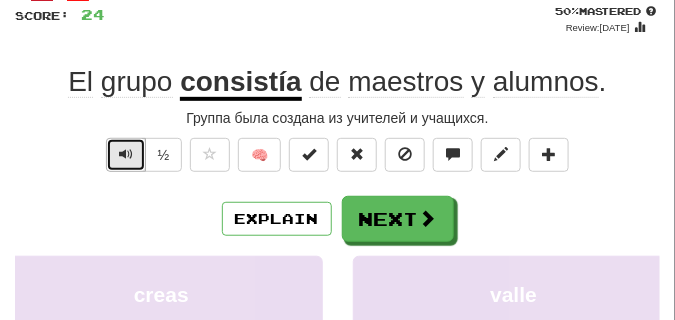 click at bounding box center (126, 154) 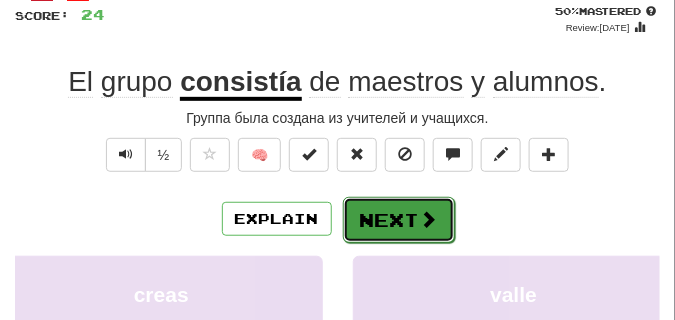 click on "Next" at bounding box center (399, 220) 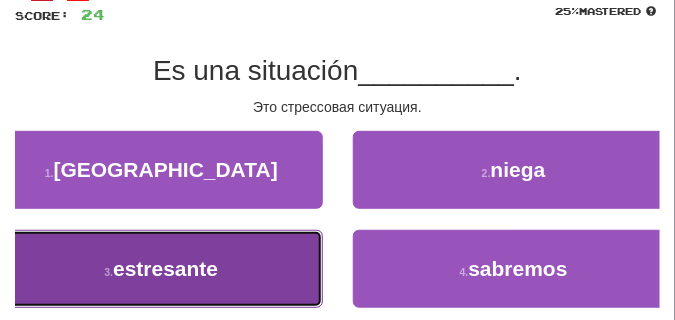 click on "3 .  estresante" at bounding box center [161, 269] 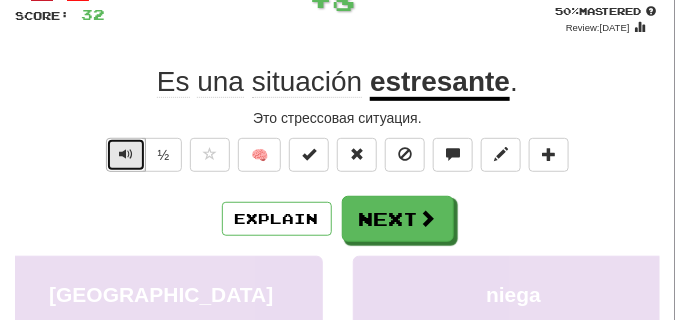 click at bounding box center (126, 154) 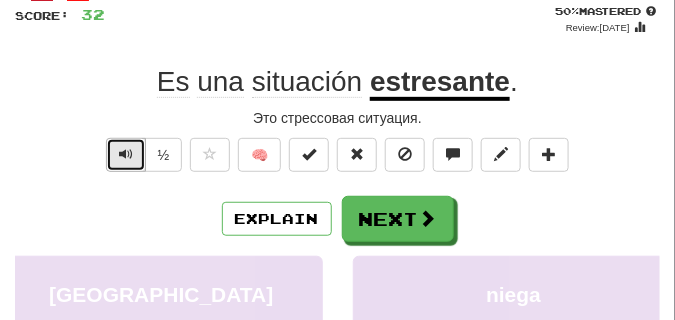click at bounding box center [126, 154] 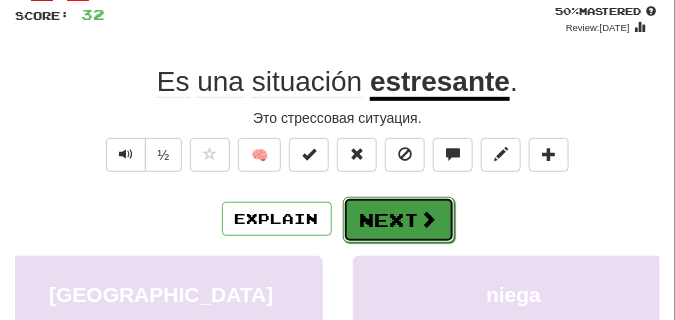 click on "Next" at bounding box center (399, 220) 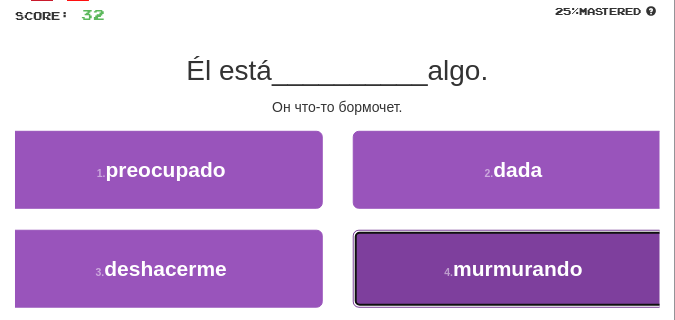 click on "4 .  murmurando" at bounding box center [514, 269] 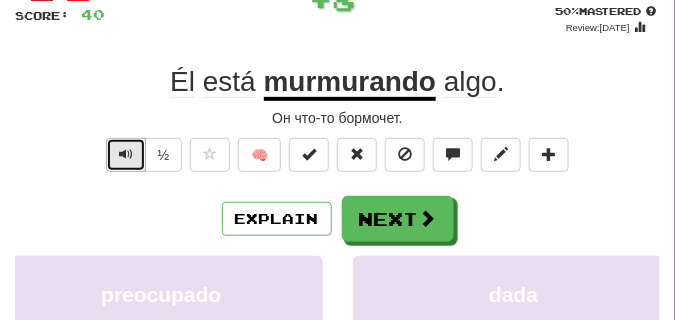 click at bounding box center [126, 155] 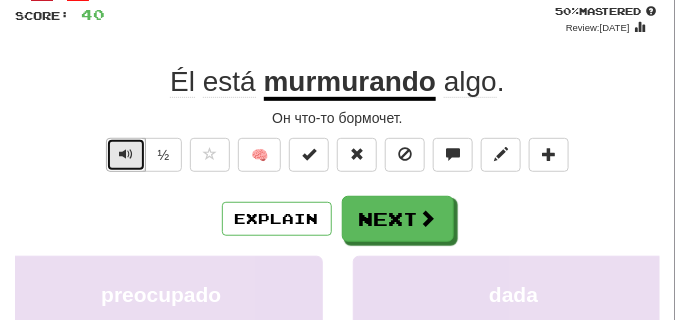 click at bounding box center (126, 154) 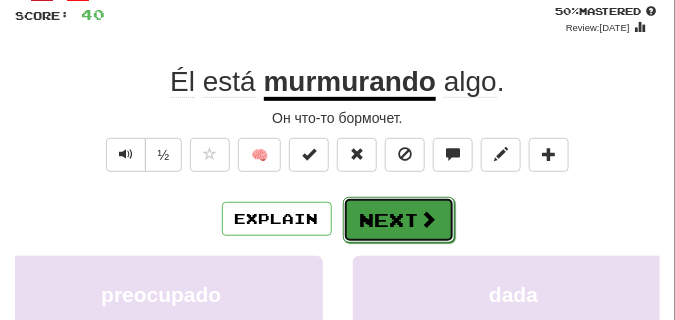 click on "Next" at bounding box center (399, 220) 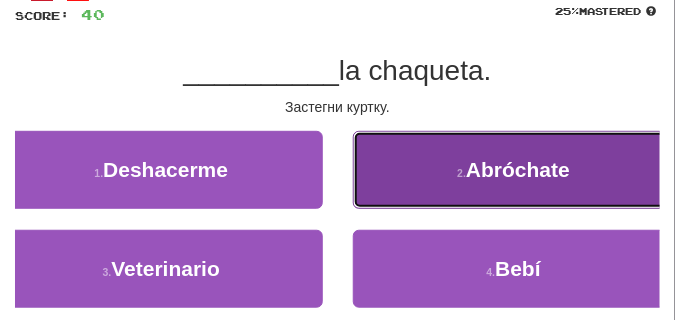 click on "2 .  Abróchate" at bounding box center (514, 170) 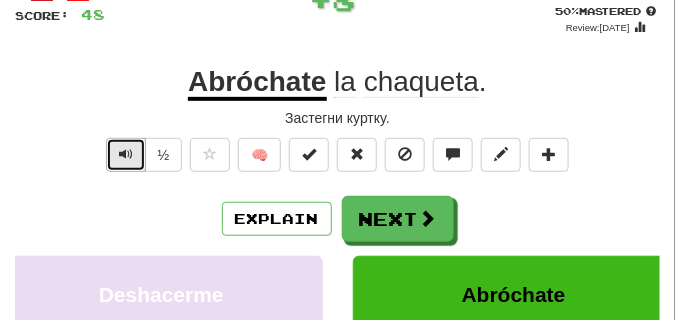 click at bounding box center (126, 155) 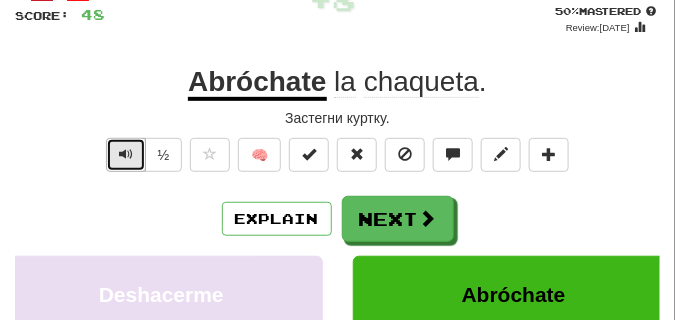 click at bounding box center [126, 154] 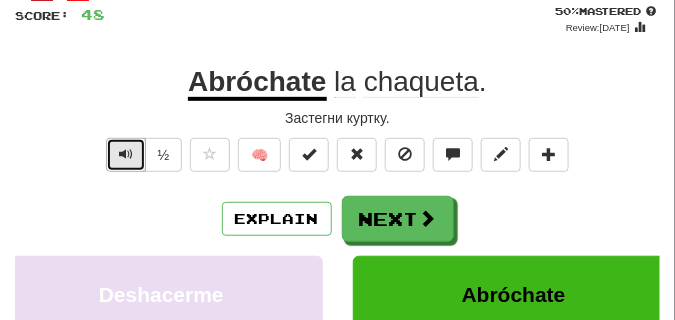 click at bounding box center [126, 154] 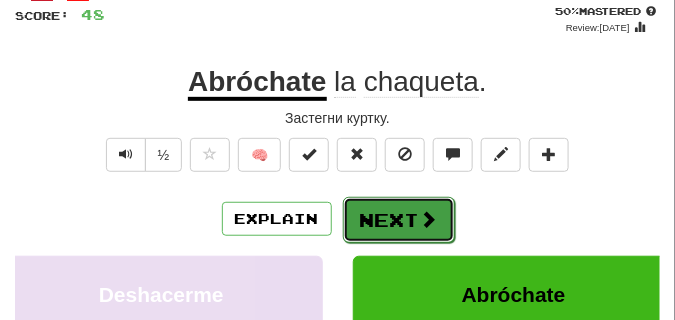 click on "Next" at bounding box center [399, 220] 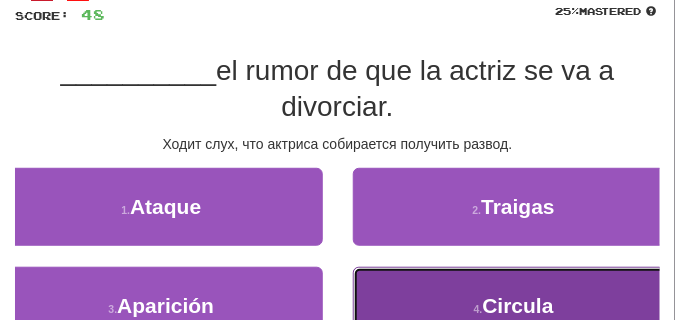 click on "4 .  Circula" at bounding box center (514, 306) 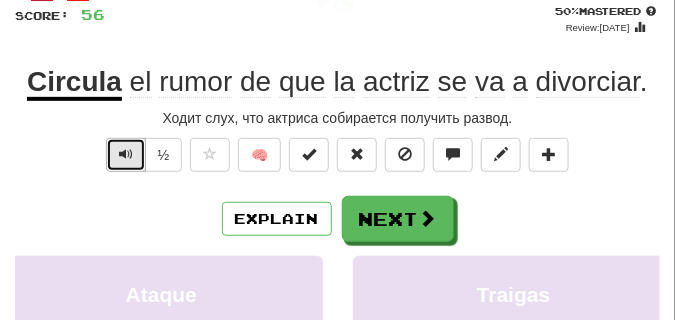click at bounding box center [126, 154] 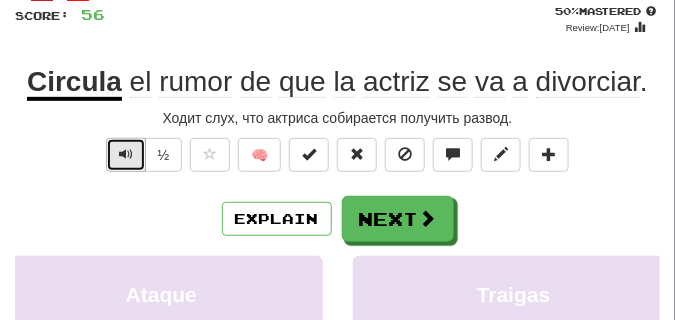 click at bounding box center (126, 154) 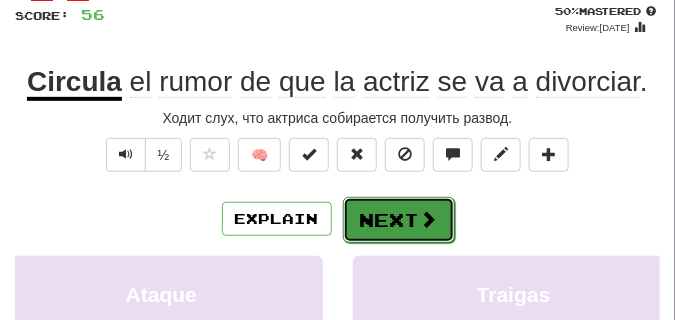 click on "Next" at bounding box center [399, 220] 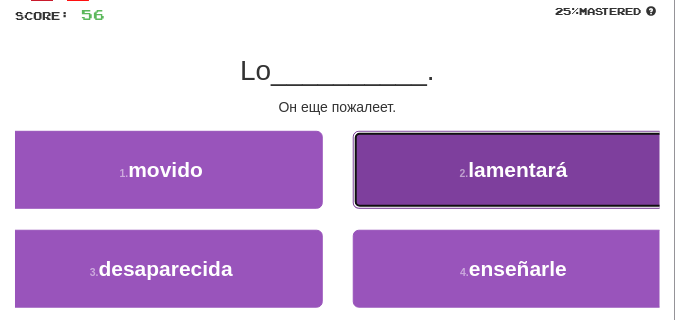 click on "2 .  lamentará" at bounding box center (514, 170) 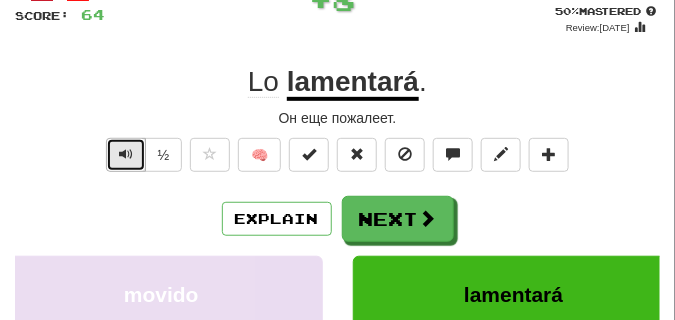 click at bounding box center (126, 154) 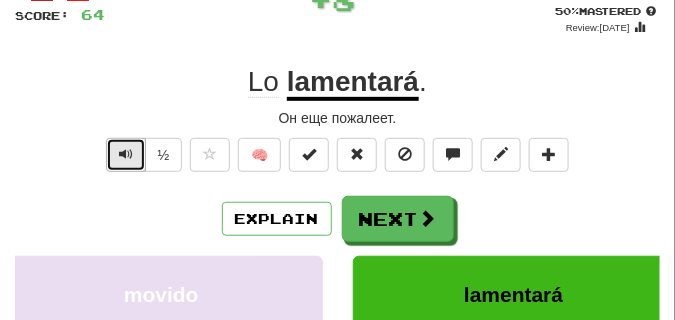 click at bounding box center (126, 154) 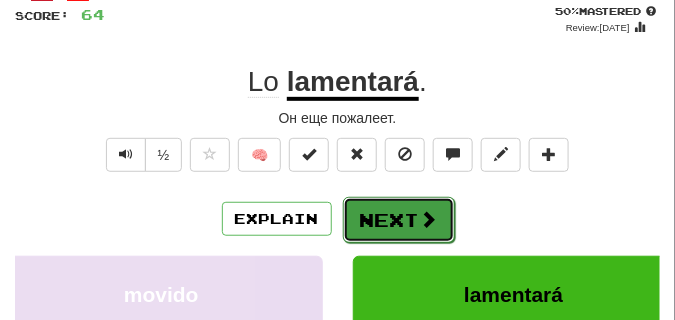 click on "Next" at bounding box center [399, 220] 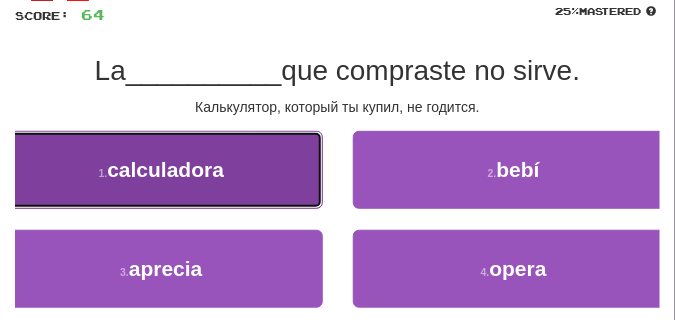 click on "1 .  calculadora" at bounding box center [161, 170] 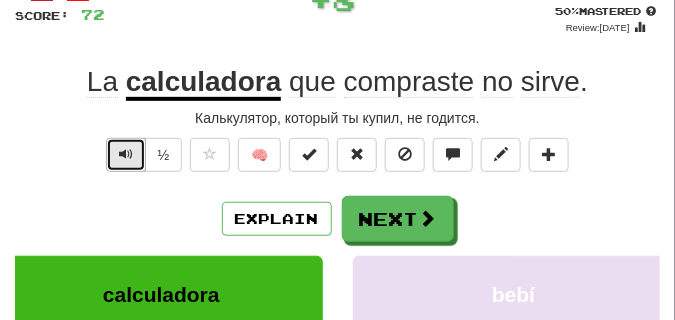 click at bounding box center (126, 154) 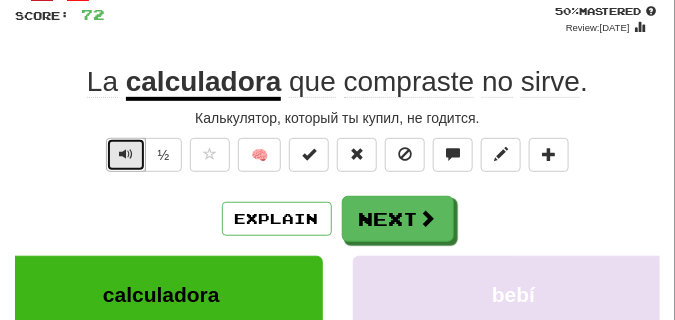 click at bounding box center [126, 154] 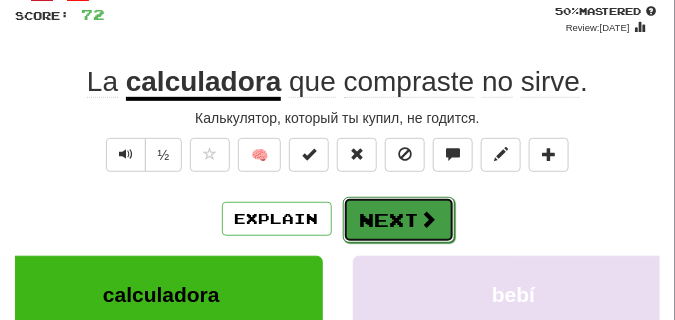 click on "Next" at bounding box center [399, 220] 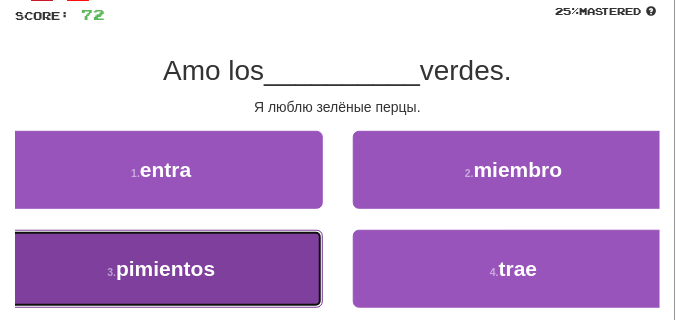 click on "3 .  pimientos" at bounding box center [161, 269] 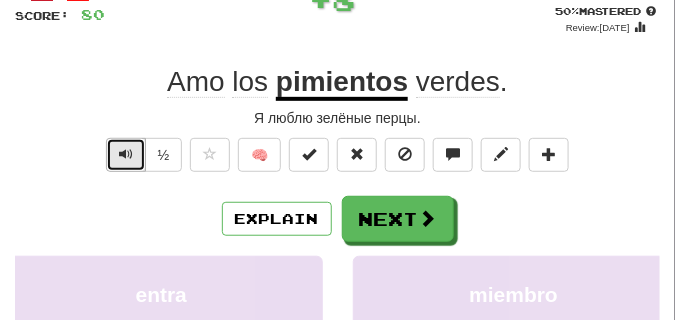click at bounding box center (126, 155) 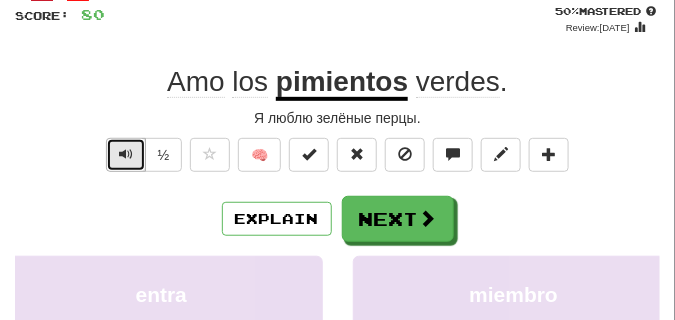 click at bounding box center [126, 155] 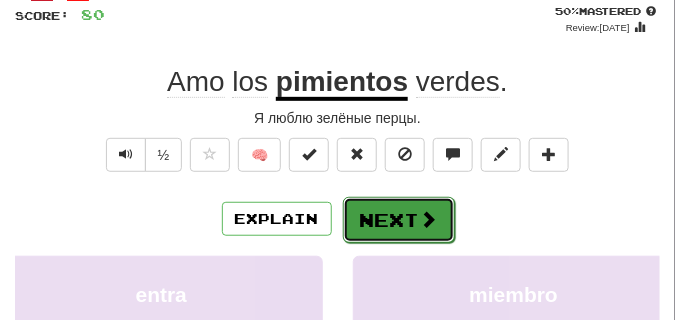 click on "Next" at bounding box center (399, 220) 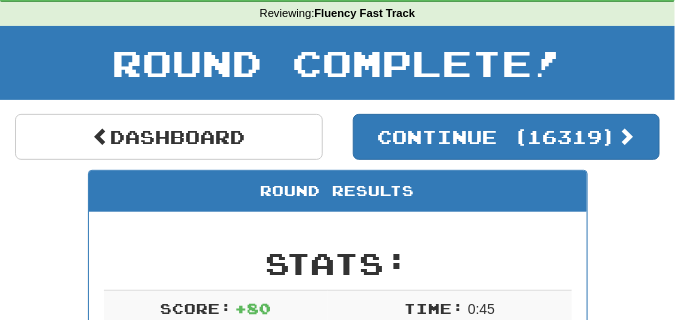 scroll, scrollTop: 16, scrollLeft: 0, axis: vertical 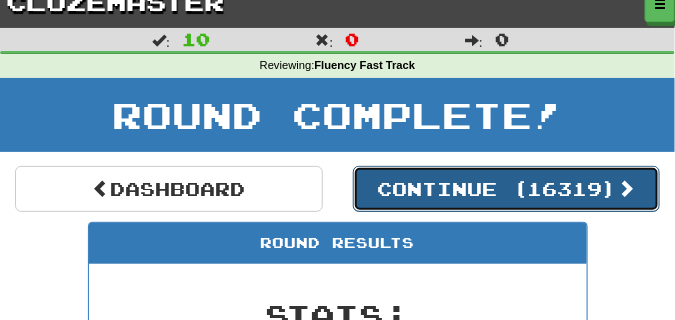 click on "Continue ( 16319 )" at bounding box center [507, 189] 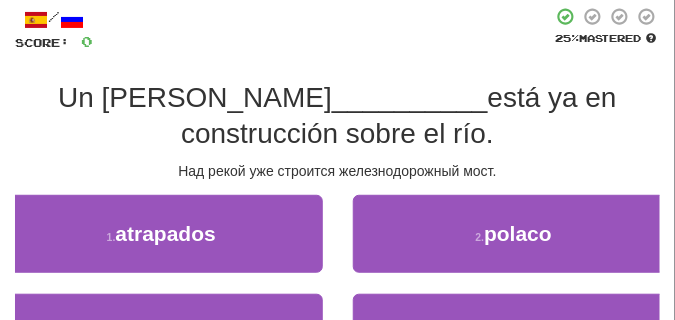 scroll, scrollTop: 166, scrollLeft: 0, axis: vertical 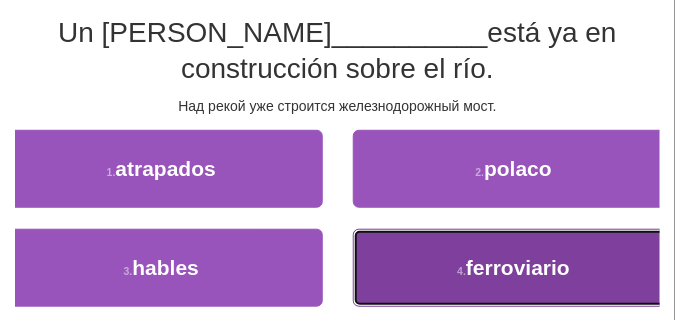 click on "4 .  ferroviario" at bounding box center (514, 268) 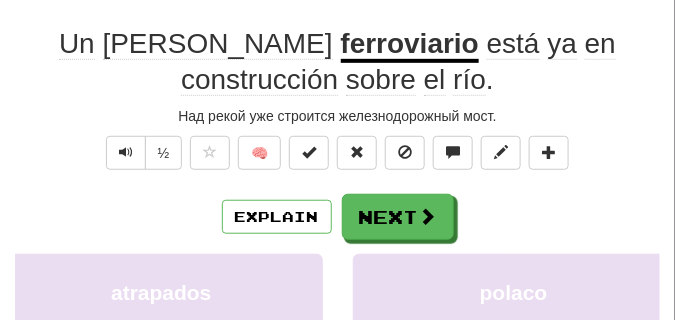 scroll, scrollTop: 176, scrollLeft: 0, axis: vertical 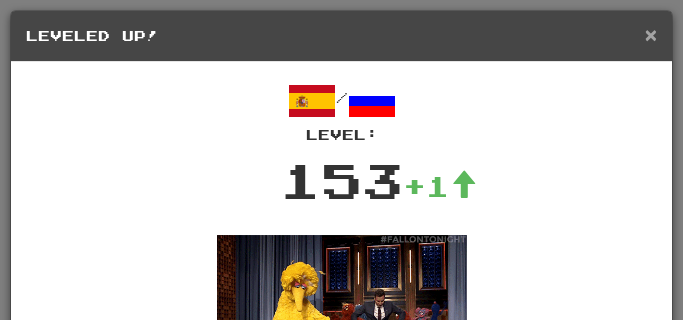 click on "×" at bounding box center (651, 34) 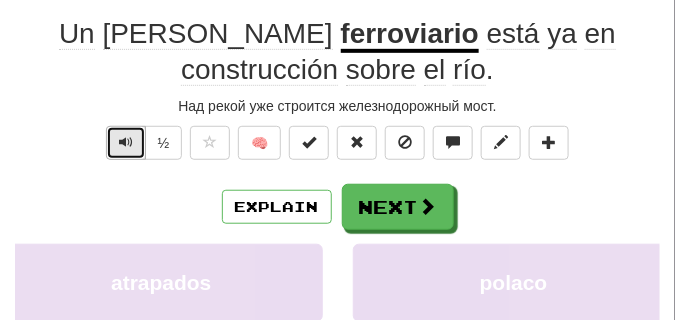 click at bounding box center [126, 142] 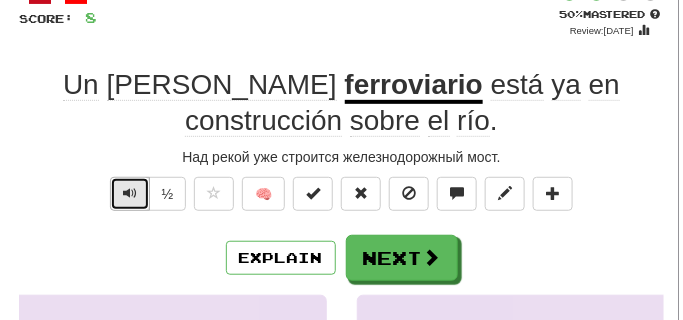 scroll, scrollTop: 126, scrollLeft: 0, axis: vertical 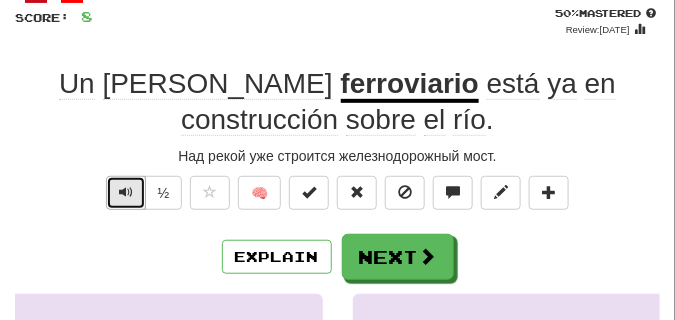 click at bounding box center (126, 192) 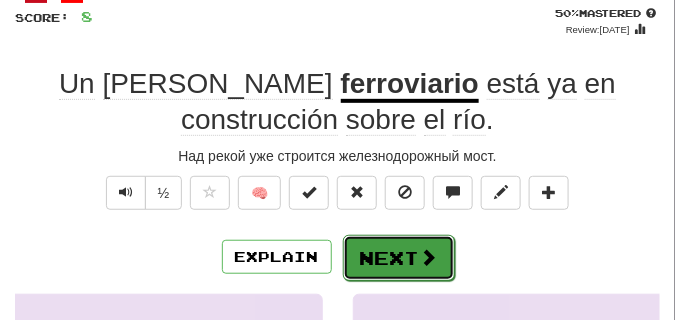 click on "Next" at bounding box center (399, 258) 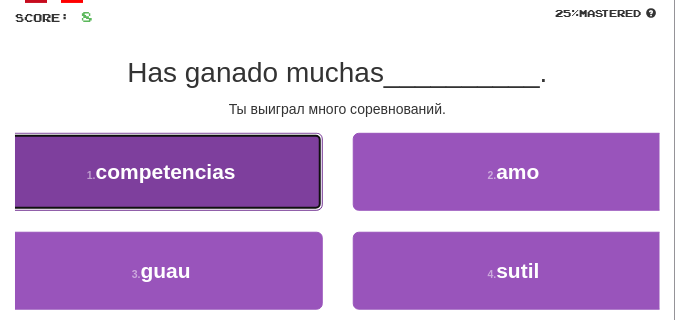 click on "1 .  competencias" at bounding box center [161, 172] 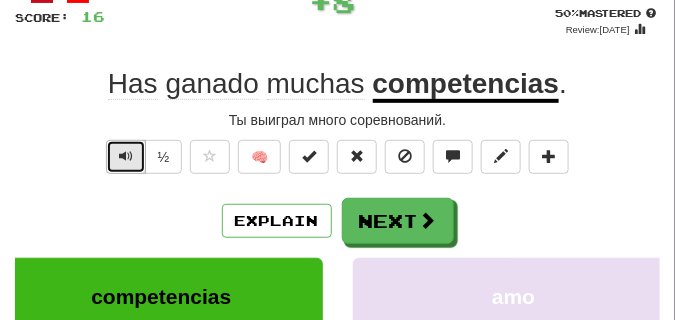 click at bounding box center (126, 156) 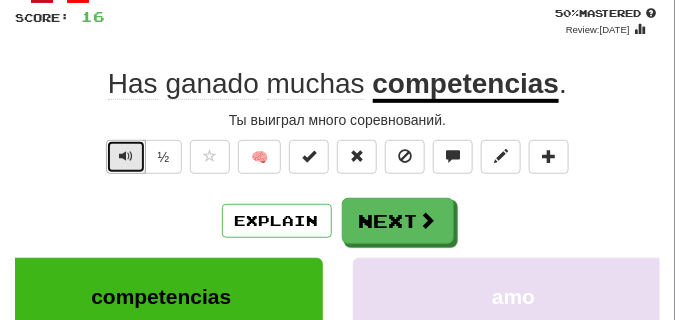 click at bounding box center (126, 156) 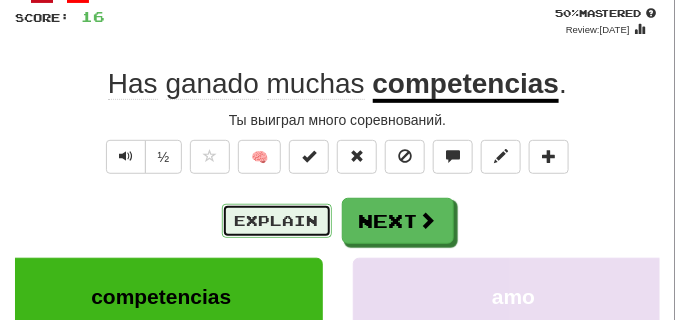 click on "Explain" at bounding box center (277, 221) 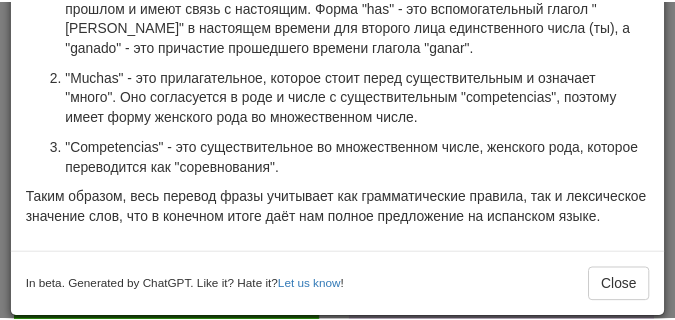 scroll, scrollTop: 207, scrollLeft: 0, axis: vertical 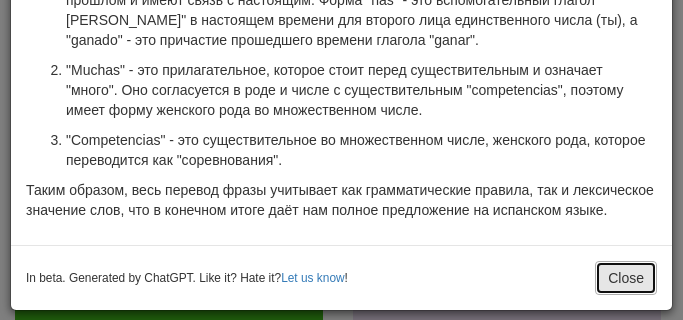 click on "Close" at bounding box center (626, 278) 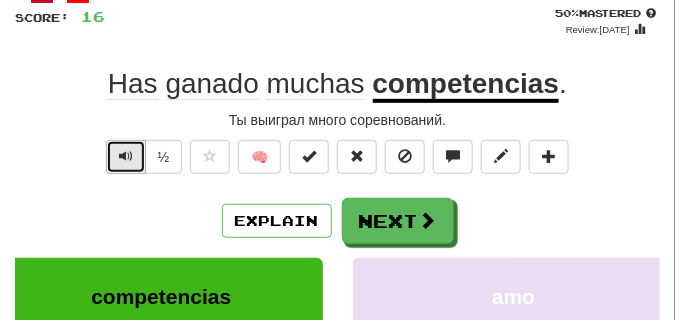 click at bounding box center (126, 157) 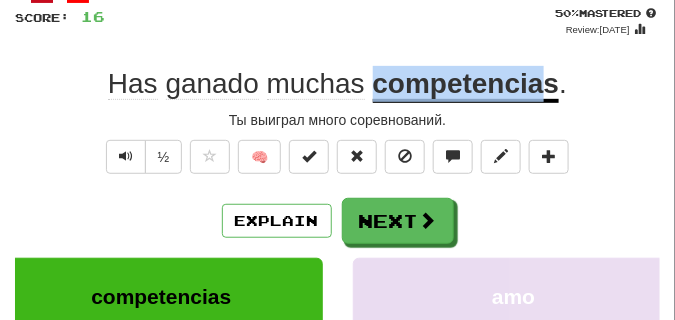 drag, startPoint x: 369, startPoint y: 84, endPoint x: 539, endPoint y: 88, distance: 170.04706 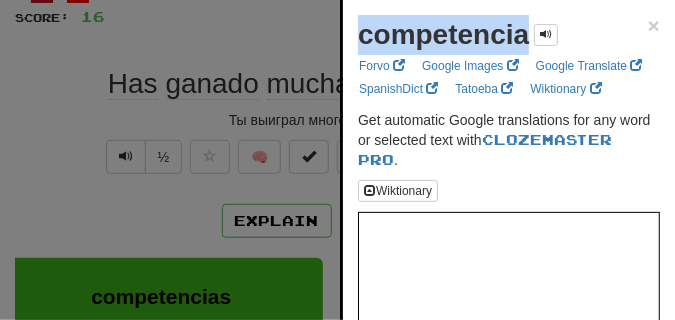 drag, startPoint x: 353, startPoint y: 42, endPoint x: 523, endPoint y: 49, distance: 170.14406 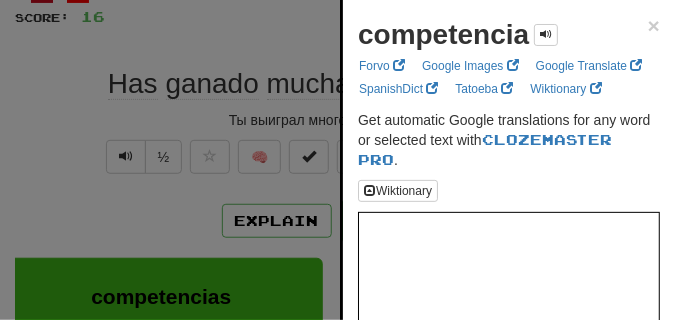 click at bounding box center (337, 160) 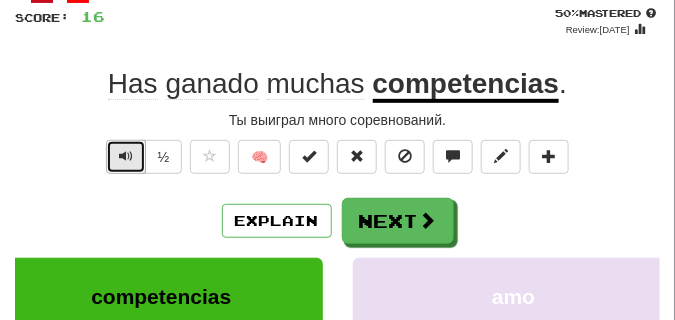 click at bounding box center [126, 156] 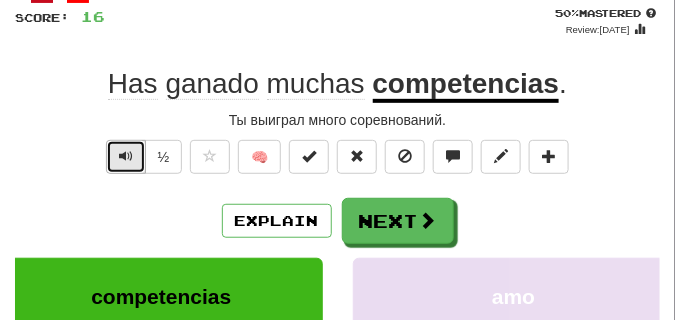 click at bounding box center [126, 156] 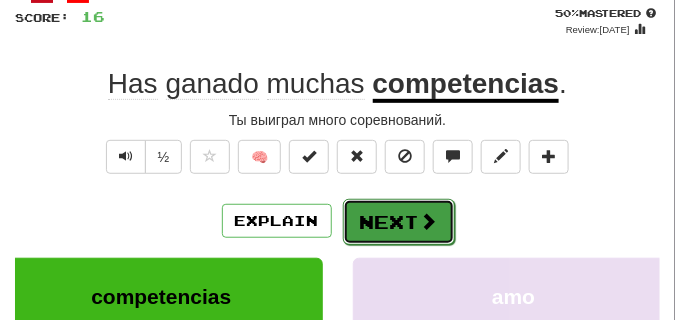 click on "Next" at bounding box center (399, 222) 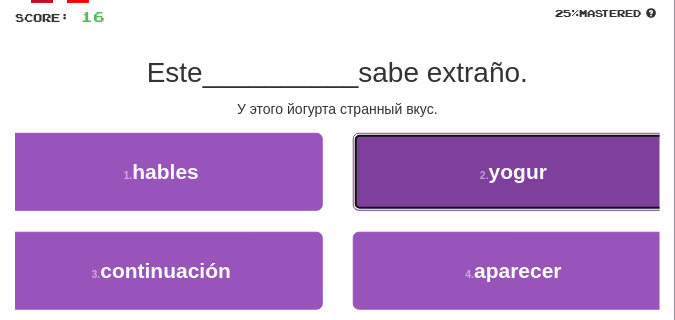 click on "2 .  yogur" at bounding box center [514, 172] 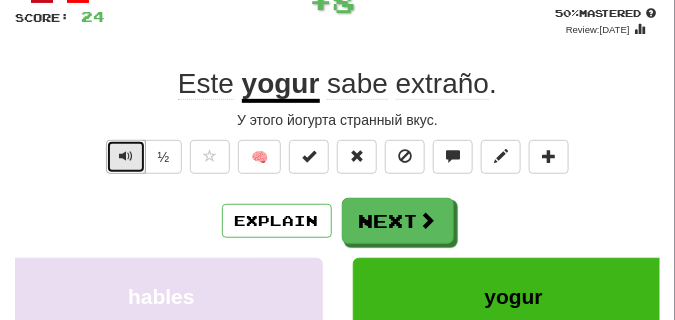 click at bounding box center [126, 156] 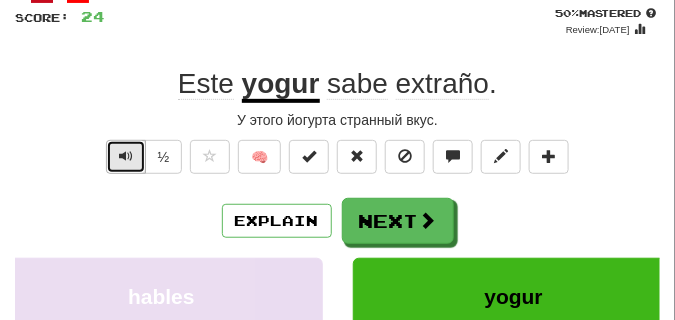 click at bounding box center [126, 156] 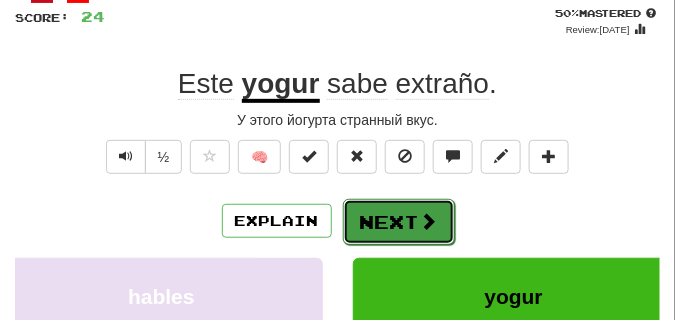 click on "Next" at bounding box center [399, 222] 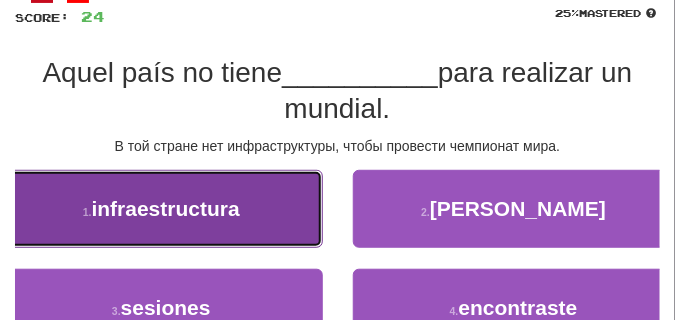 click on "infraestructura" at bounding box center (166, 208) 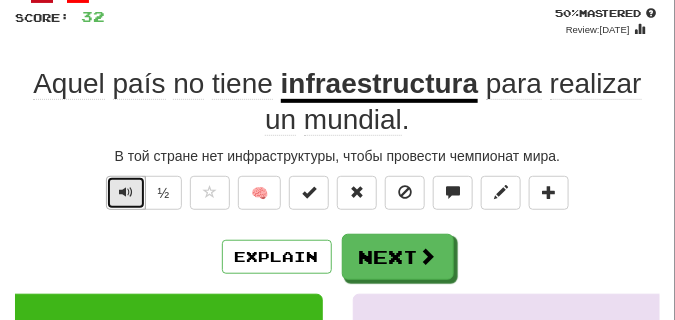 click at bounding box center (126, 192) 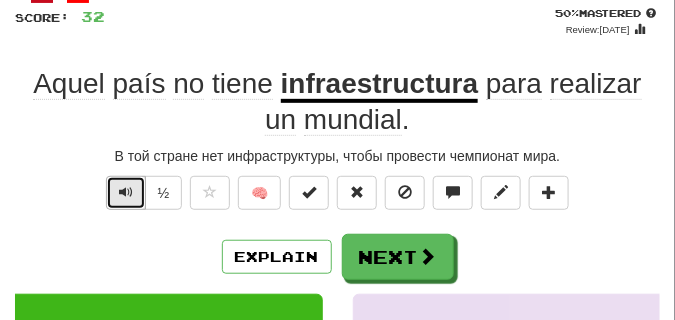 click at bounding box center [126, 192] 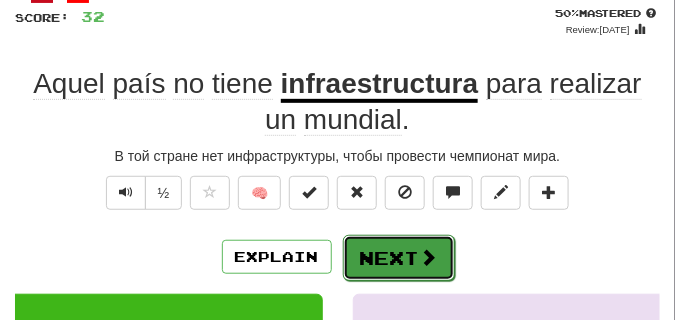 click on "Next" at bounding box center [399, 258] 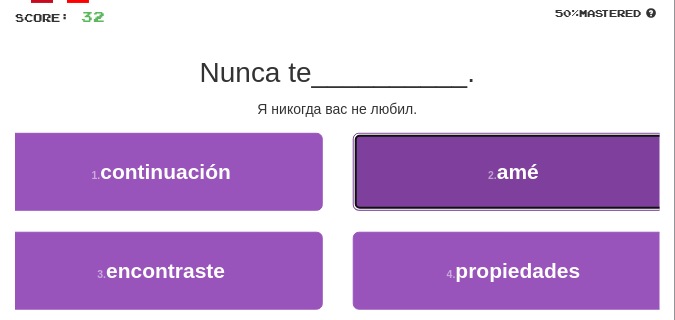 click on "2 .  amé" at bounding box center (514, 172) 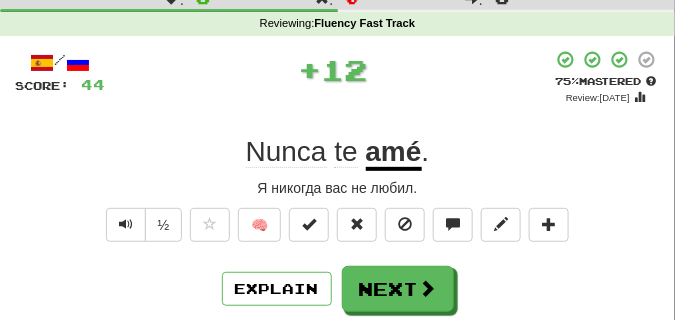 scroll, scrollTop: 76, scrollLeft: 0, axis: vertical 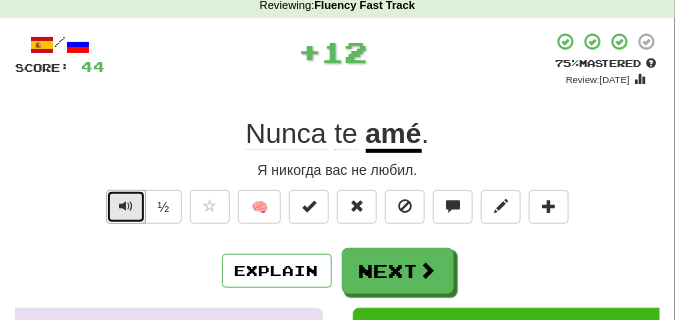 click at bounding box center (126, 207) 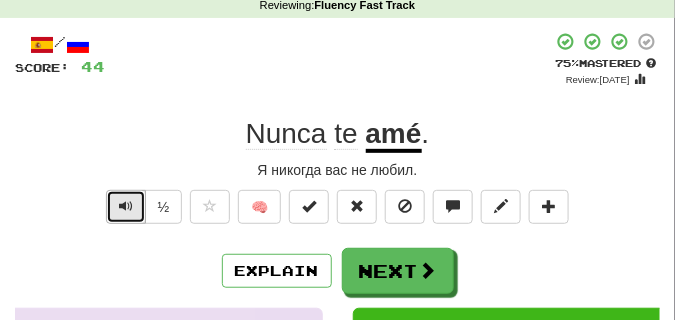 click at bounding box center (126, 207) 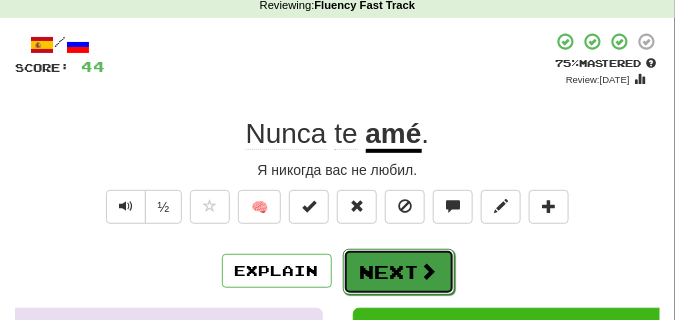 click on "Next" at bounding box center (399, 272) 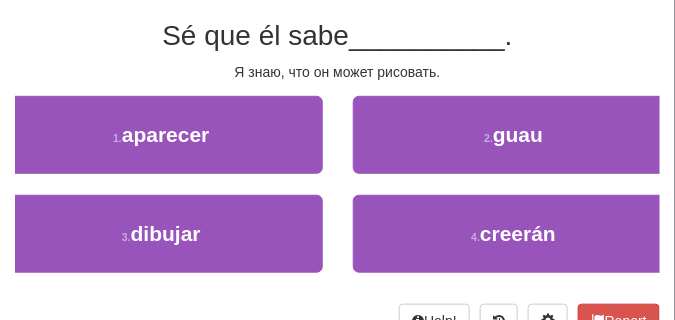 scroll, scrollTop: 176, scrollLeft: 0, axis: vertical 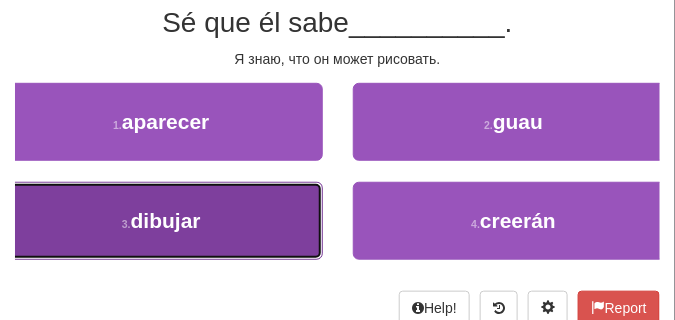 click on "3 .  dibujar" at bounding box center [161, 221] 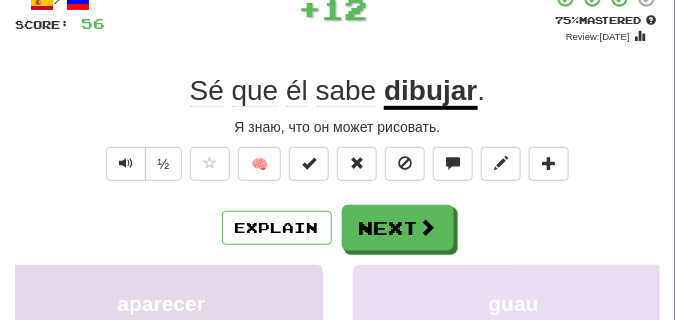 scroll, scrollTop: 86, scrollLeft: 0, axis: vertical 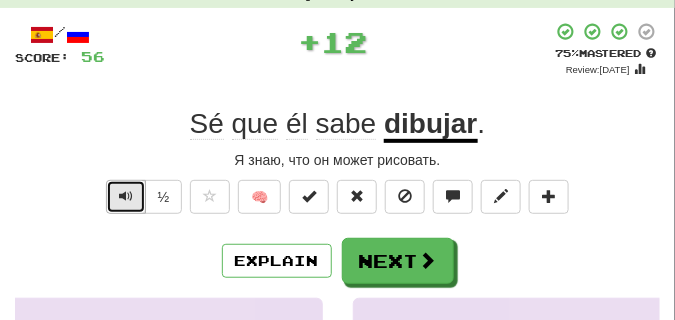 click at bounding box center [126, 196] 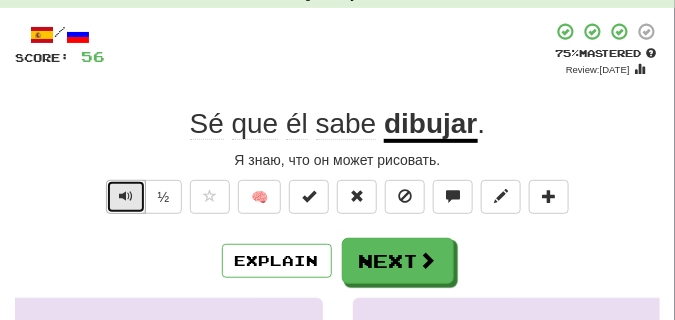 click at bounding box center [126, 196] 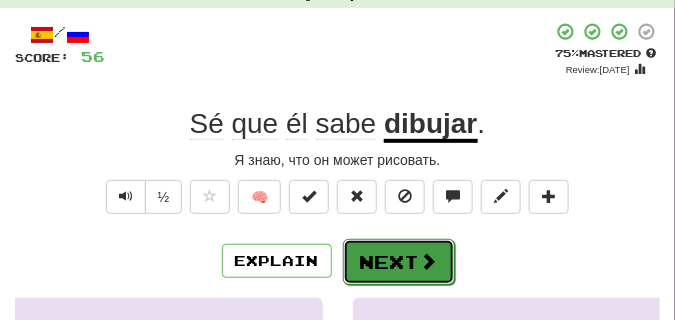 click on "Next" at bounding box center [399, 262] 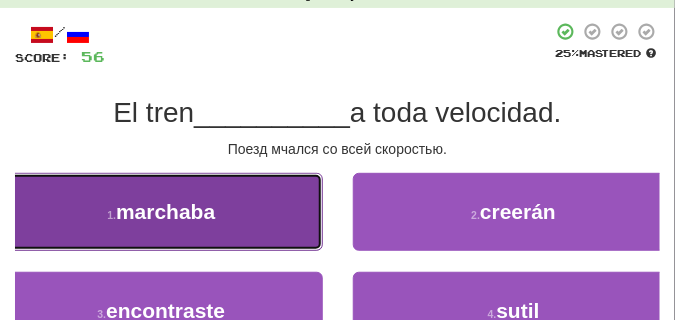 click on "1 .  marchaba" at bounding box center [161, 212] 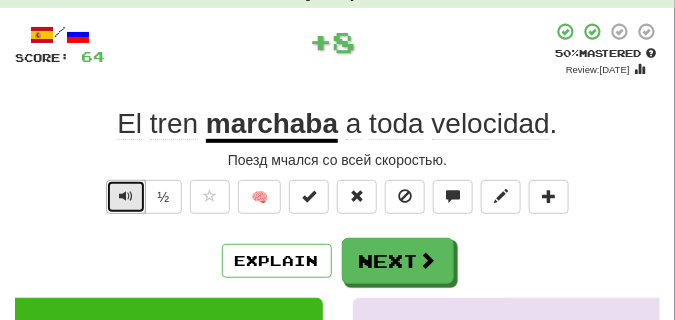 click at bounding box center [126, 196] 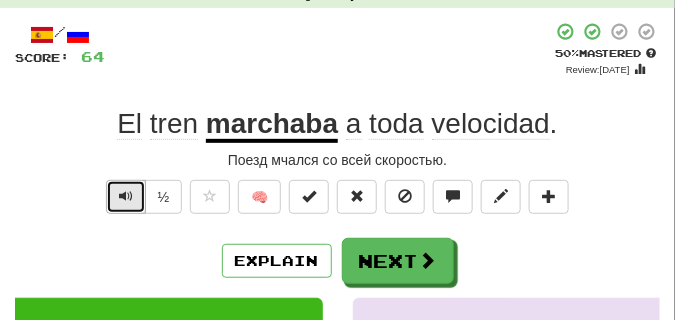 click at bounding box center [126, 196] 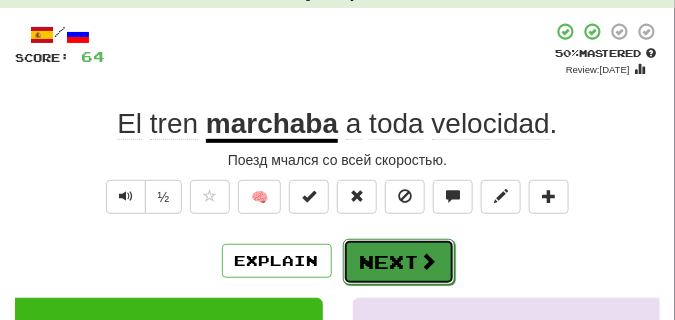 click on "Next" at bounding box center (399, 262) 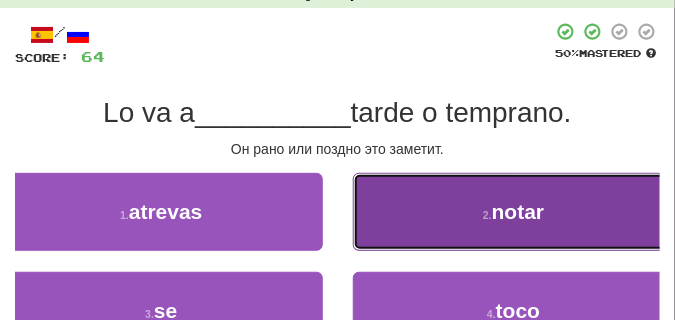 click on "2 .  notar" at bounding box center [514, 212] 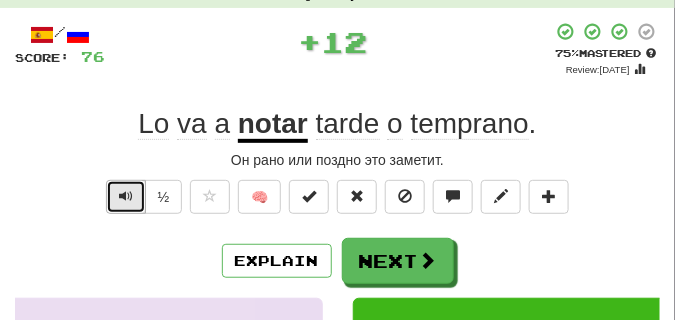 click at bounding box center [126, 196] 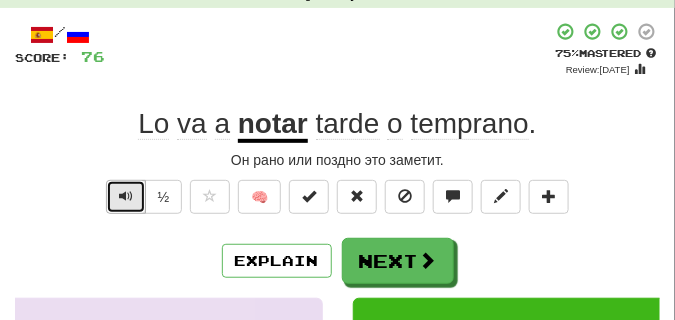 click at bounding box center (126, 196) 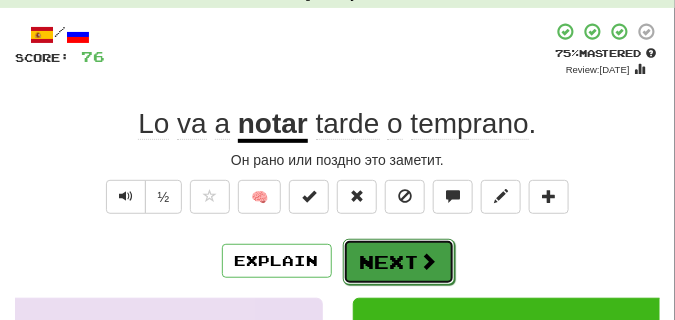 click on "Next" at bounding box center (399, 262) 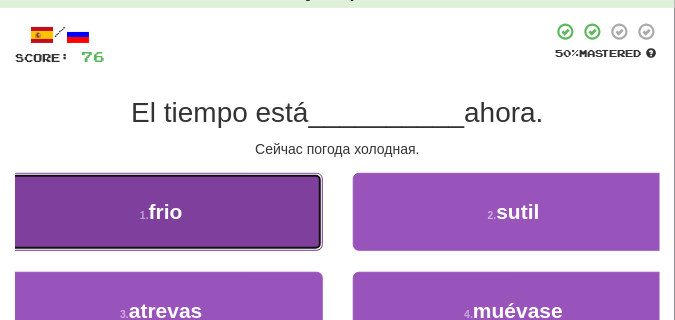 click on "1 .  frio" at bounding box center [161, 212] 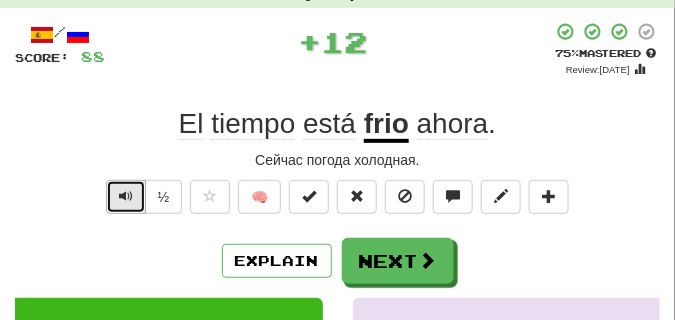 click at bounding box center (126, 196) 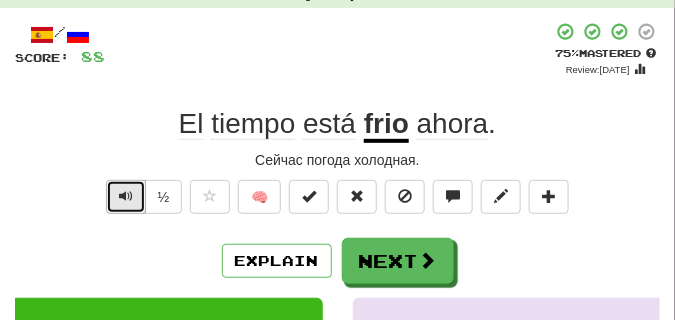 click at bounding box center (126, 196) 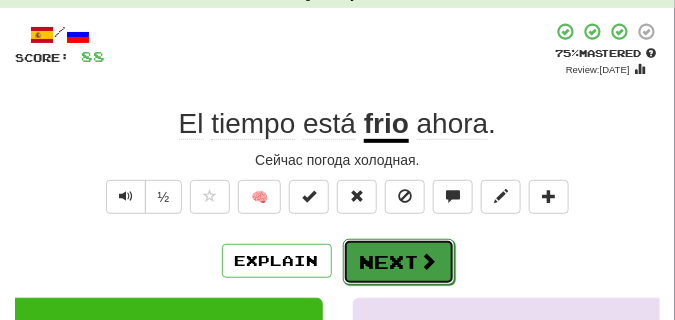 click on "Next" at bounding box center (399, 262) 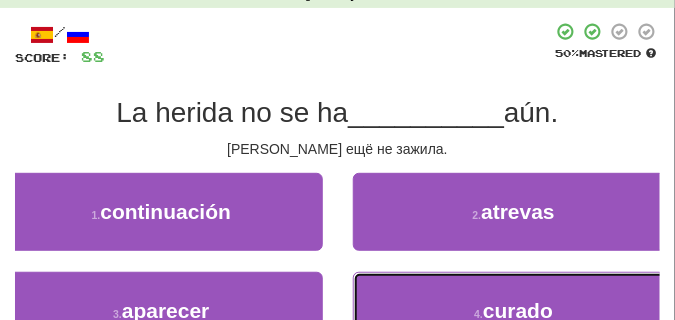 click on "4 .  curado" at bounding box center [514, 311] 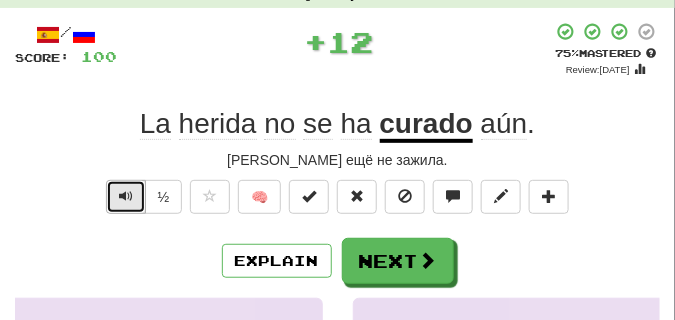click at bounding box center [126, 197] 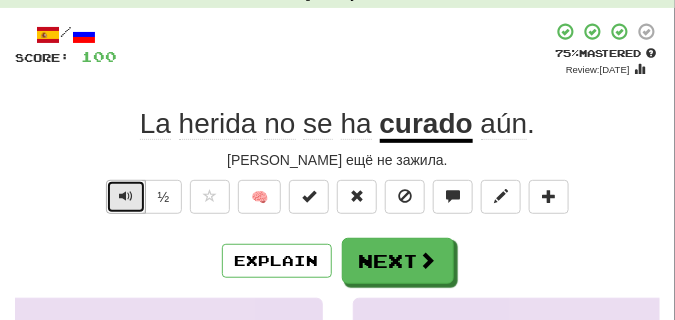 click at bounding box center (126, 197) 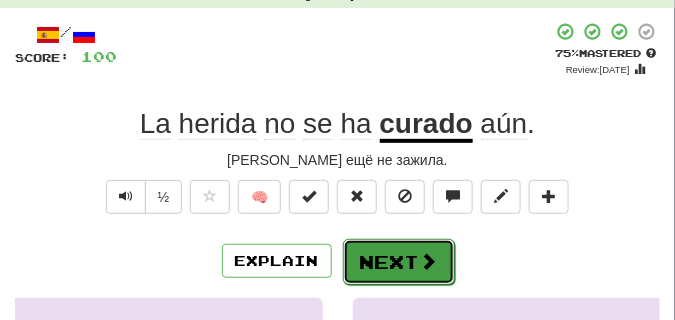 click on "Next" at bounding box center [399, 262] 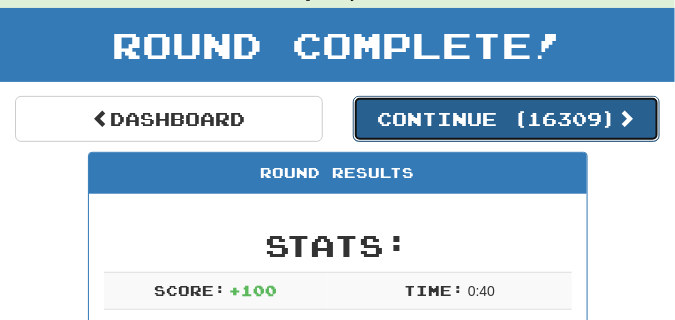 click on "Continue ( 16309 )" at bounding box center (507, 119) 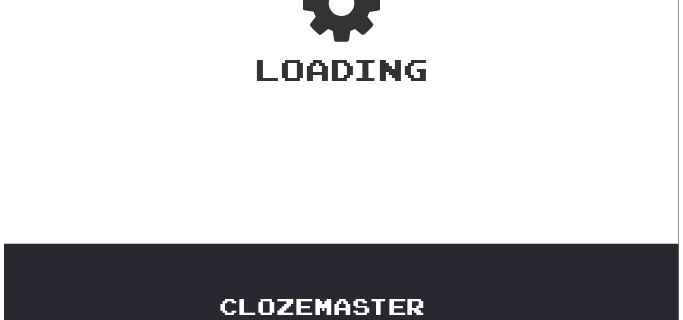 scroll, scrollTop: 86, scrollLeft: 0, axis: vertical 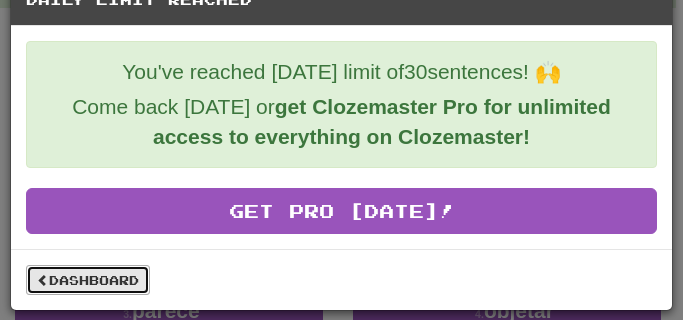 click on "Dashboard" at bounding box center [88, 280] 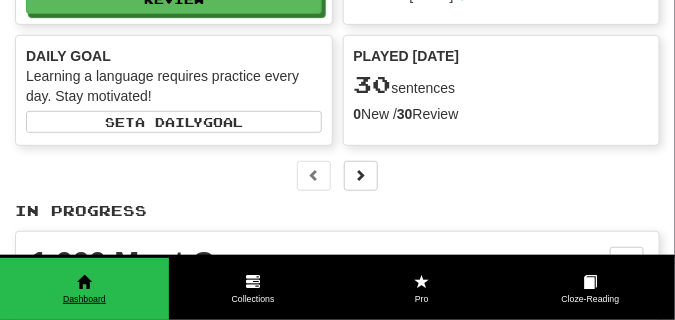 scroll, scrollTop: 0, scrollLeft: 0, axis: both 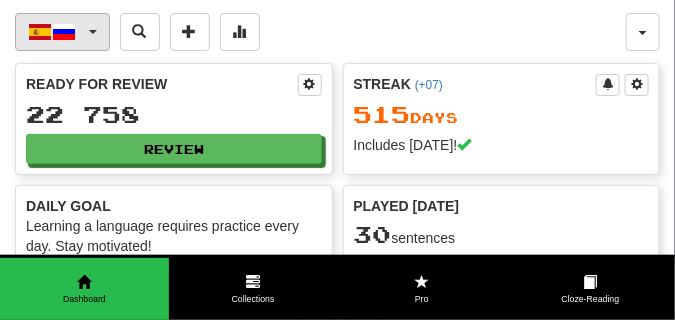 click on "Español  /  Русский" 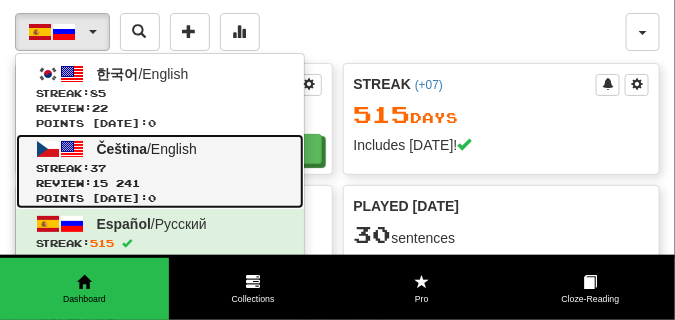 click on "Čeština  /  English Streak:  37   Review:  15 241 Points today:  0" 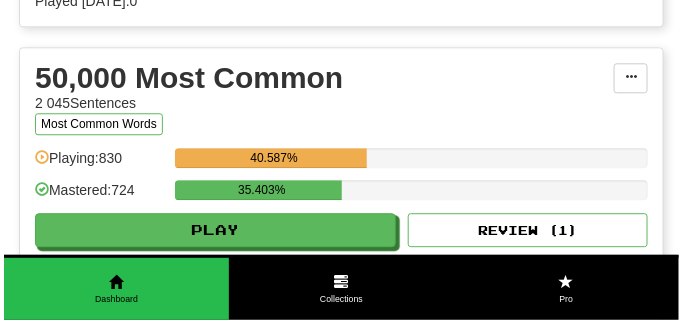 scroll, scrollTop: 2300, scrollLeft: 0, axis: vertical 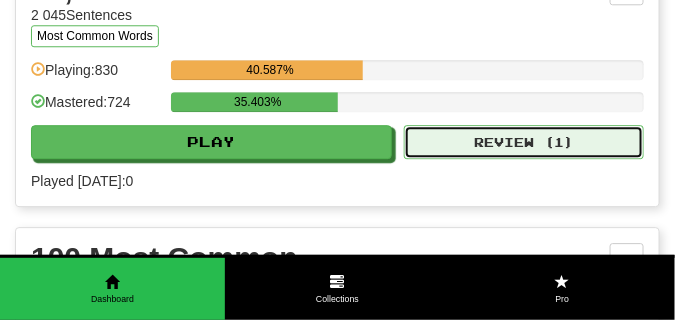 click on "Review ( 1 )" at bounding box center [524, 142] 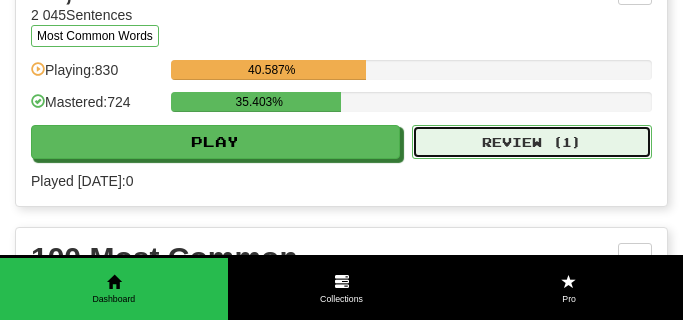 select on "**" 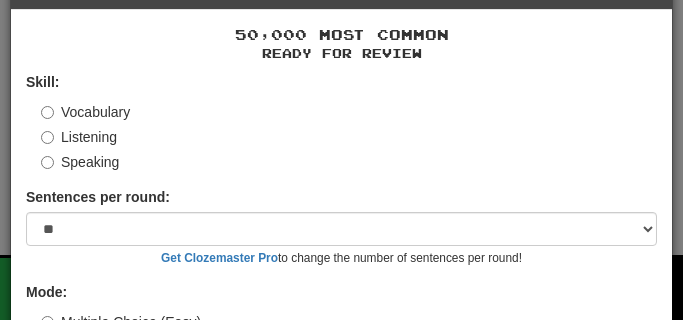 scroll, scrollTop: 186, scrollLeft: 0, axis: vertical 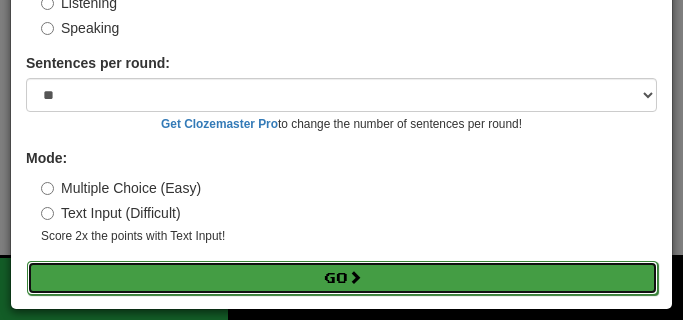 click on "Go" at bounding box center [342, 278] 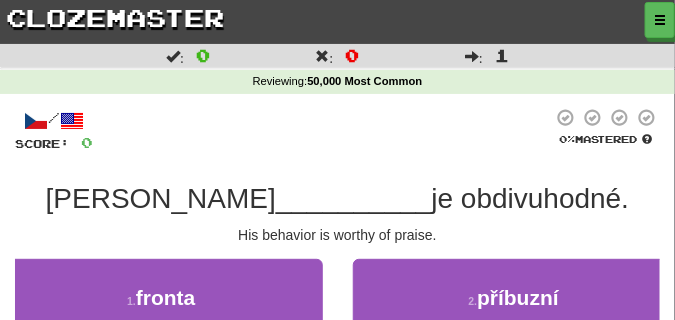 scroll, scrollTop: 100, scrollLeft: 0, axis: vertical 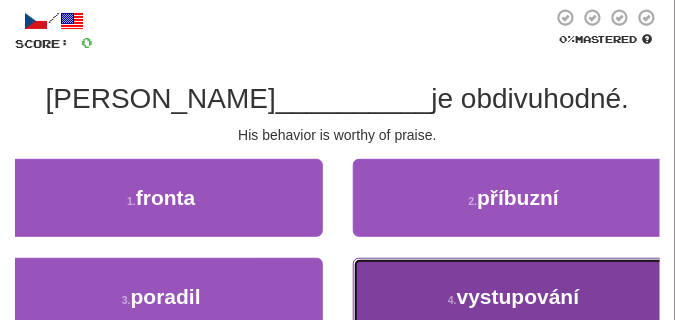 click on "vystupování" at bounding box center (518, 296) 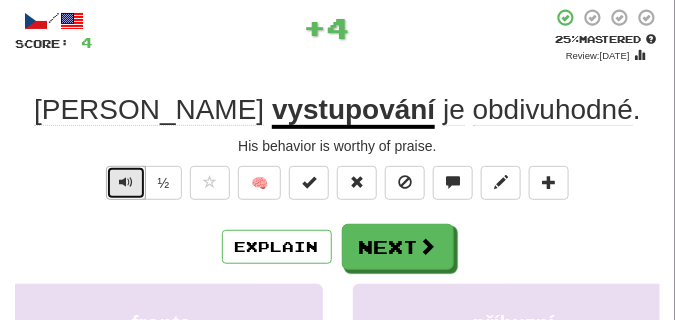 click at bounding box center (126, 182) 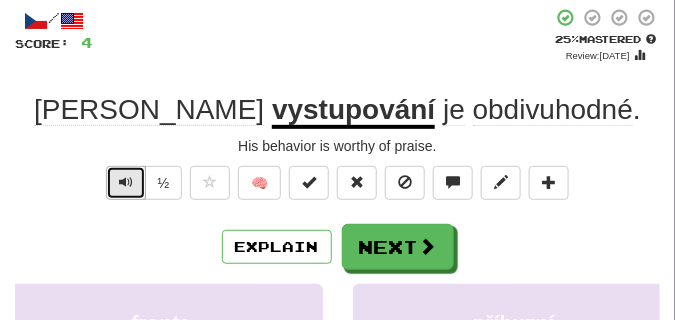 click at bounding box center [126, 182] 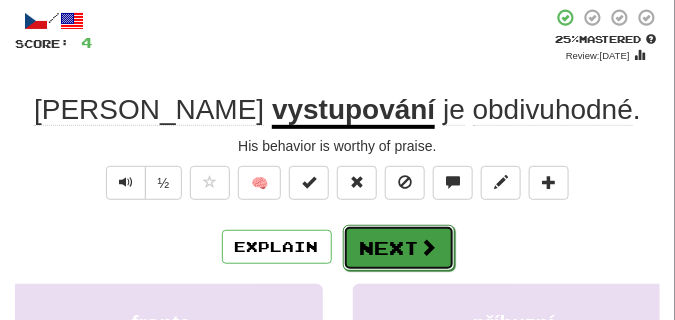 click on "Next" at bounding box center [399, 248] 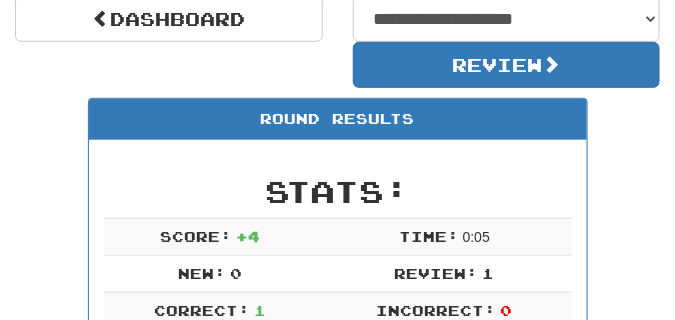 scroll, scrollTop: 188, scrollLeft: 0, axis: vertical 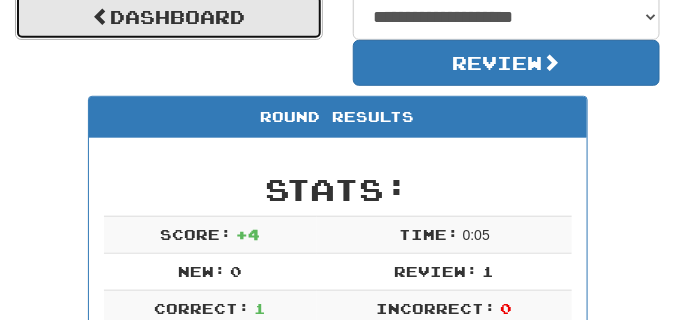 click on "Dashboard" at bounding box center [169, 17] 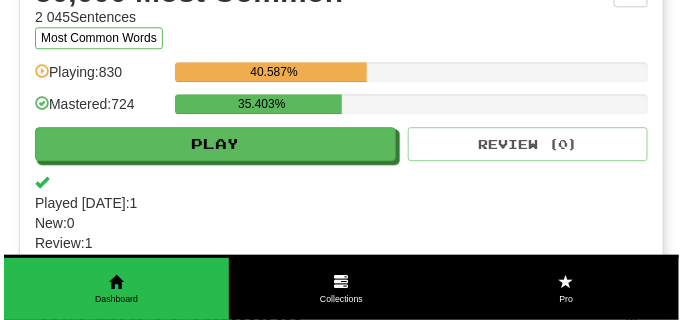 scroll, scrollTop: 2300, scrollLeft: 0, axis: vertical 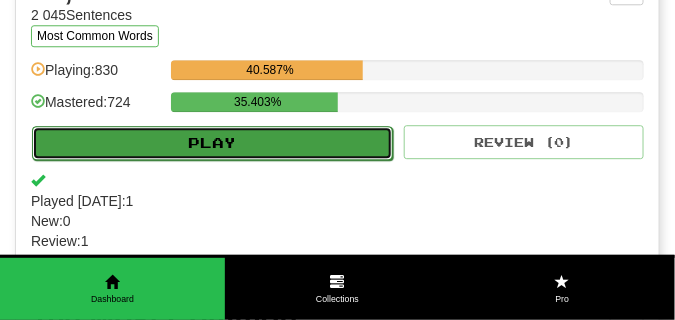 click on "Play" at bounding box center [212, 143] 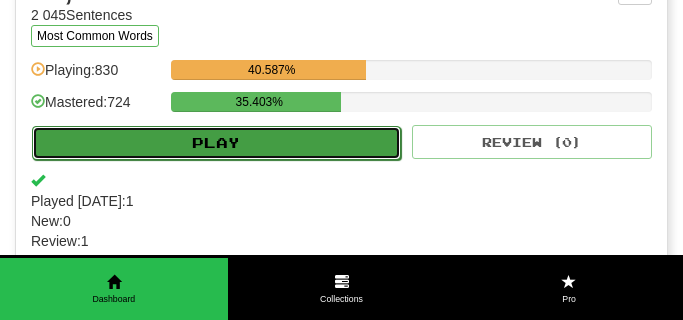 select on "**" 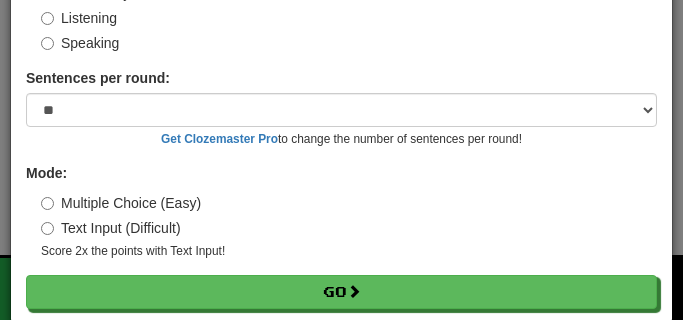 scroll, scrollTop: 169, scrollLeft: 0, axis: vertical 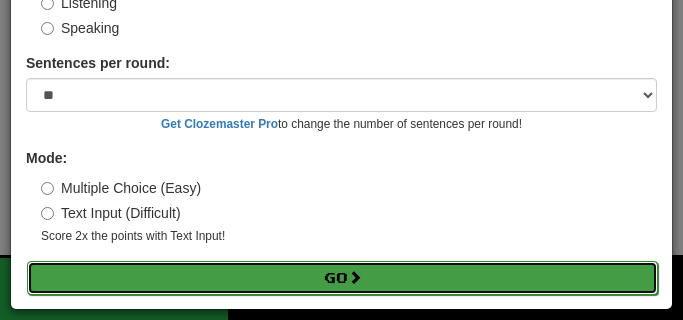 click on "Go" at bounding box center [342, 278] 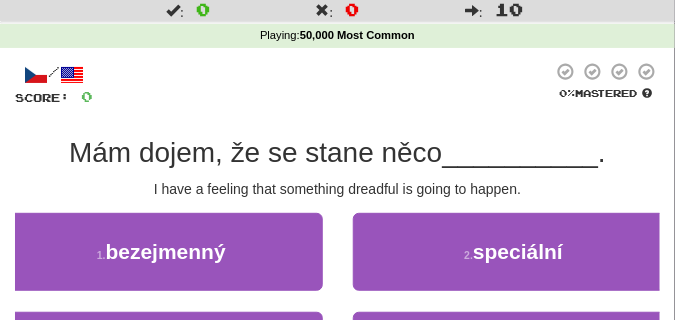 scroll, scrollTop: 100, scrollLeft: 0, axis: vertical 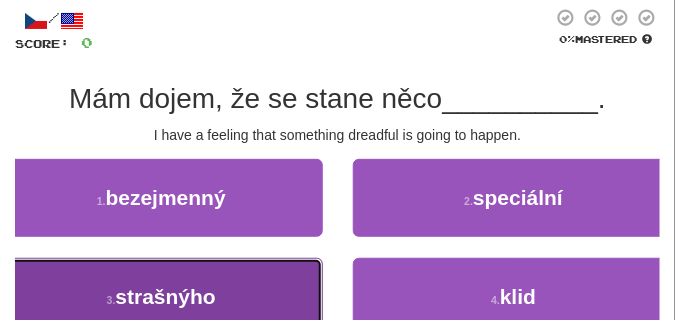 click on "3 .  strašnýho" at bounding box center (161, 297) 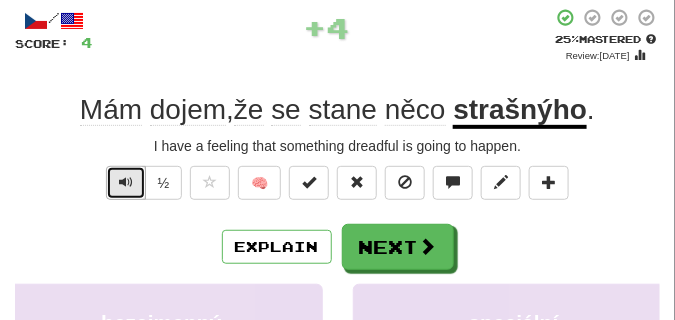 click at bounding box center [126, 182] 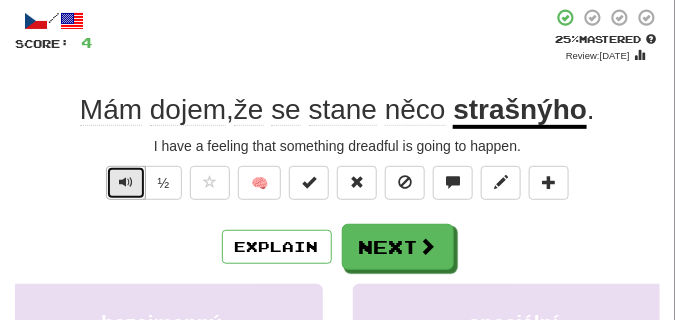 click at bounding box center (126, 182) 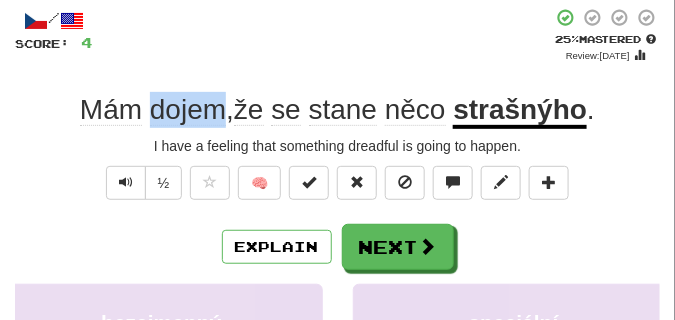 drag, startPoint x: 145, startPoint y: 101, endPoint x: 217, endPoint y: 111, distance: 72.691124 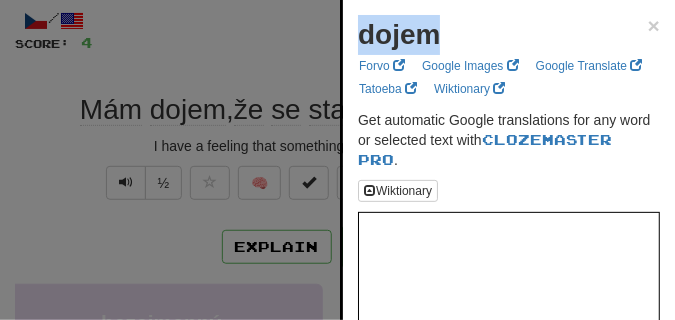 drag, startPoint x: 352, startPoint y: 37, endPoint x: 434, endPoint y: 42, distance: 82.1523 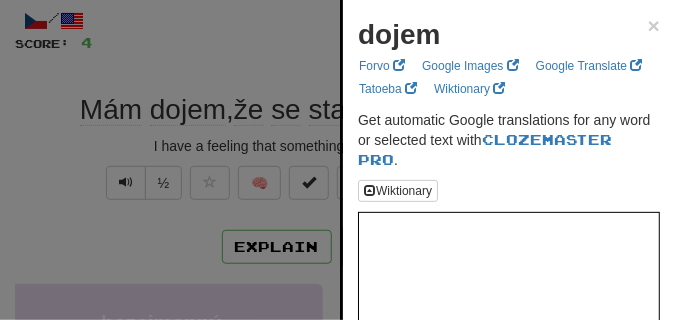 click at bounding box center (337, 160) 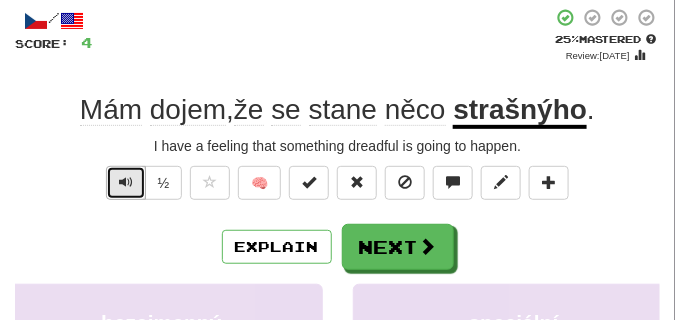 click at bounding box center (126, 183) 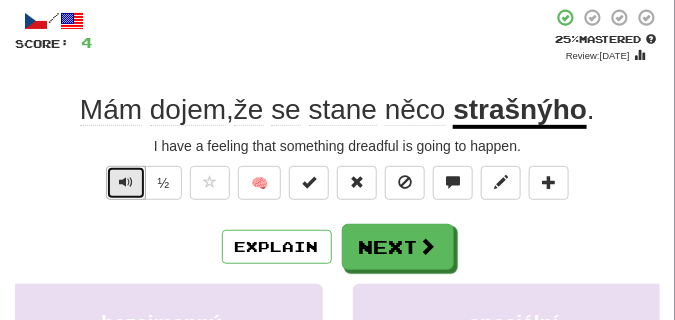 click at bounding box center (126, 183) 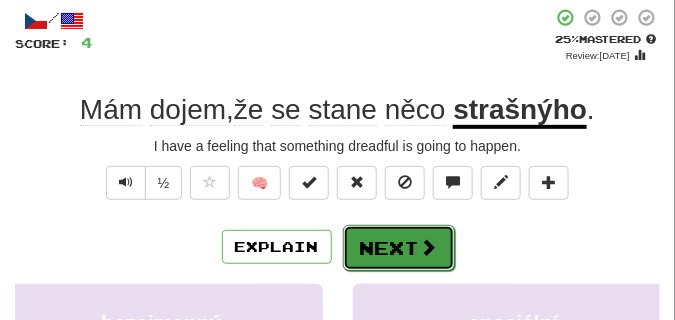 click on "Next" at bounding box center [399, 248] 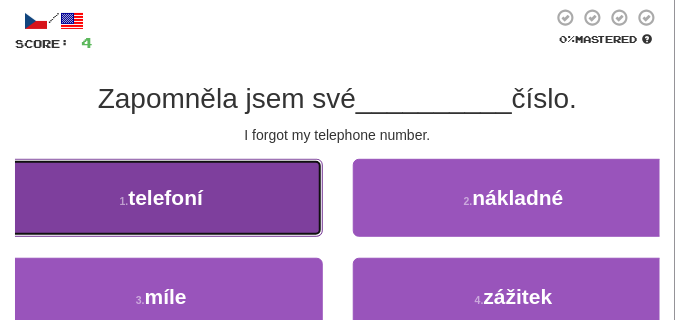 click on "1 .  telefoní" at bounding box center (161, 198) 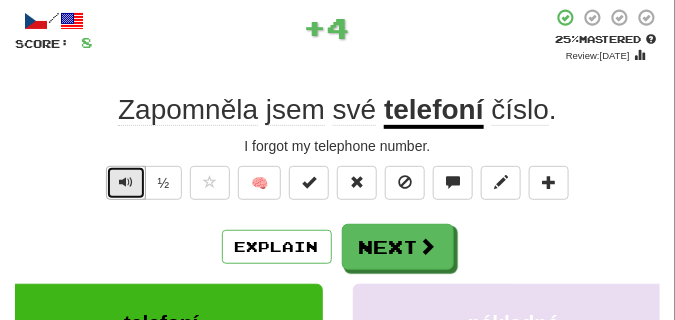 click at bounding box center (126, 182) 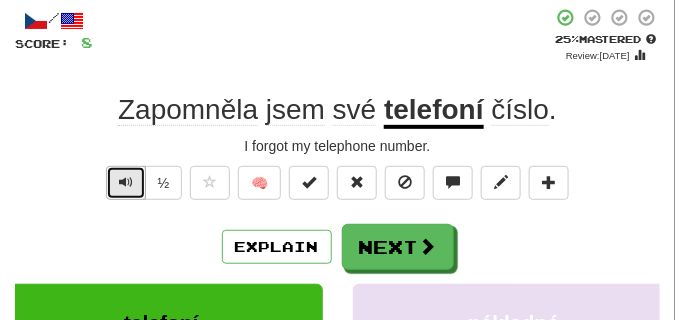 click at bounding box center [126, 182] 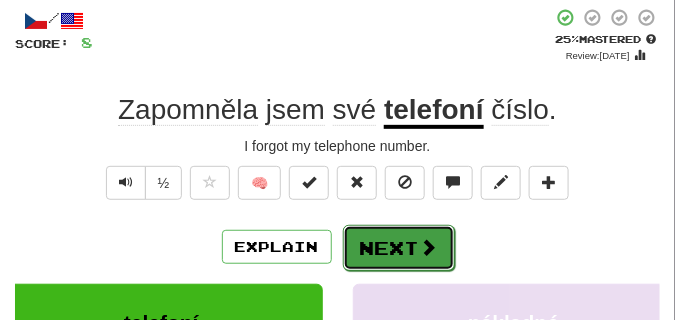 click on "Next" at bounding box center [399, 248] 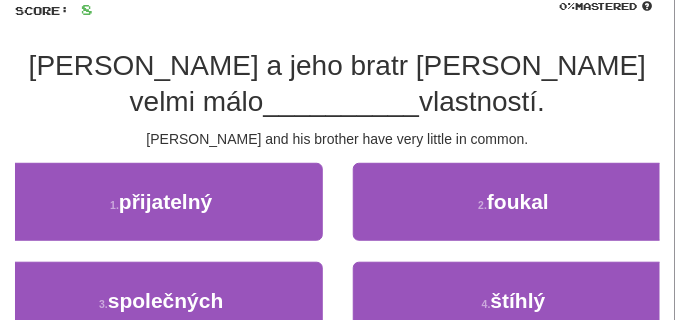 scroll, scrollTop: 150, scrollLeft: 0, axis: vertical 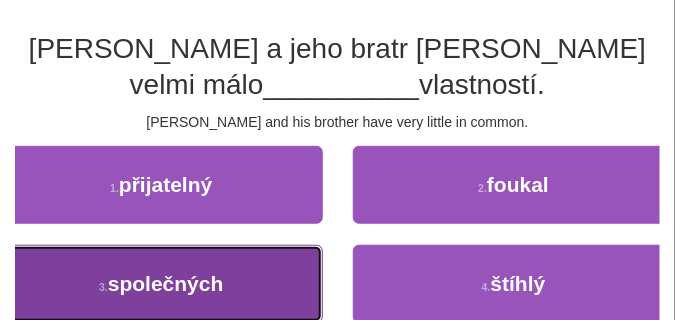 click on "3 .  společných" at bounding box center [161, 284] 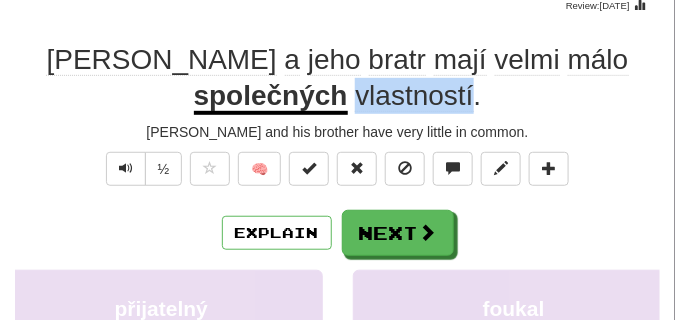drag, startPoint x: 273, startPoint y: 97, endPoint x: 392, endPoint y: 98, distance: 119.0042 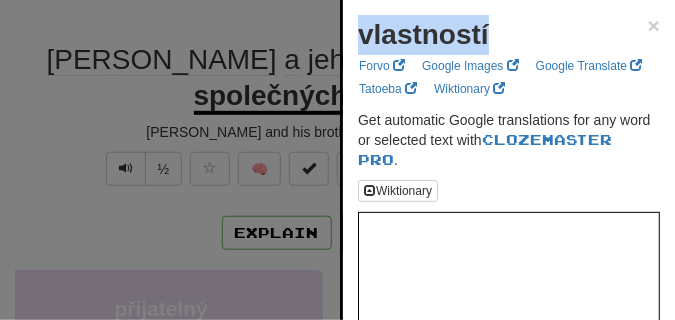 drag, startPoint x: 353, startPoint y: 32, endPoint x: 526, endPoint y: 32, distance: 173 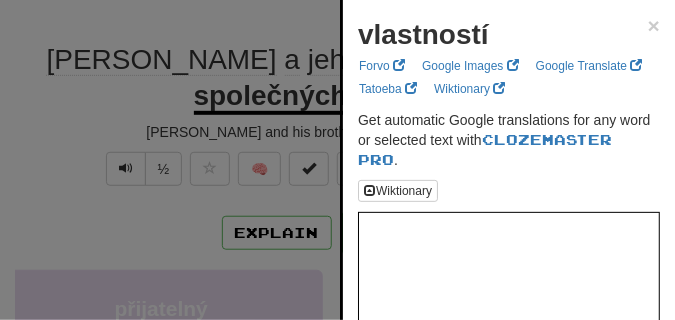click at bounding box center [337, 160] 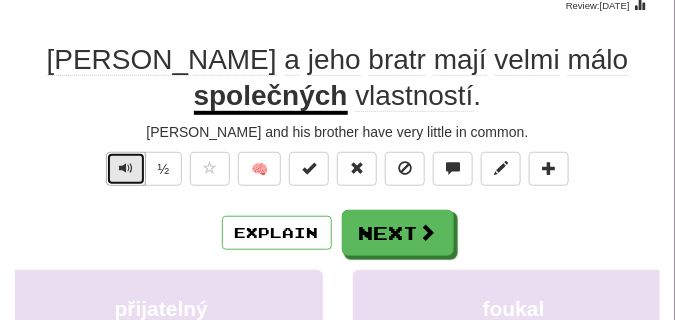 click at bounding box center (126, 169) 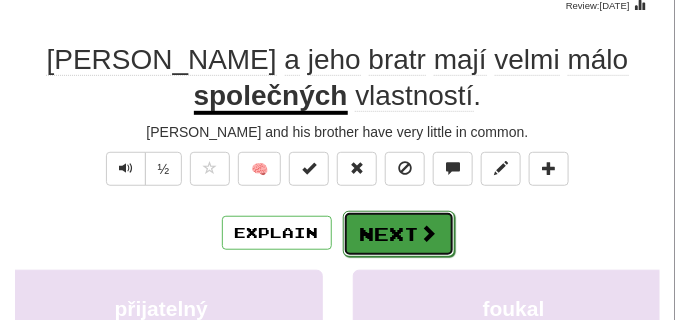click on "Next" at bounding box center (399, 234) 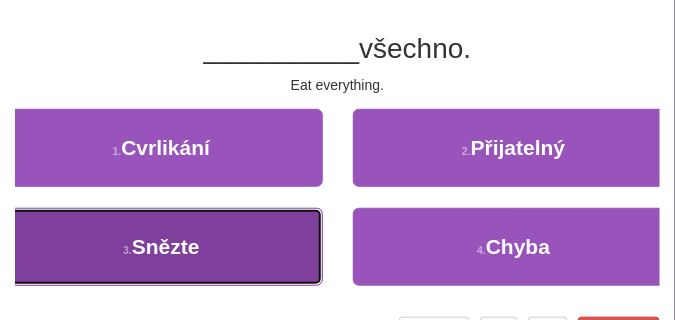click on "Snězte" at bounding box center [166, 246] 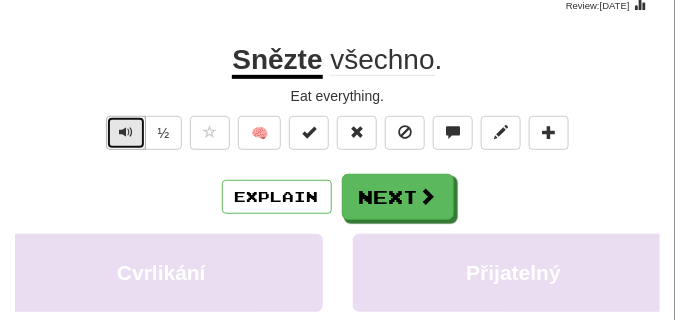 click at bounding box center (126, 132) 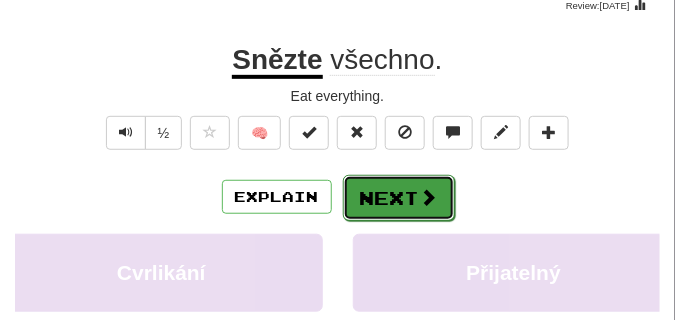 click on "Next" at bounding box center (399, 198) 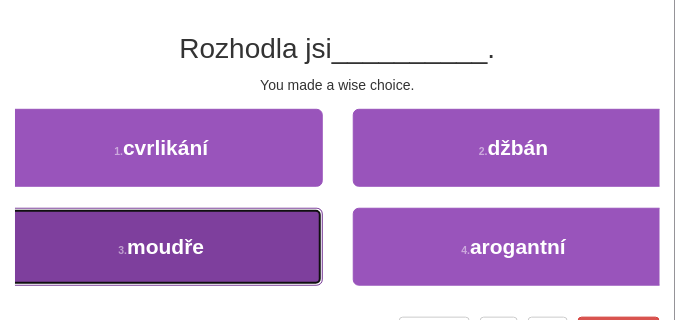 click on "3 .  moudře" at bounding box center (161, 247) 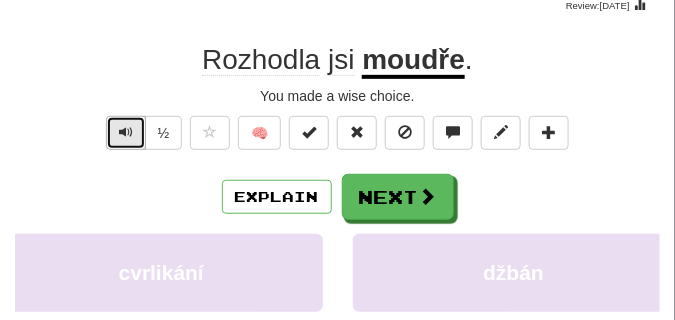 click at bounding box center (126, 132) 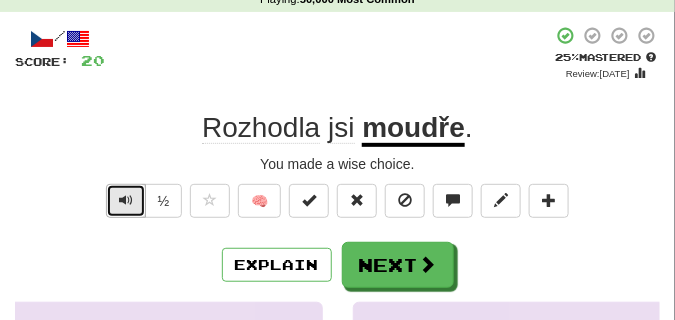 scroll, scrollTop: 100, scrollLeft: 0, axis: vertical 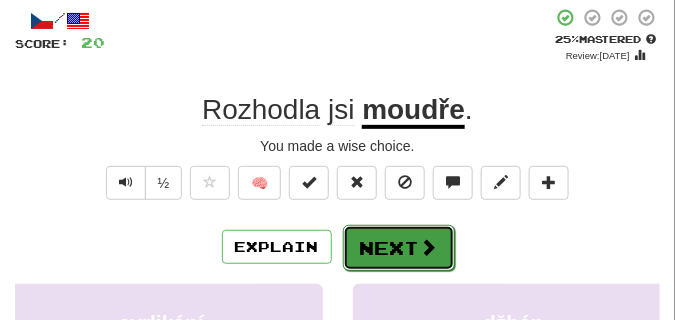 click on "Next" at bounding box center (399, 248) 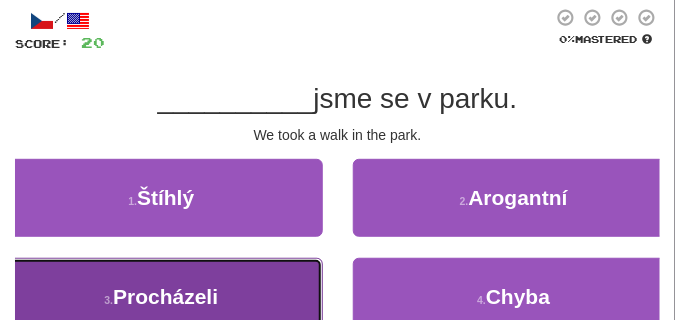 click on "3 .  Procházeli" at bounding box center (161, 297) 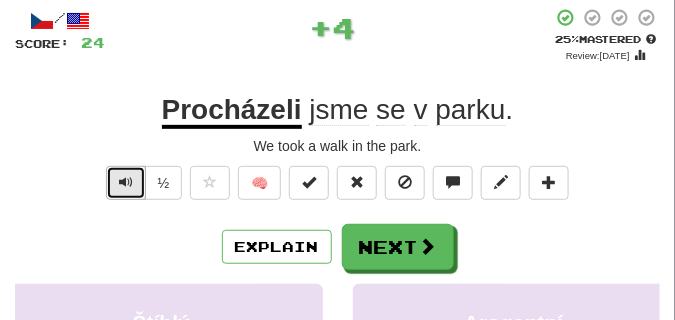 click at bounding box center [126, 183] 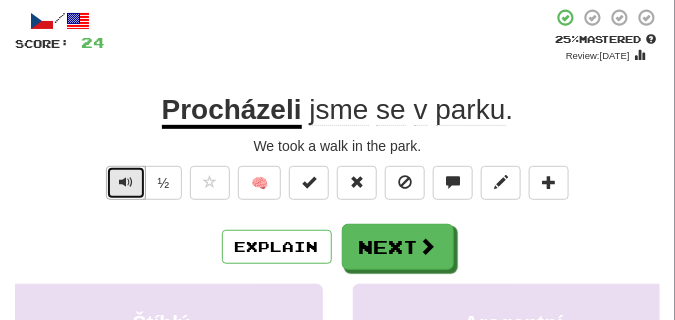 click at bounding box center [126, 182] 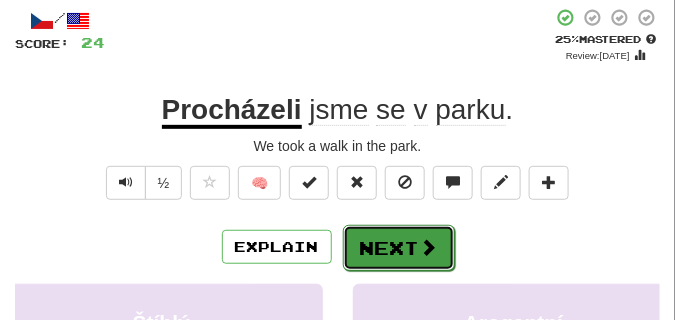 click on "Next" at bounding box center (399, 248) 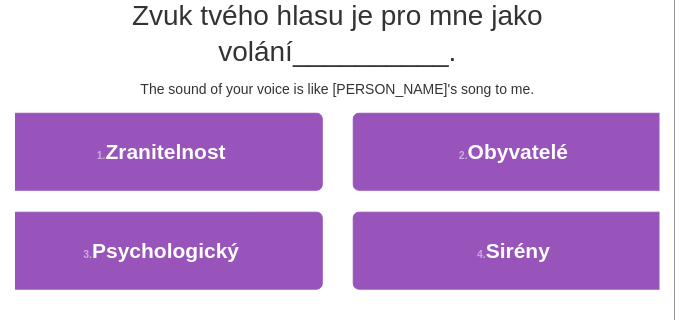 scroll, scrollTop: 200, scrollLeft: 0, axis: vertical 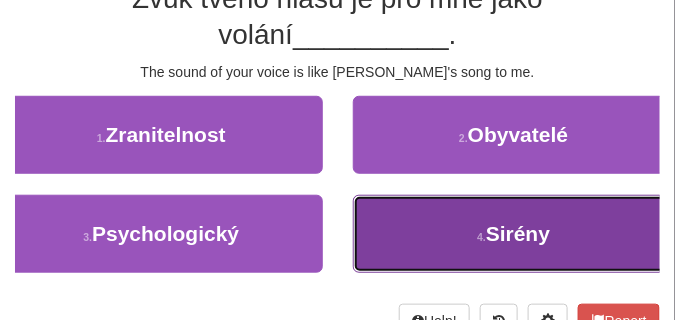 click on "4 .  Sirény" at bounding box center (514, 234) 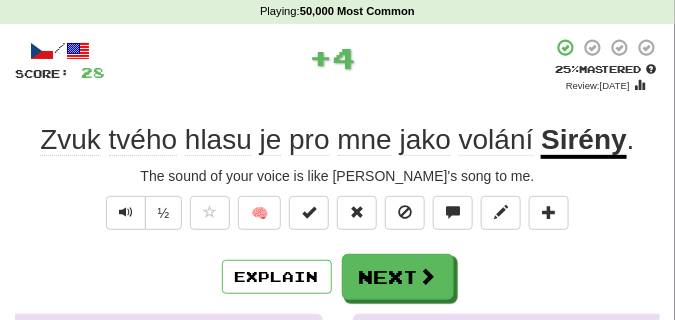 scroll, scrollTop: 60, scrollLeft: 0, axis: vertical 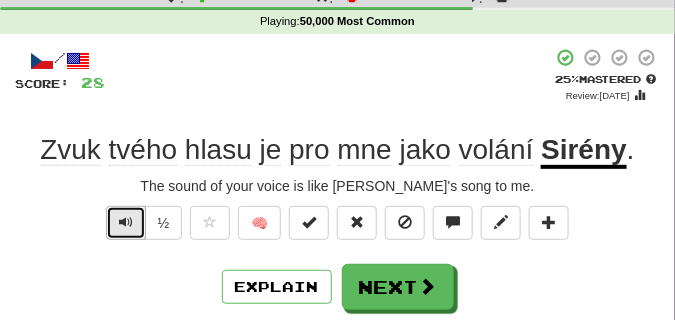 click at bounding box center (126, 222) 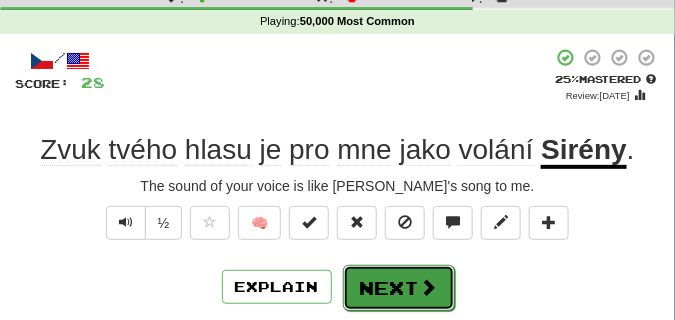 click on "Next" at bounding box center (399, 288) 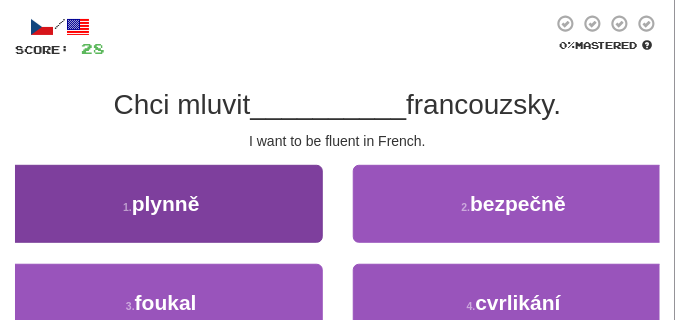 scroll, scrollTop: 110, scrollLeft: 0, axis: vertical 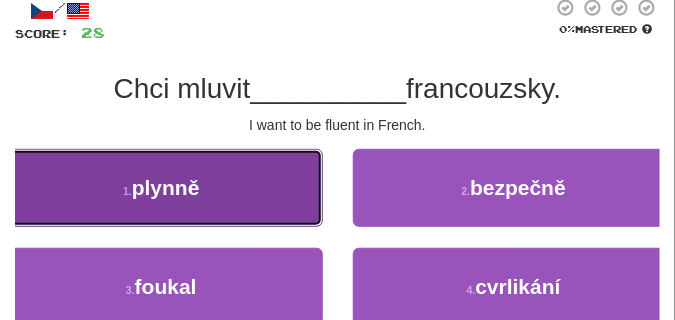 click on "1 .  plynně" at bounding box center [161, 188] 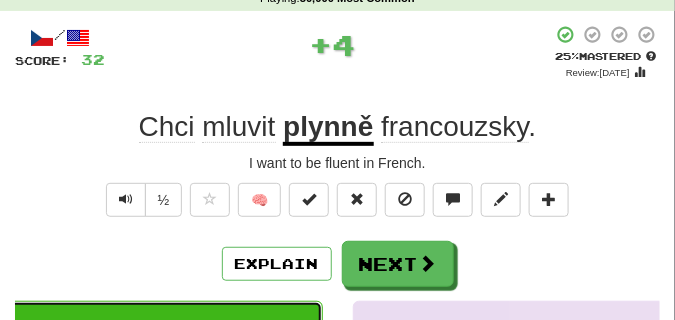 scroll, scrollTop: 60, scrollLeft: 0, axis: vertical 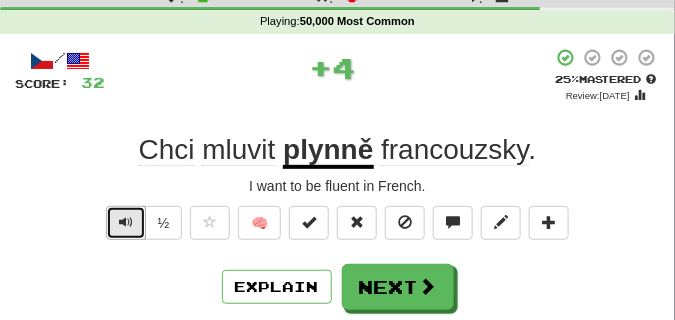 click at bounding box center [126, 222] 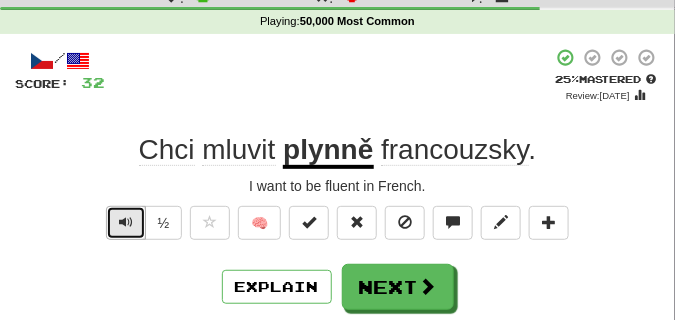 click at bounding box center (126, 222) 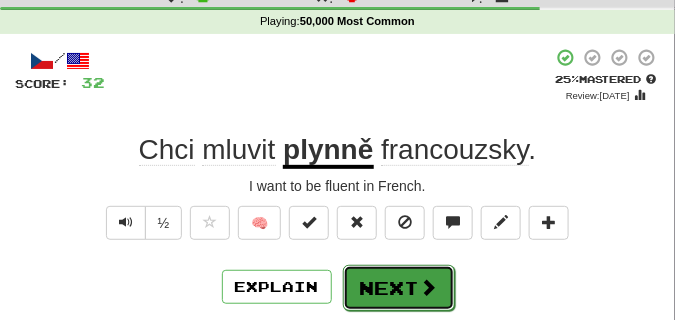 click on "Next" at bounding box center [399, 288] 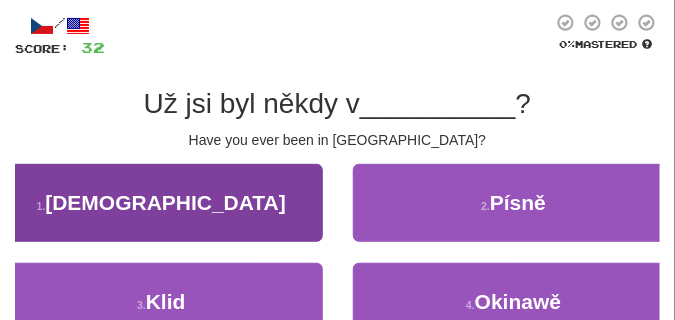 scroll, scrollTop: 110, scrollLeft: 0, axis: vertical 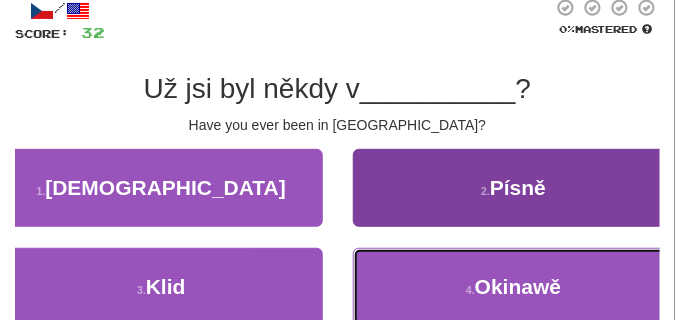 click on "4 .  Okinawě" at bounding box center [514, 287] 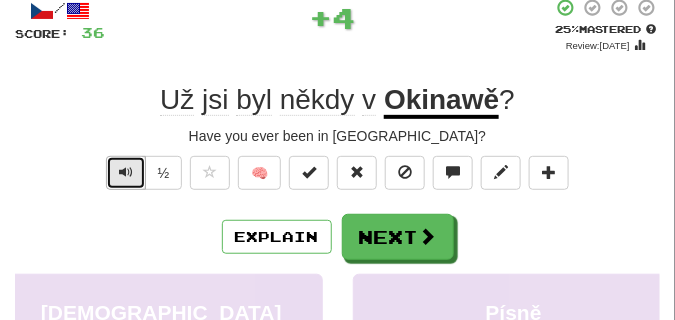 click at bounding box center [126, 172] 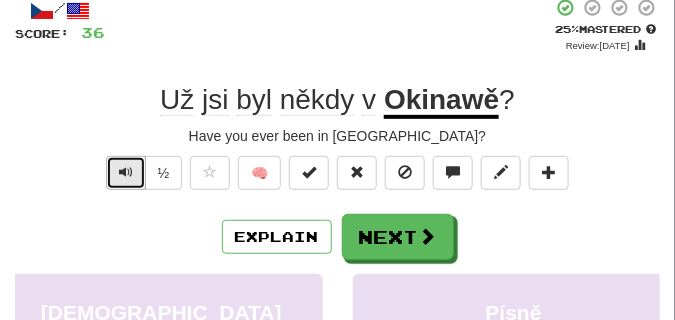 click at bounding box center (126, 172) 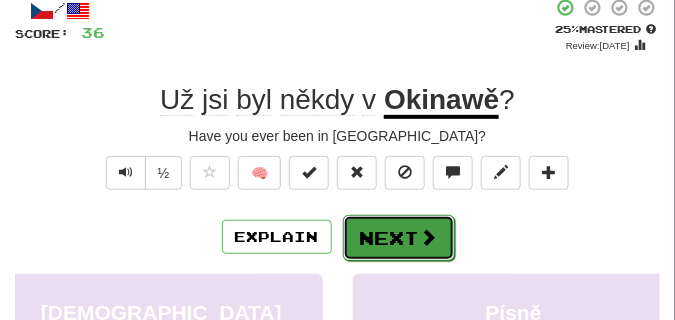 click on "Next" at bounding box center [399, 238] 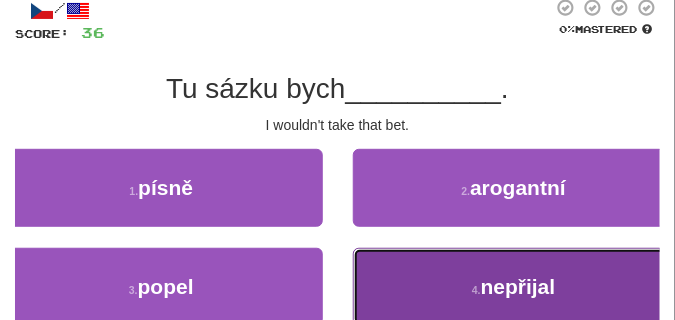 click on "nepřijal" at bounding box center (518, 286) 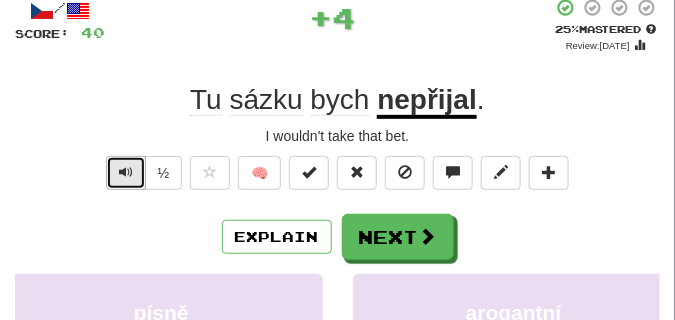 click at bounding box center [126, 172] 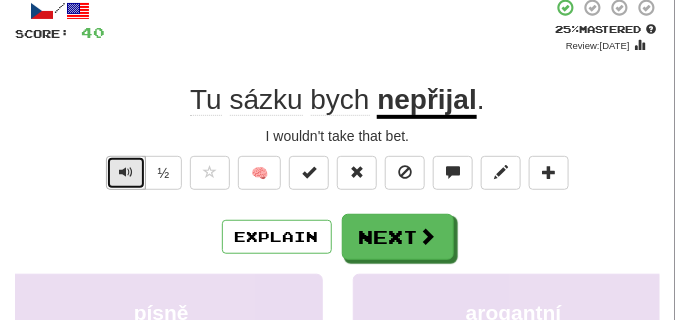 click at bounding box center (126, 172) 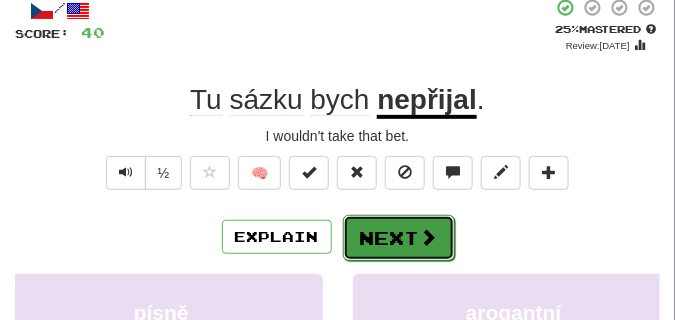 click on "Next" at bounding box center [399, 238] 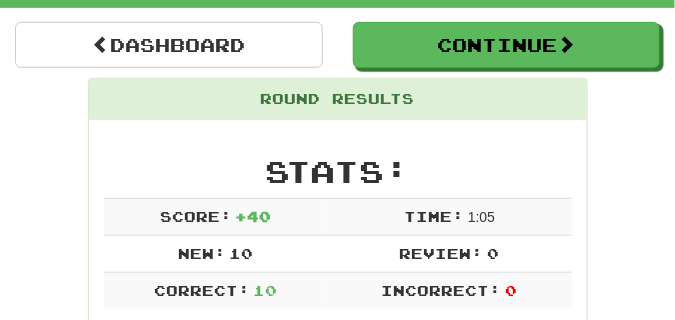 scroll, scrollTop: 98, scrollLeft: 0, axis: vertical 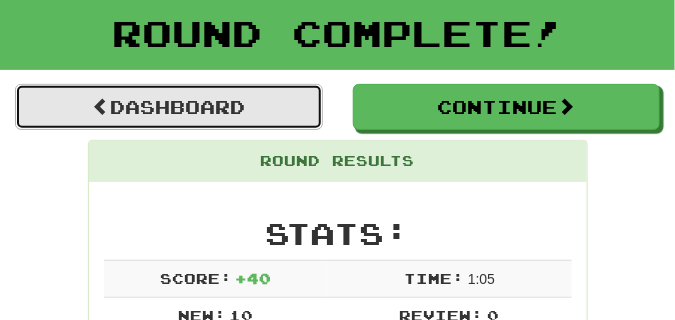 click on "Dashboard" at bounding box center [169, 107] 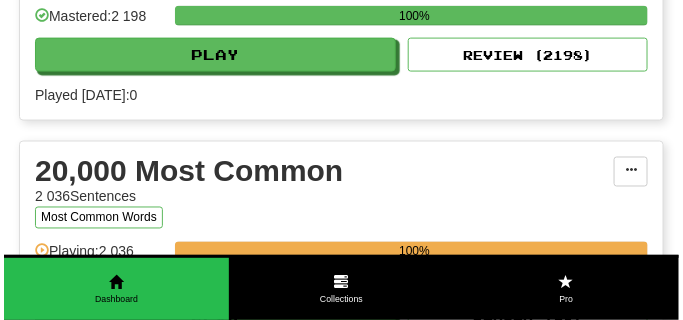 scroll, scrollTop: 2000, scrollLeft: 0, axis: vertical 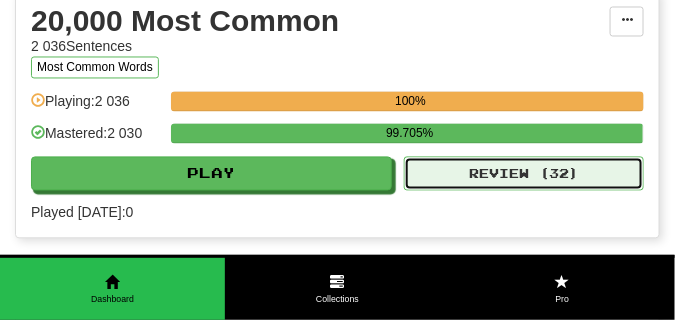 click on "Review ( 32 )" at bounding box center [524, 174] 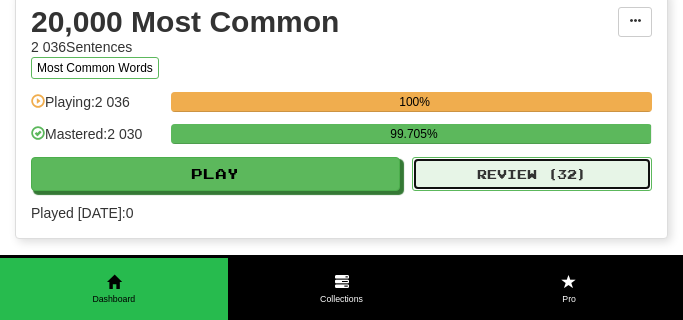 select on "**" 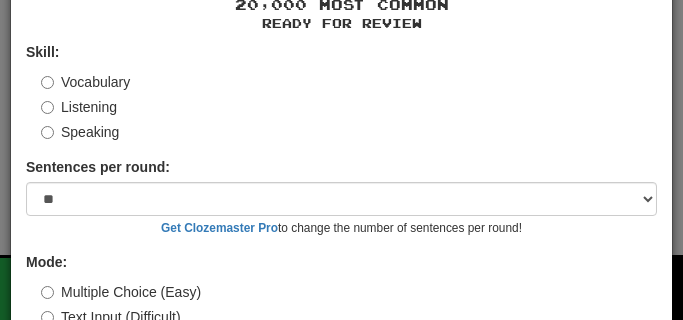 scroll, scrollTop: 186, scrollLeft: 0, axis: vertical 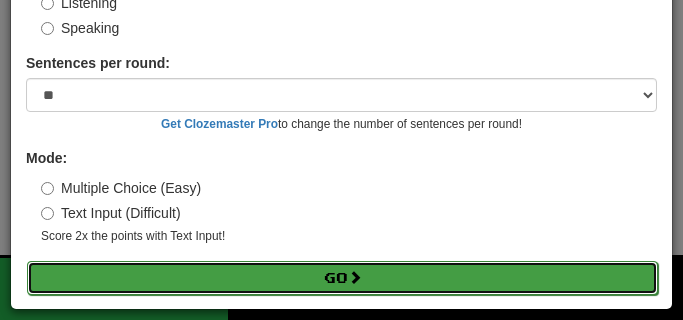 click on "Go" at bounding box center (342, 278) 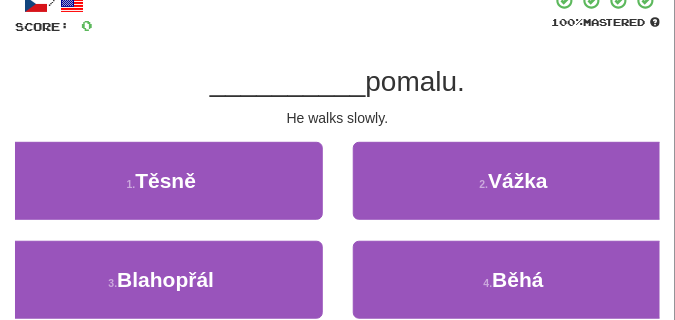 scroll, scrollTop: 100, scrollLeft: 0, axis: vertical 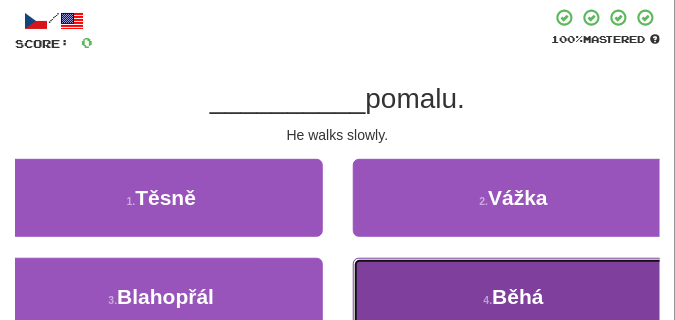 click on "4 .  Běhá" at bounding box center [514, 297] 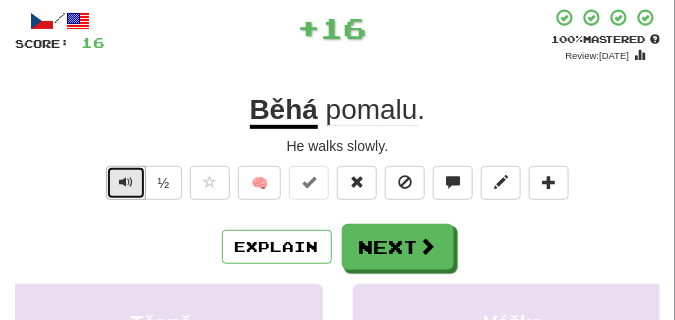 click at bounding box center (126, 182) 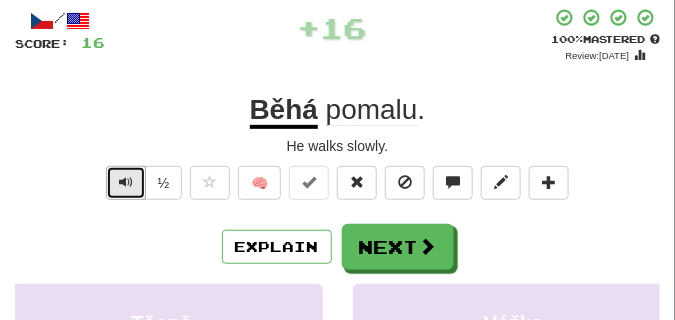 click at bounding box center (126, 182) 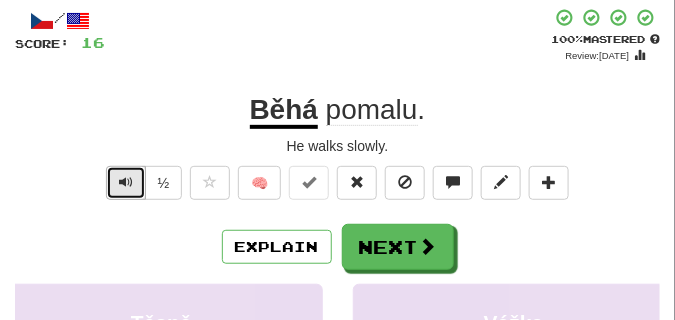 click at bounding box center (126, 182) 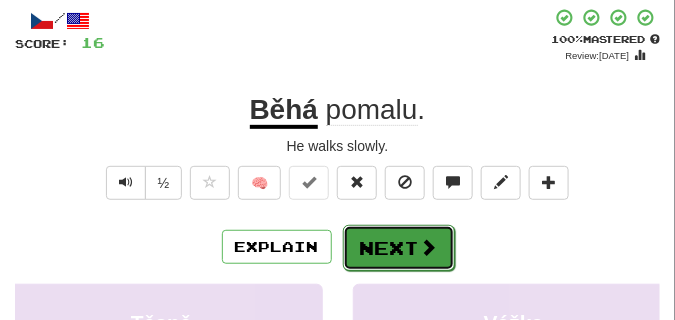 click on "Next" at bounding box center [399, 248] 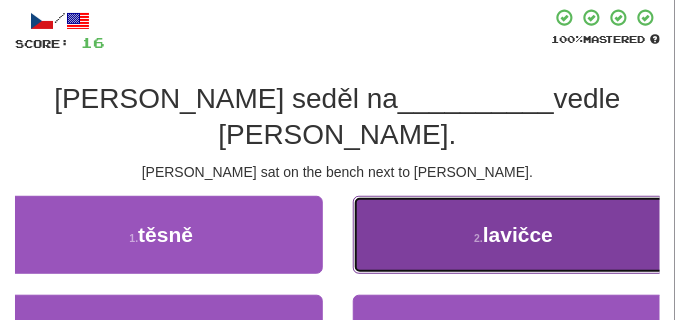 click on "2 .  lavičce" at bounding box center (514, 235) 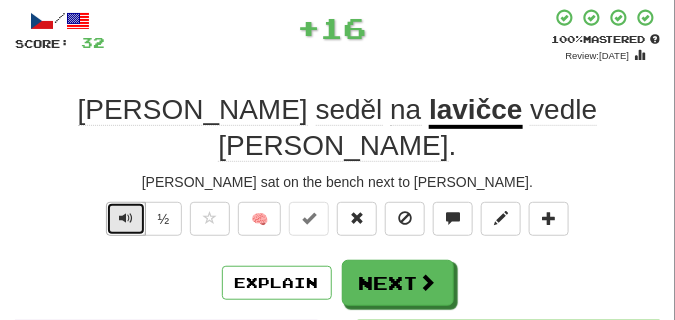 click at bounding box center [126, 218] 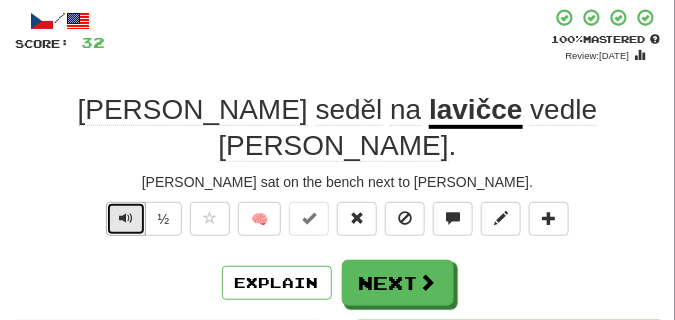 click at bounding box center (126, 218) 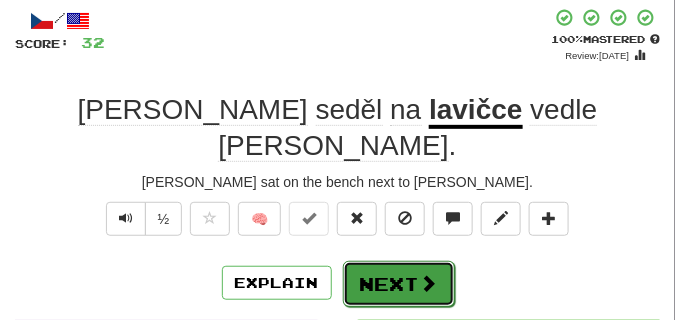click on "Next" at bounding box center (399, 284) 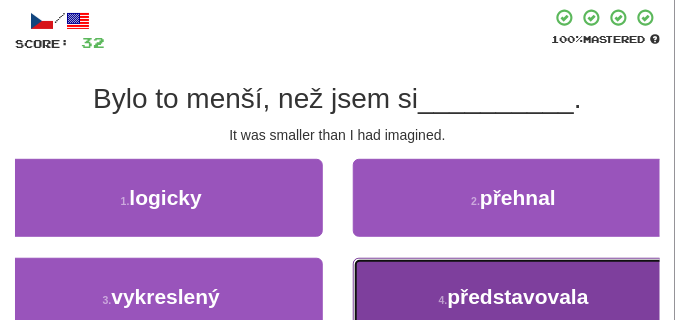 click on "4 .  představovala" at bounding box center [514, 297] 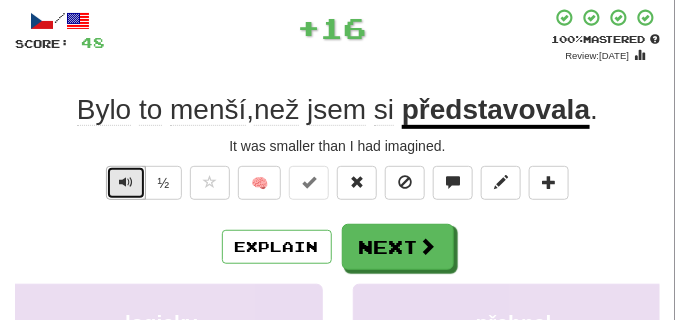 click at bounding box center [126, 183] 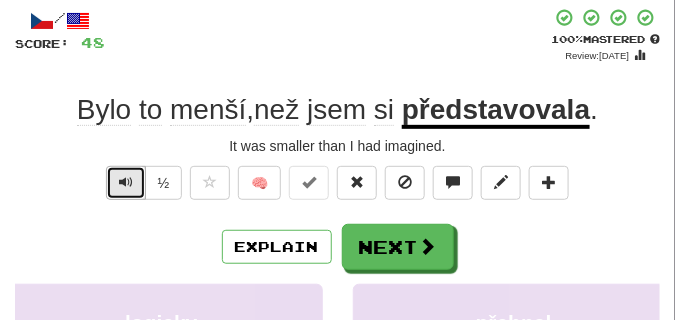click at bounding box center (126, 183) 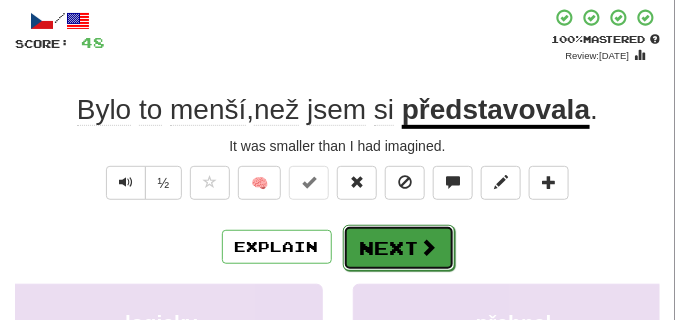 click on "Next" at bounding box center (399, 248) 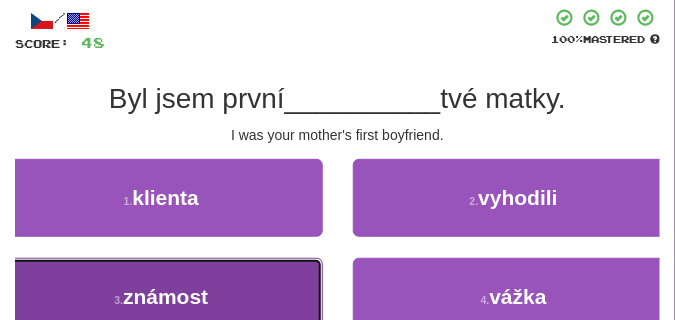 click on "3 .  známost" at bounding box center (161, 297) 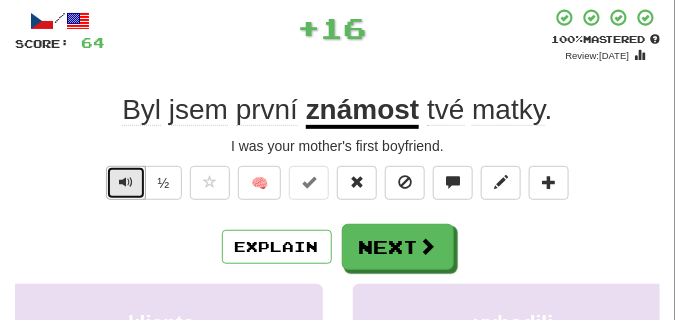 click at bounding box center (126, 182) 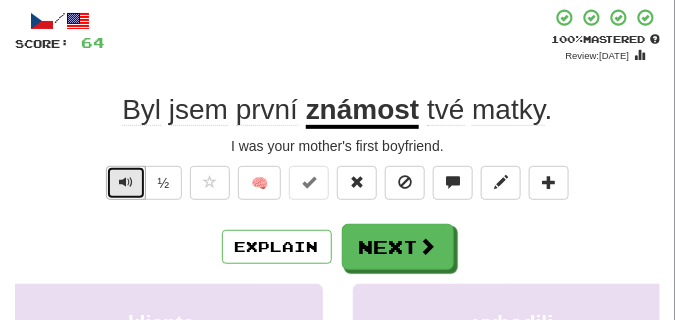 click at bounding box center (126, 182) 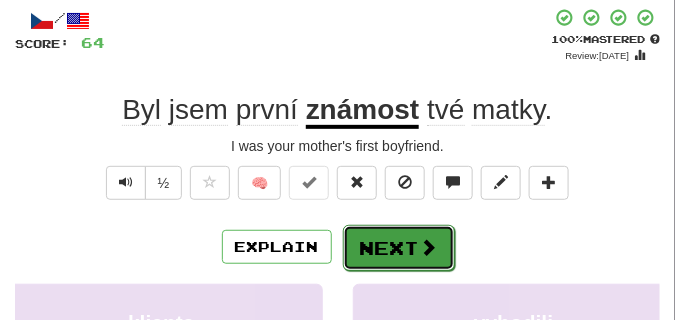 click on "Next" at bounding box center (399, 248) 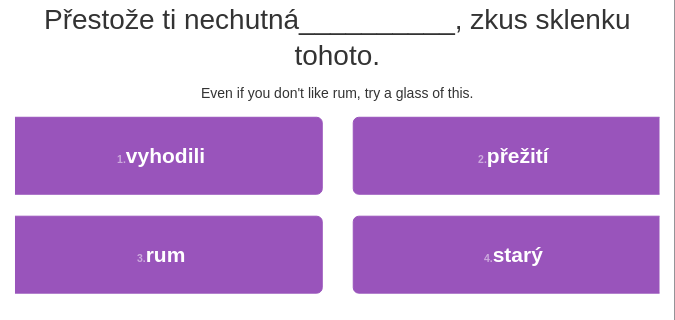 scroll, scrollTop: 200, scrollLeft: 0, axis: vertical 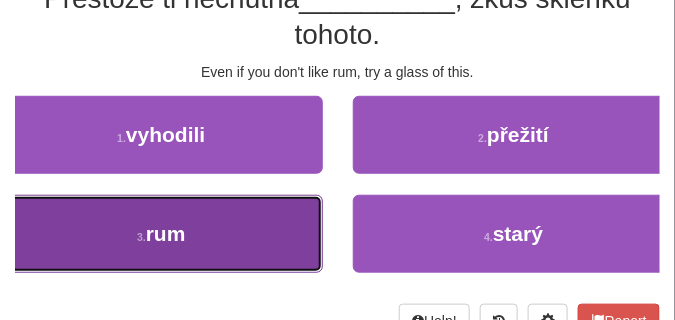 click on "rum" at bounding box center (166, 233) 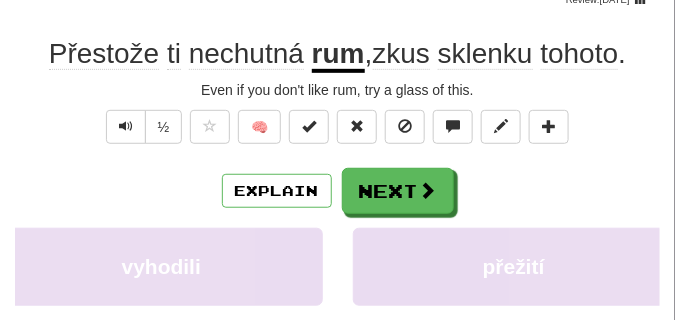scroll, scrollTop: 60, scrollLeft: 0, axis: vertical 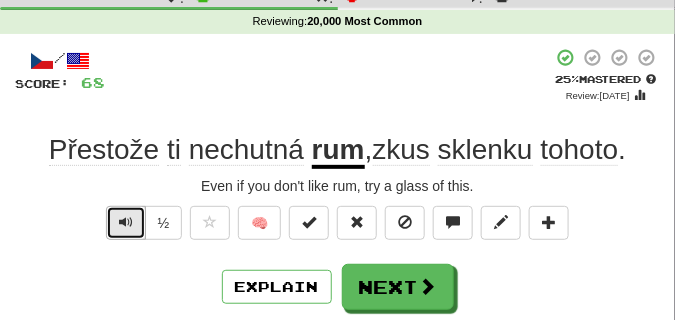click at bounding box center [126, 222] 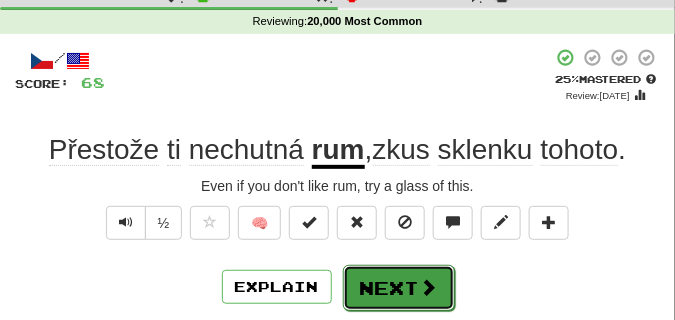 click on "Next" at bounding box center (399, 288) 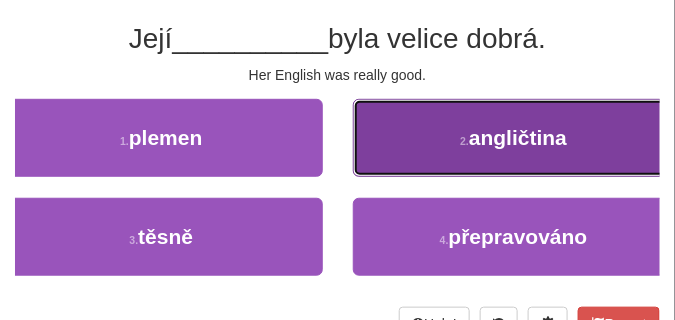click on "angličtina" at bounding box center (518, 137) 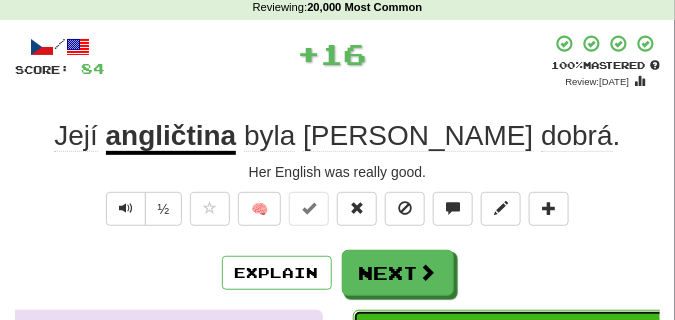scroll, scrollTop: 70, scrollLeft: 0, axis: vertical 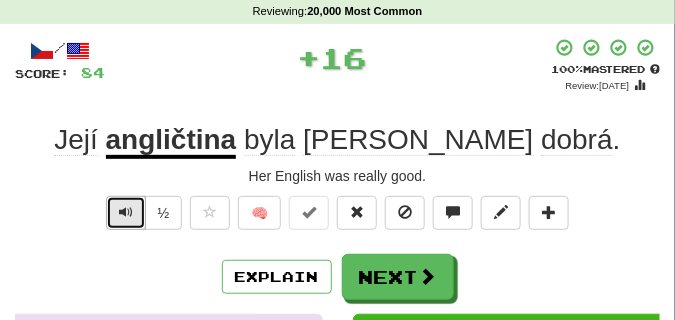 click at bounding box center (126, 212) 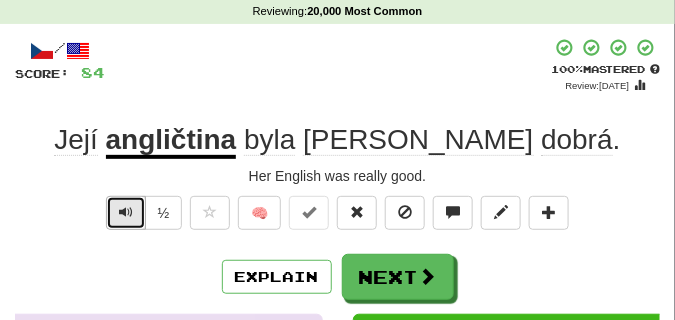 click at bounding box center [126, 212] 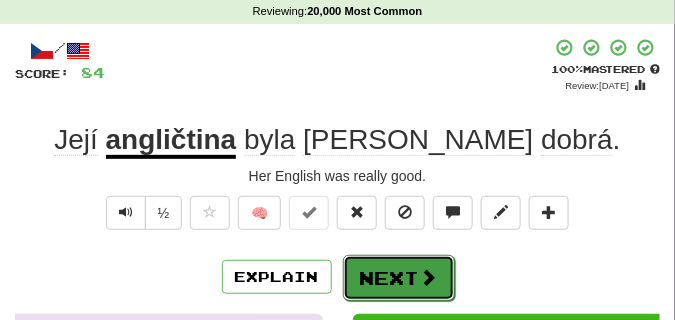 click on "Next" at bounding box center [399, 278] 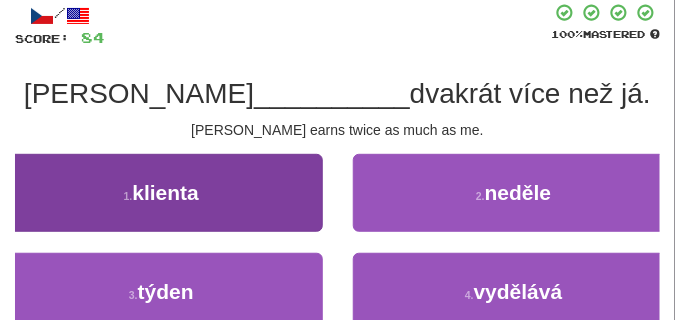 scroll, scrollTop: 120, scrollLeft: 0, axis: vertical 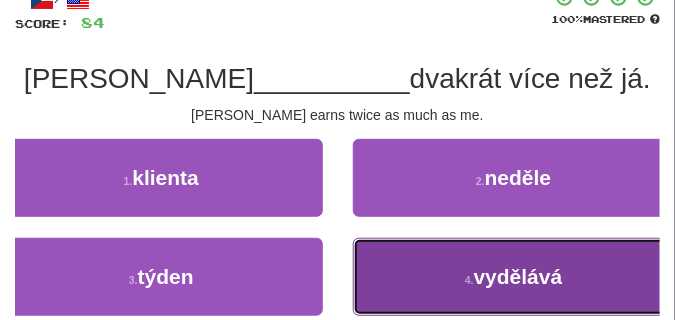 click on "4 .  vydělává" at bounding box center [514, 277] 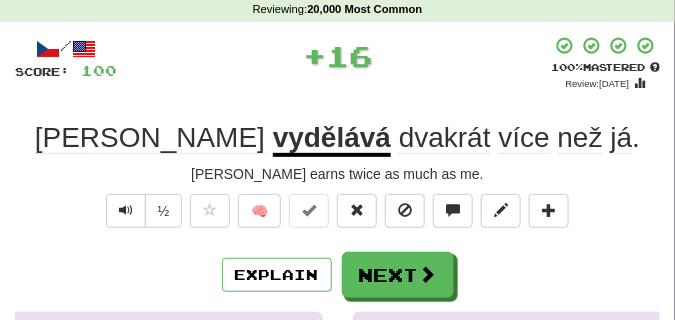 scroll, scrollTop: 20, scrollLeft: 0, axis: vertical 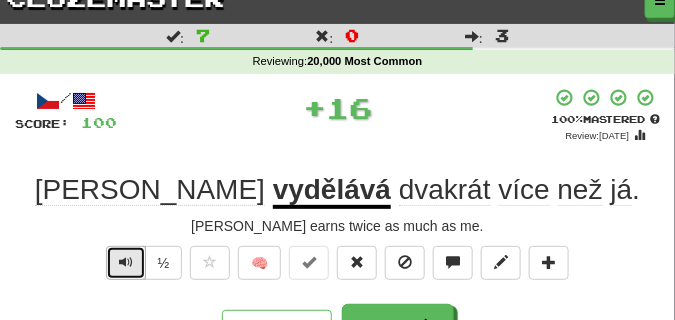 click at bounding box center [126, 262] 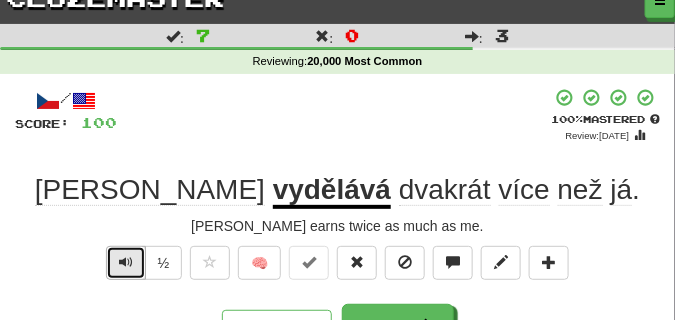 click at bounding box center [126, 262] 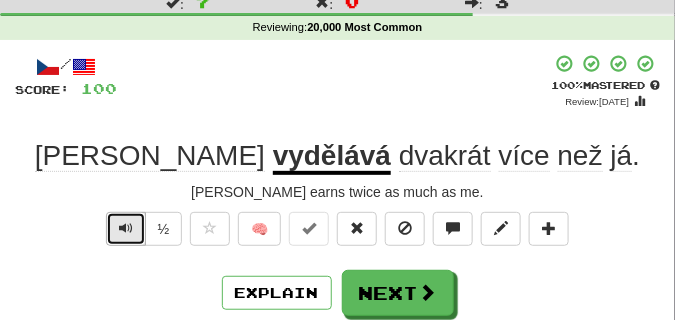 scroll, scrollTop: 70, scrollLeft: 0, axis: vertical 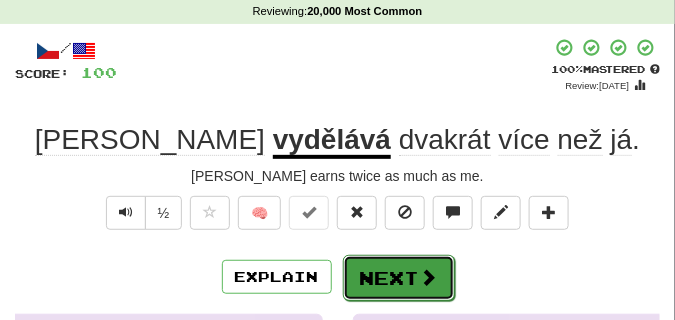 click on "Next" at bounding box center (399, 278) 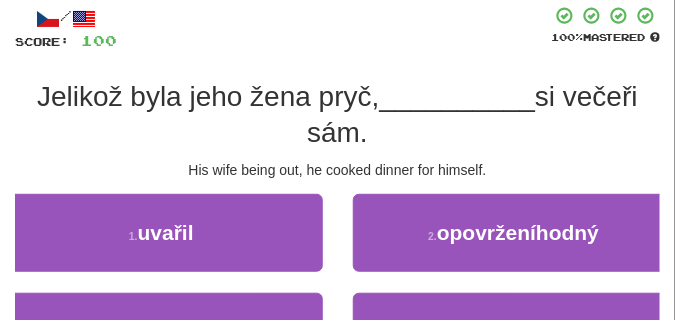 scroll, scrollTop: 120, scrollLeft: 0, axis: vertical 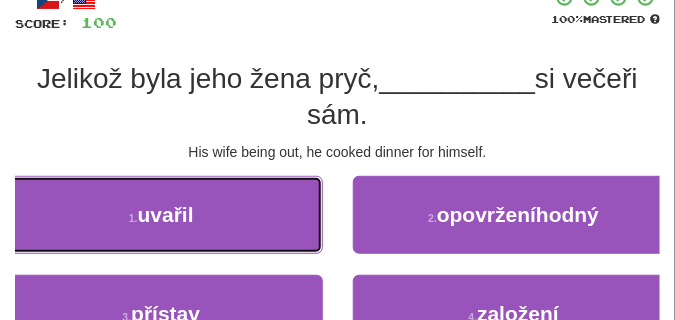 click on "1 .  uvařil" at bounding box center (161, 215) 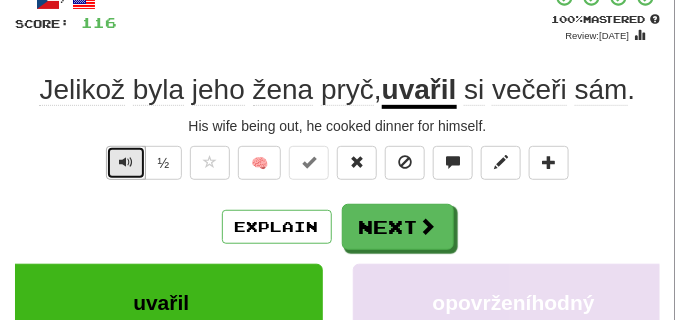click at bounding box center (126, 162) 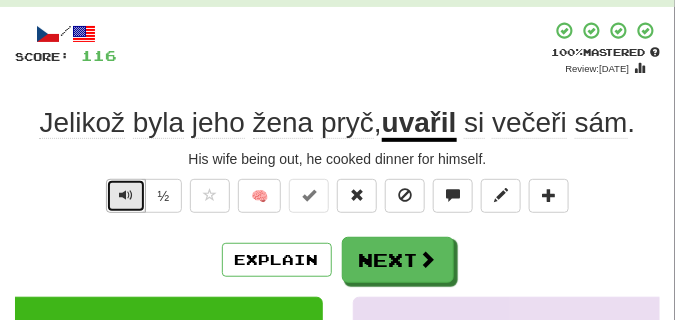 scroll, scrollTop: 70, scrollLeft: 0, axis: vertical 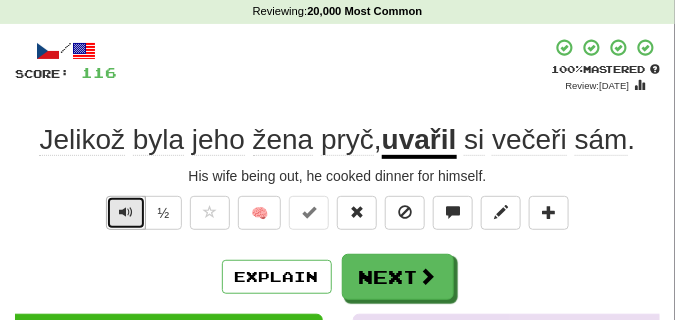 click at bounding box center [126, 212] 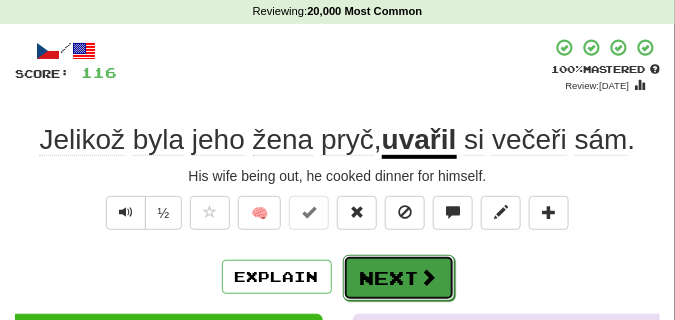 click on "Next" at bounding box center [399, 278] 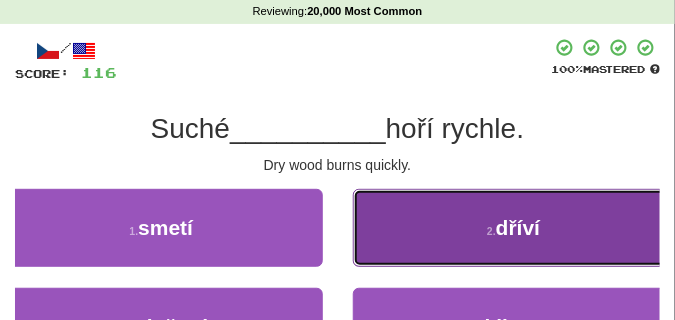 click on "2 .  dříví" at bounding box center (514, 228) 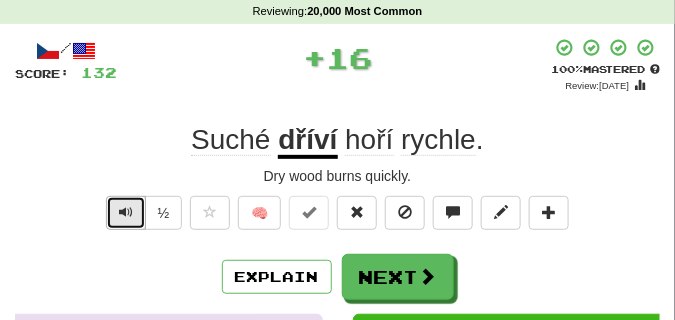 click at bounding box center [126, 213] 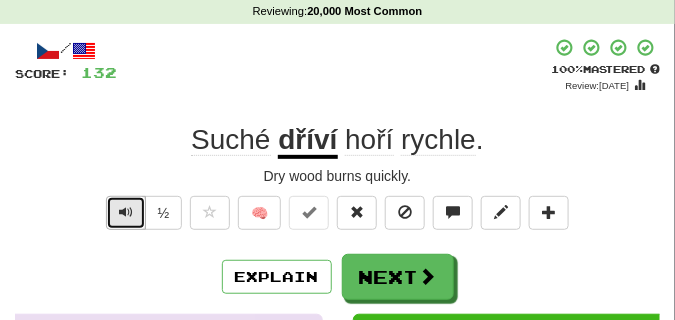 click at bounding box center (126, 213) 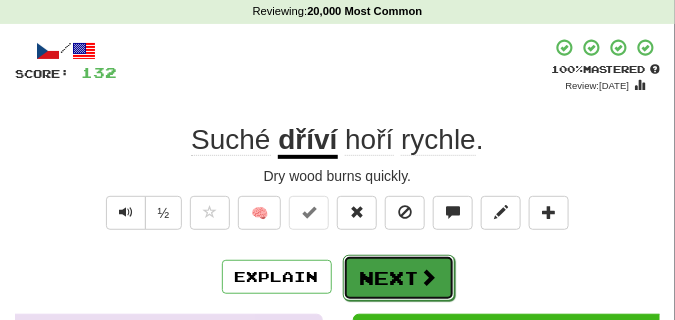 click on "Next" at bounding box center (399, 278) 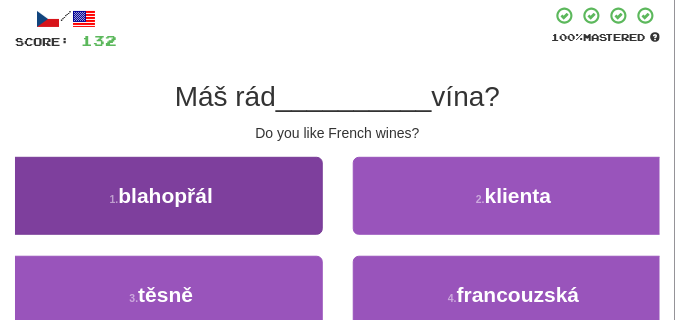 scroll, scrollTop: 120, scrollLeft: 0, axis: vertical 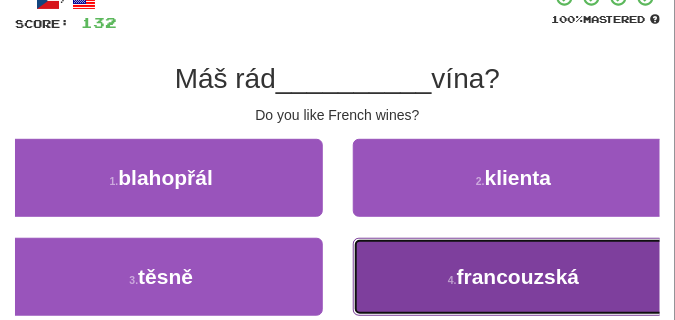 click on "4 .  francouzská" at bounding box center (514, 277) 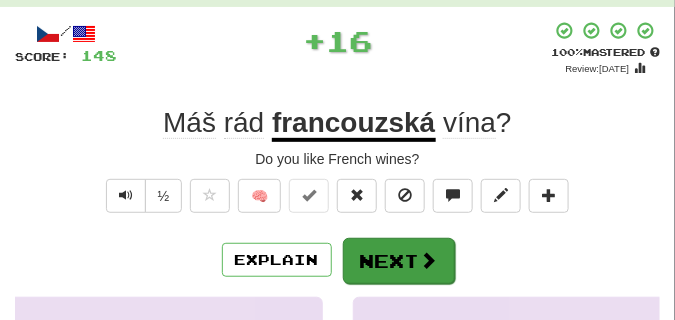 scroll, scrollTop: 70, scrollLeft: 0, axis: vertical 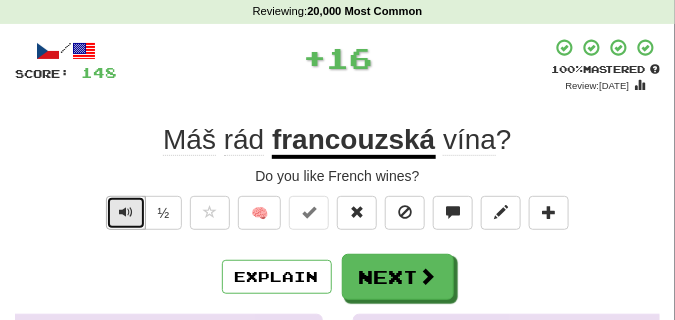 click at bounding box center (126, 212) 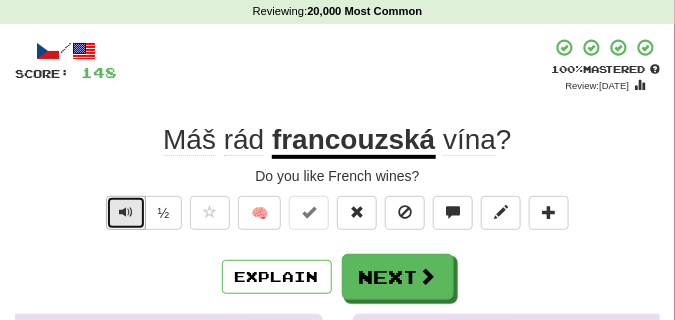 click at bounding box center [126, 212] 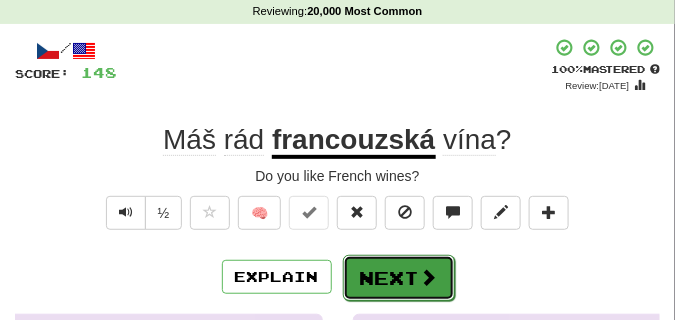 click on "Next" at bounding box center (399, 278) 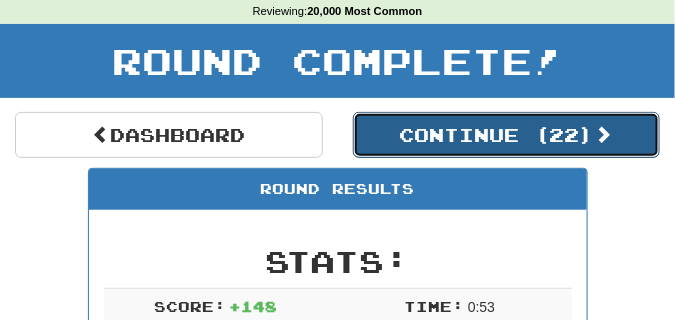 click on "Continue ( 22 )" at bounding box center [507, 135] 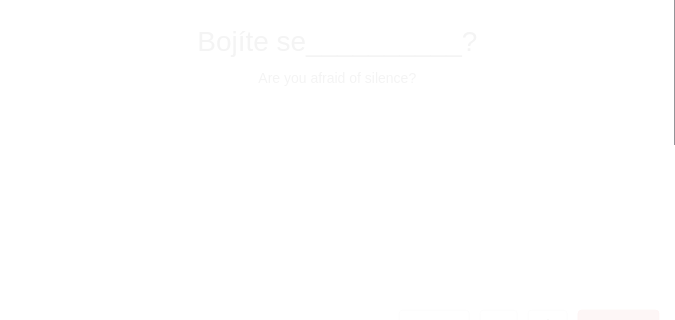 scroll, scrollTop: 70, scrollLeft: 0, axis: vertical 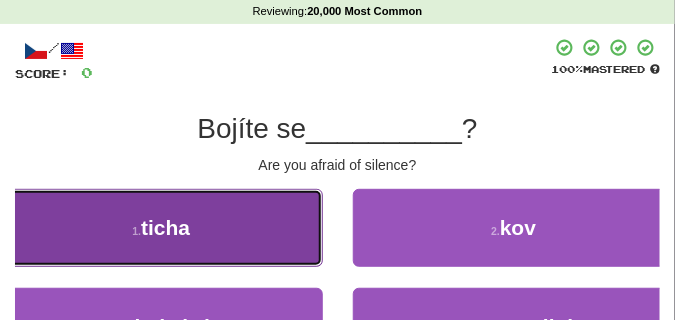 click on "1 .  ticha" at bounding box center [161, 228] 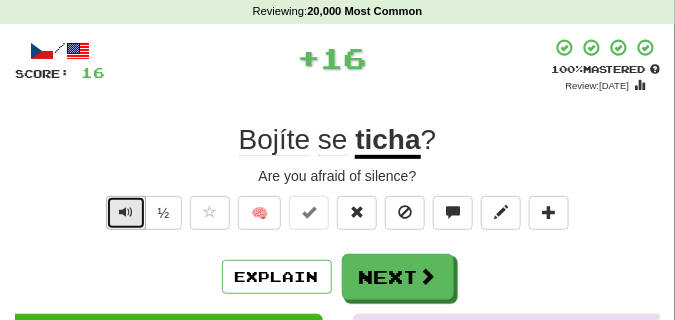 click at bounding box center (126, 212) 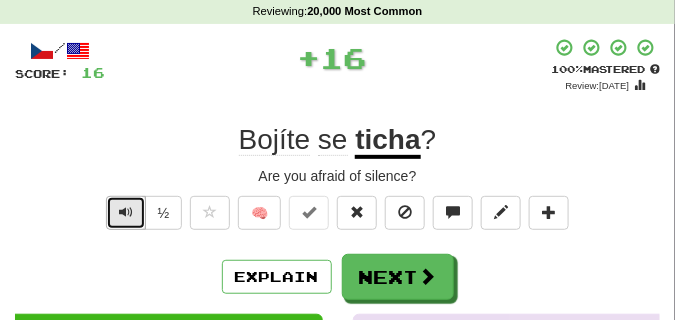 click at bounding box center [126, 212] 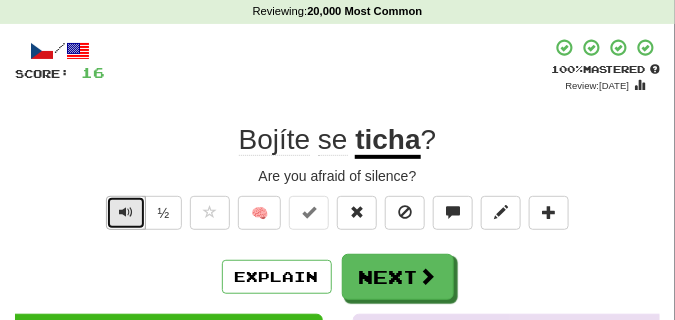 click at bounding box center (126, 212) 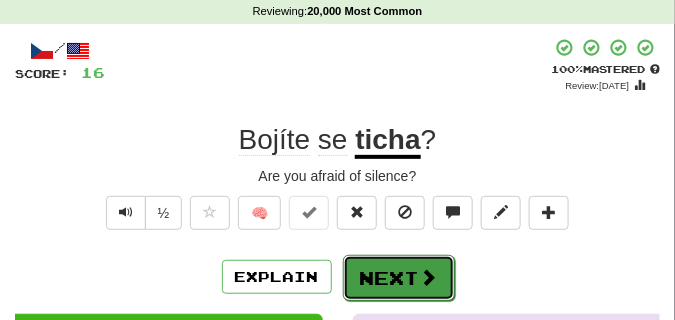 click on "Next" at bounding box center (399, 278) 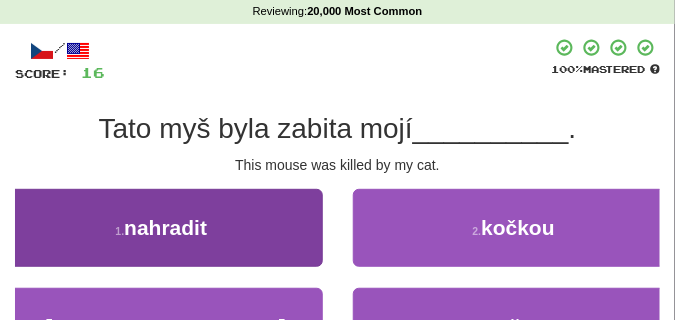 scroll, scrollTop: 170, scrollLeft: 0, axis: vertical 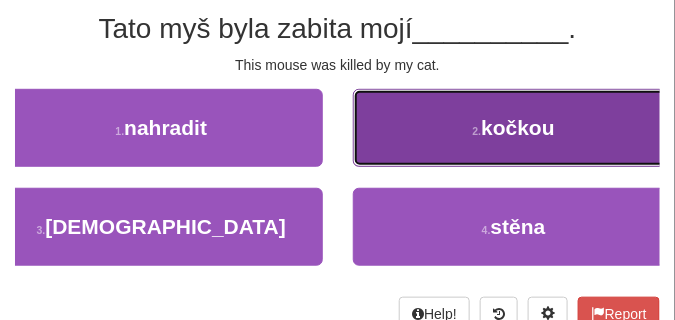 click on "2 .  kočkou" at bounding box center [514, 128] 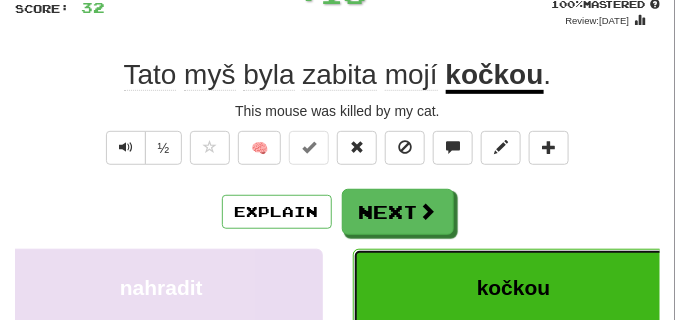 scroll, scrollTop: 80, scrollLeft: 0, axis: vertical 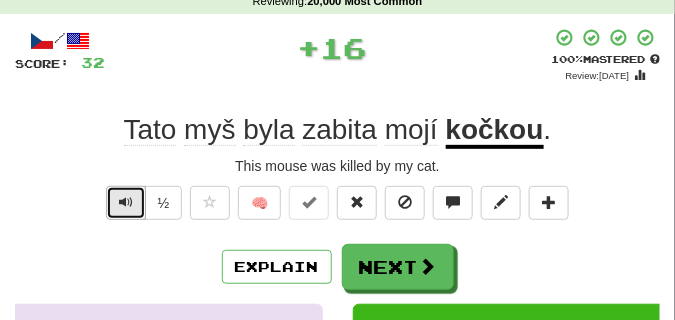click at bounding box center [126, 202] 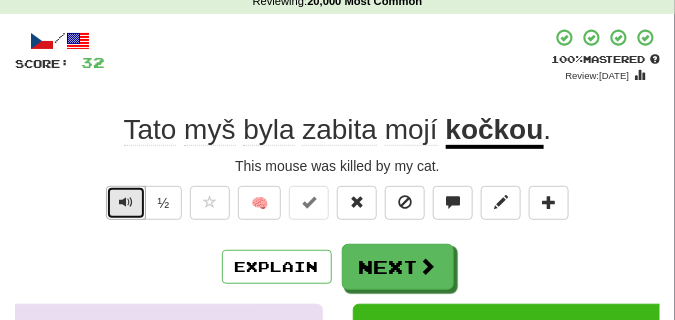 click at bounding box center [126, 202] 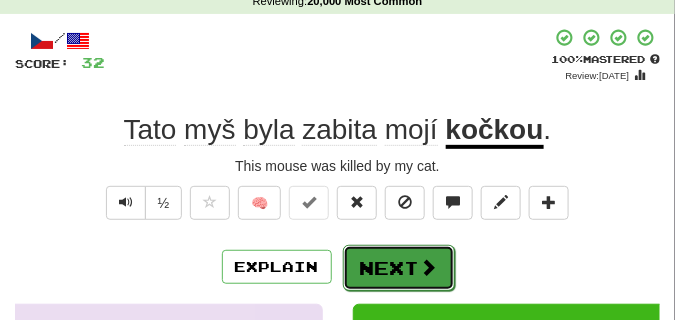 click on "Next" at bounding box center [399, 268] 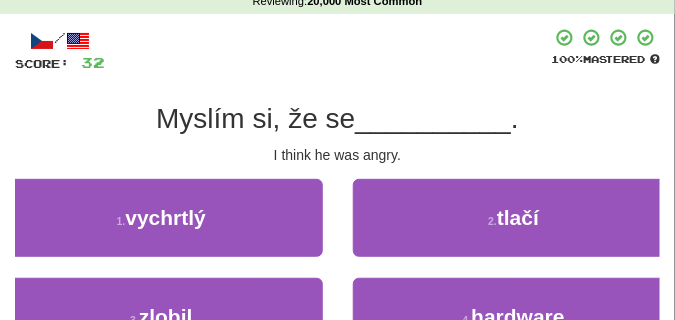 scroll, scrollTop: 130, scrollLeft: 0, axis: vertical 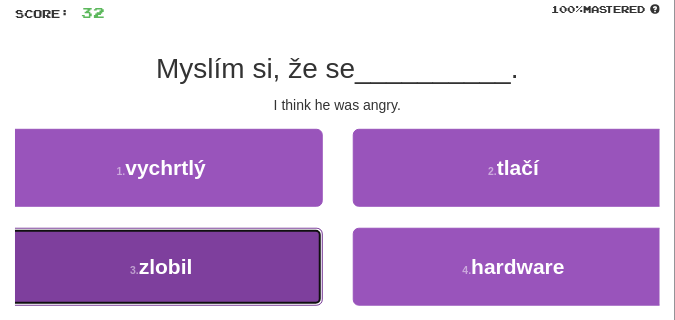 click on "3 .  zlobil" at bounding box center (161, 267) 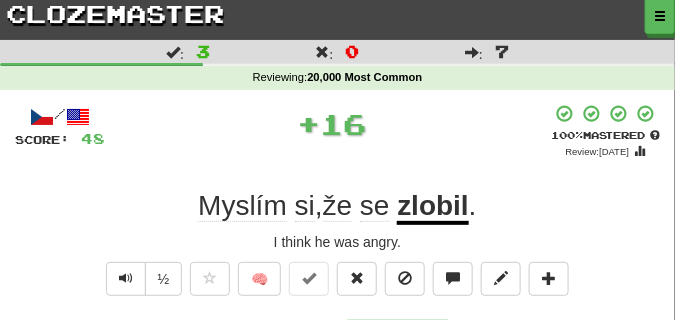 scroll, scrollTop: 0, scrollLeft: 0, axis: both 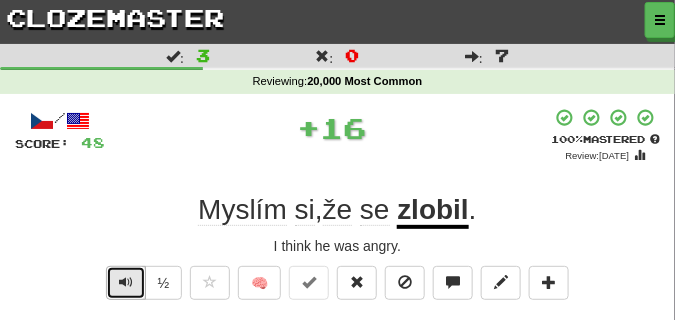 click at bounding box center (126, 282) 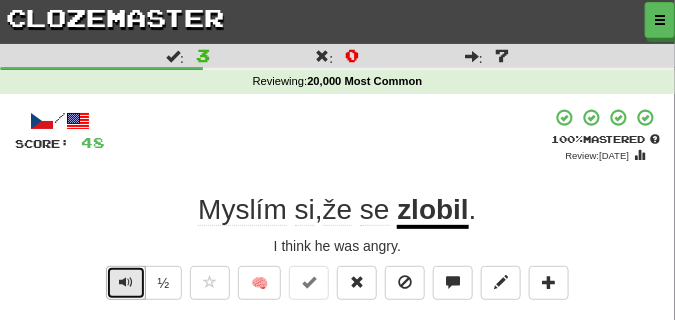 click at bounding box center (126, 282) 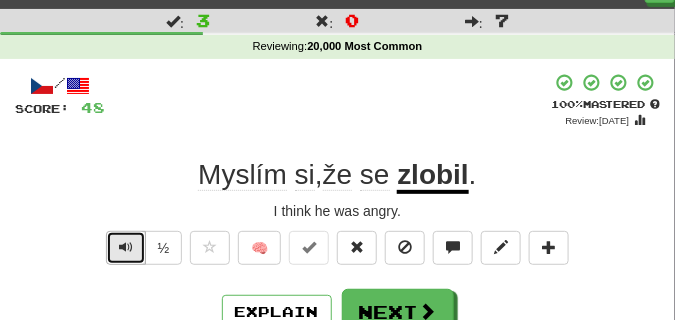 scroll, scrollTop: 50, scrollLeft: 0, axis: vertical 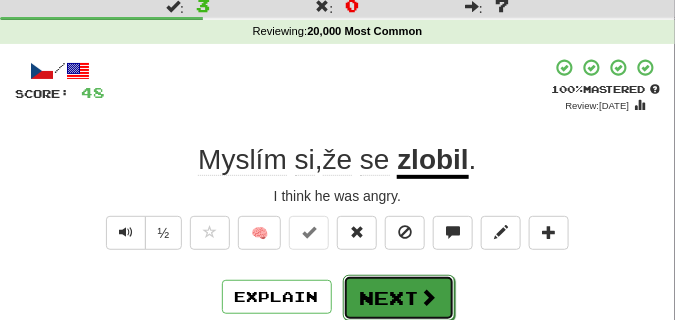 click on "Next" at bounding box center (399, 298) 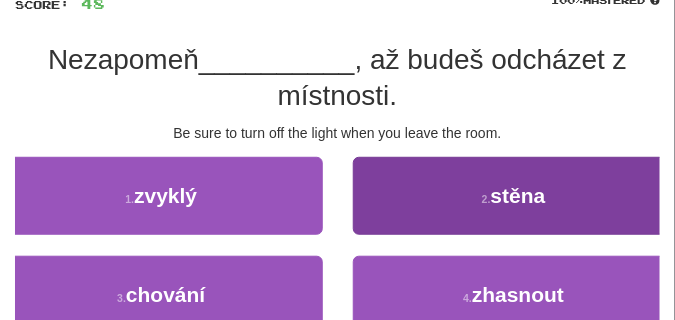 scroll, scrollTop: 150, scrollLeft: 0, axis: vertical 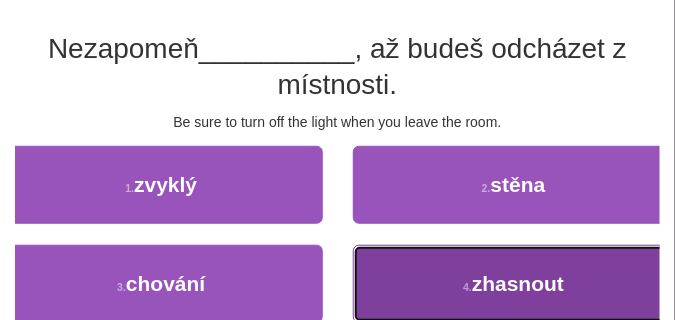 click on "4 .  zhasnout" at bounding box center [514, 284] 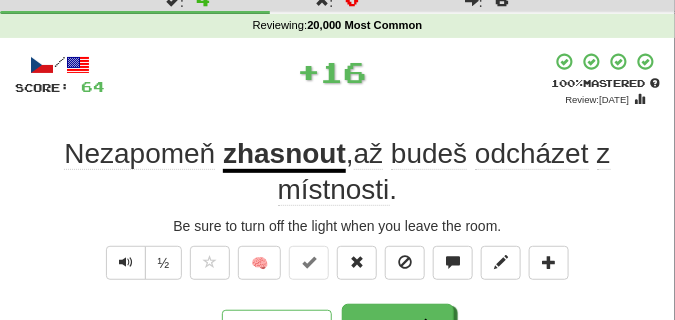 scroll, scrollTop: 50, scrollLeft: 0, axis: vertical 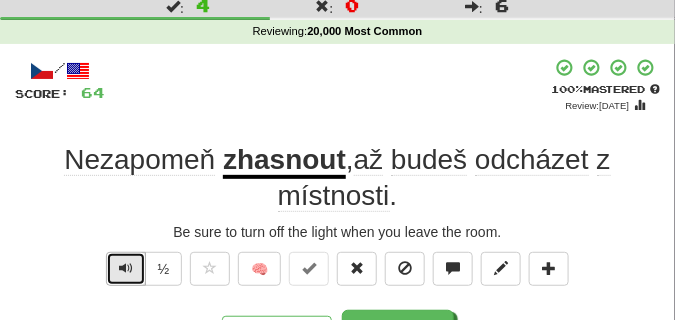 click at bounding box center [126, 268] 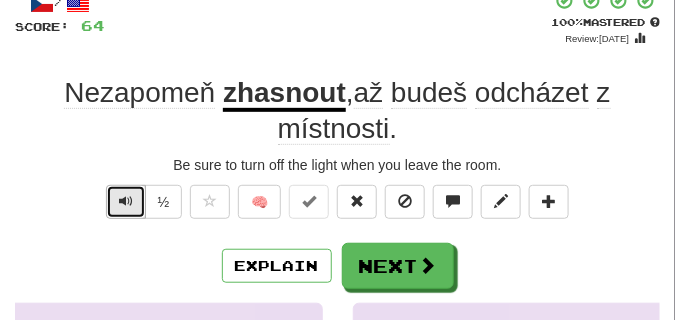 scroll, scrollTop: 100, scrollLeft: 0, axis: vertical 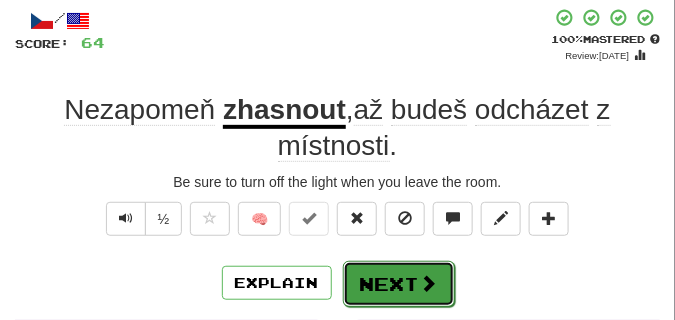 click on "Next" at bounding box center (399, 284) 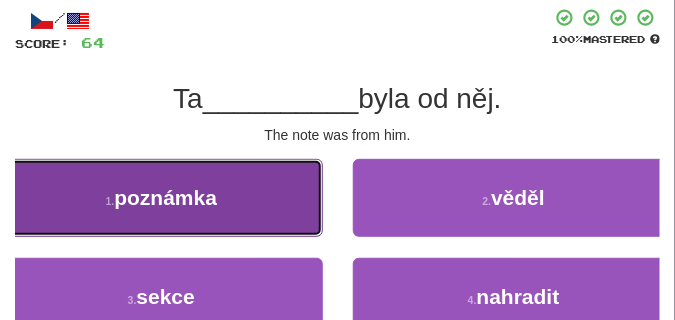 click on "1 .  poznámka" at bounding box center (161, 198) 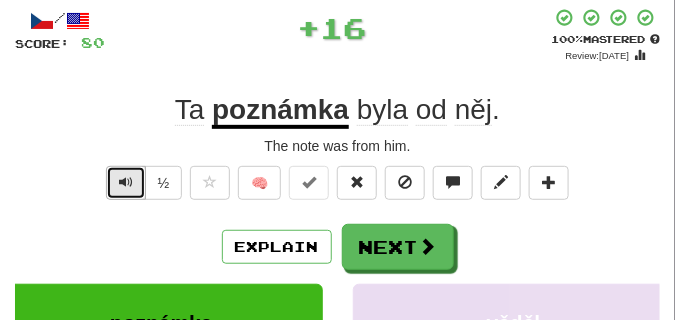click at bounding box center [126, 182] 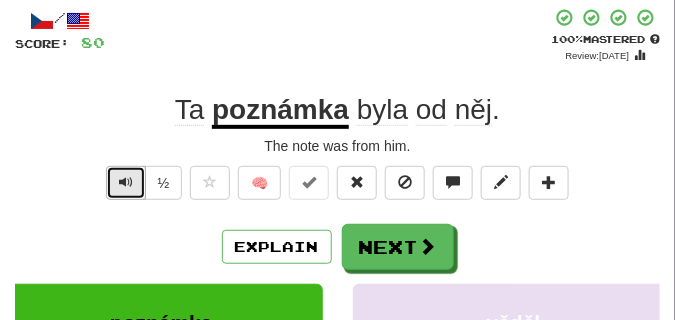 click at bounding box center [126, 182] 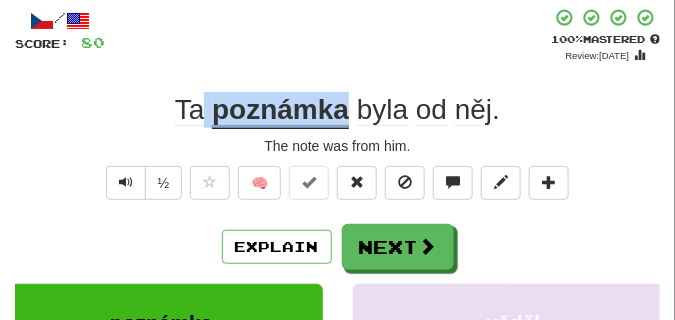drag, startPoint x: 206, startPoint y: 115, endPoint x: 346, endPoint y: 111, distance: 140.05713 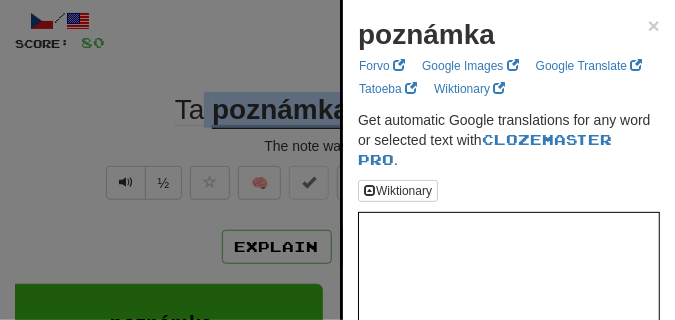 drag, startPoint x: 351, startPoint y: 32, endPoint x: 496, endPoint y: 43, distance: 145.41664 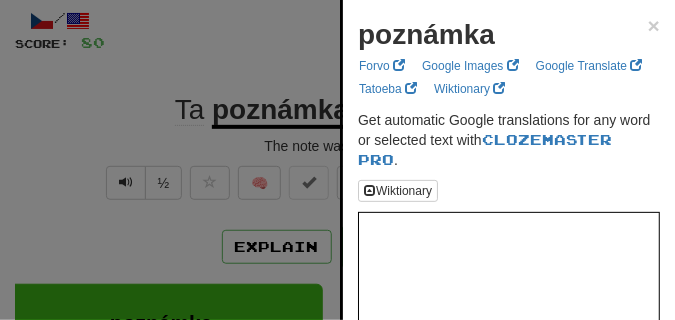 click at bounding box center [337, 160] 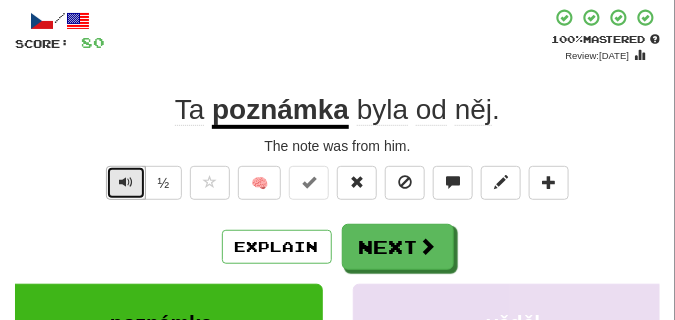 click at bounding box center [126, 182] 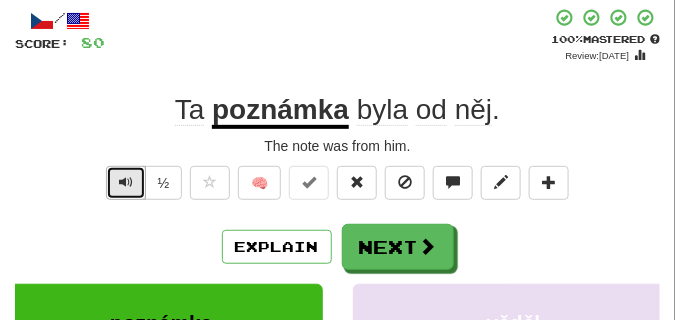 click at bounding box center [126, 182] 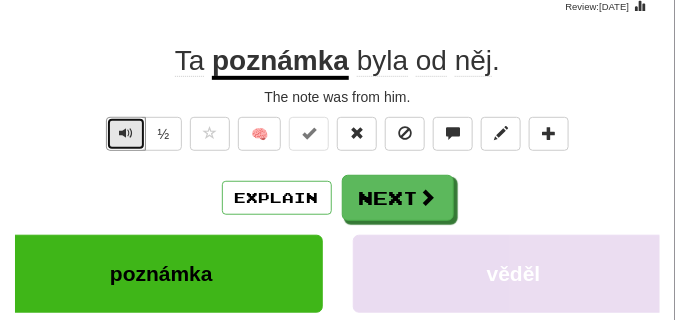 scroll, scrollTop: 150, scrollLeft: 0, axis: vertical 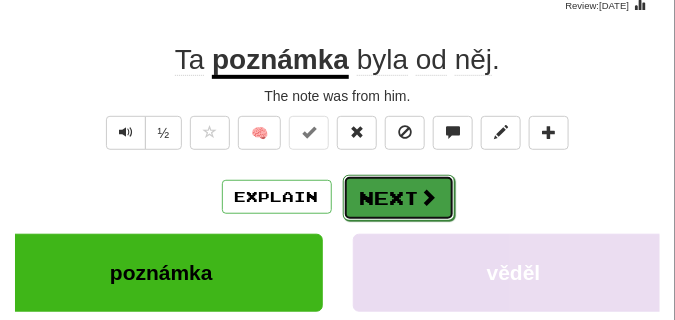 click on "Next" at bounding box center (399, 198) 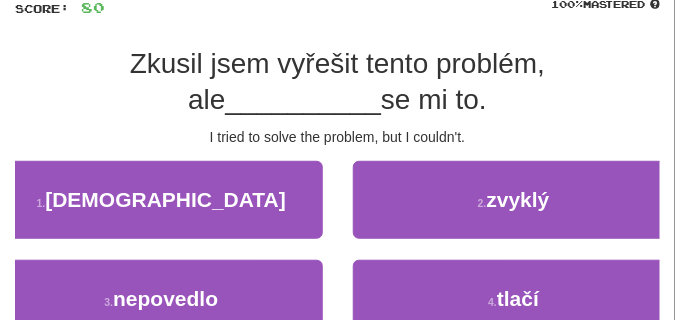 scroll, scrollTop: 150, scrollLeft: 0, axis: vertical 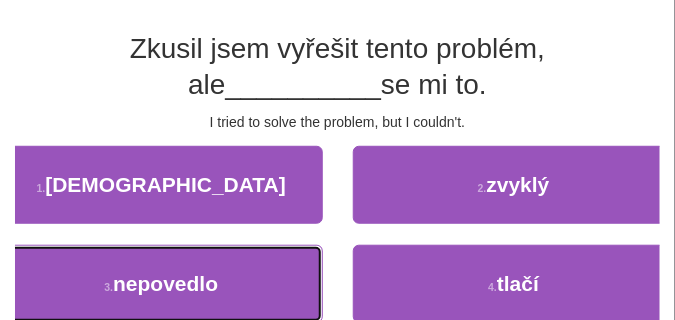 click on "3 .  nepovedlo" at bounding box center (161, 284) 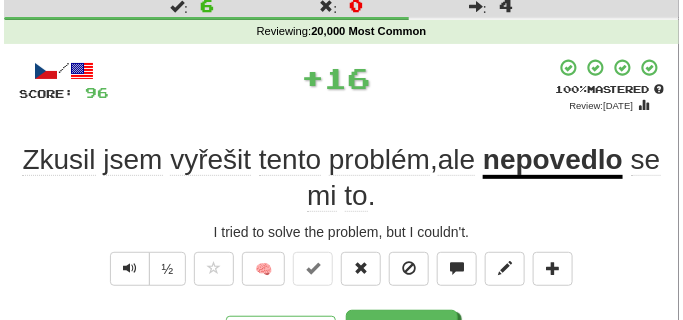 scroll, scrollTop: 100, scrollLeft: 0, axis: vertical 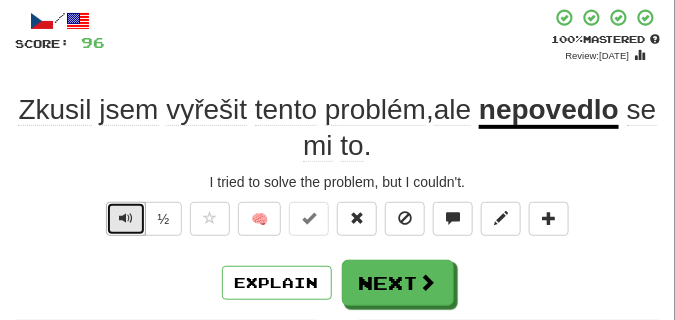 click at bounding box center [126, 218] 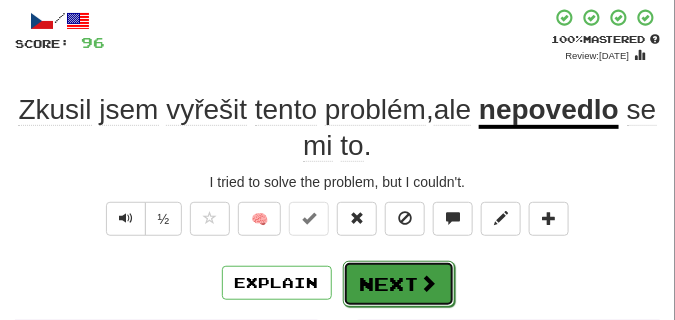 click on "Next" at bounding box center [399, 284] 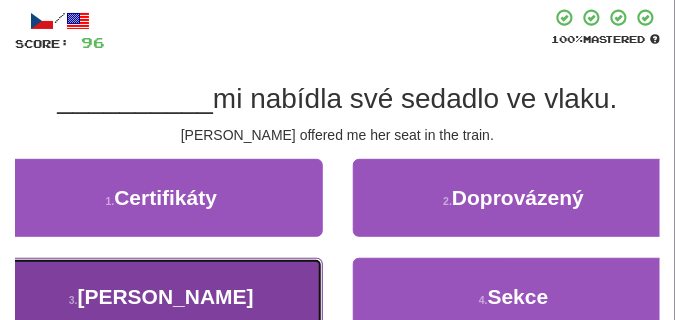 click on "Sandra" at bounding box center (166, 296) 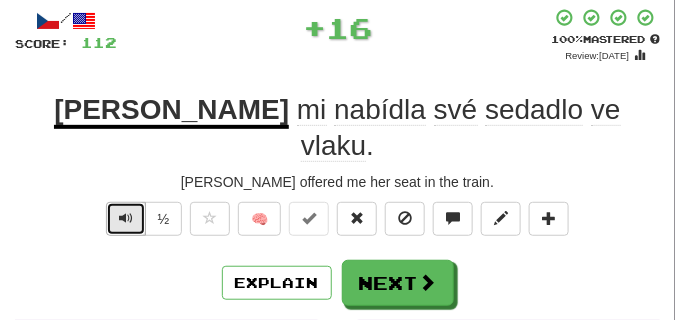 click at bounding box center [126, 218] 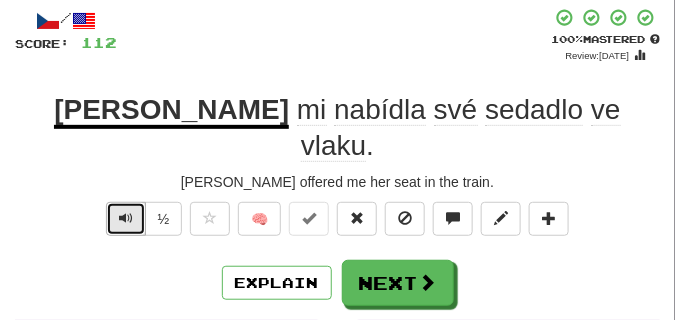 click at bounding box center [126, 218] 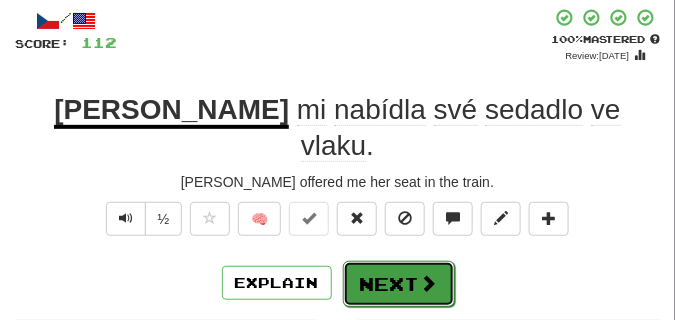 click on "Next" at bounding box center (399, 284) 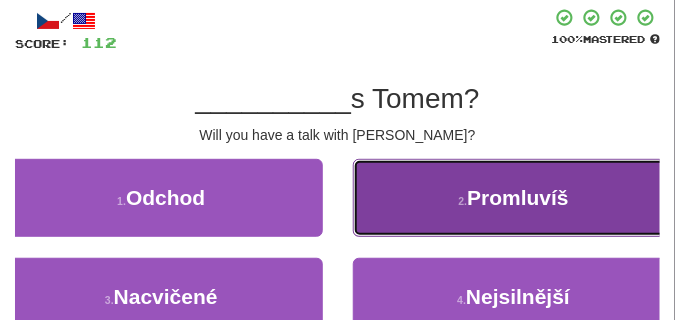 click on "2 .  Promluvíš" at bounding box center [514, 198] 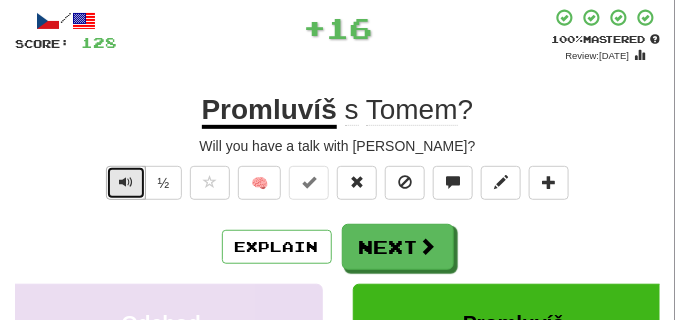 click at bounding box center [126, 182] 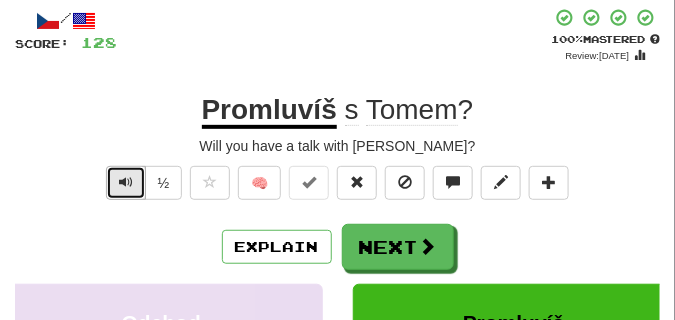click at bounding box center (126, 182) 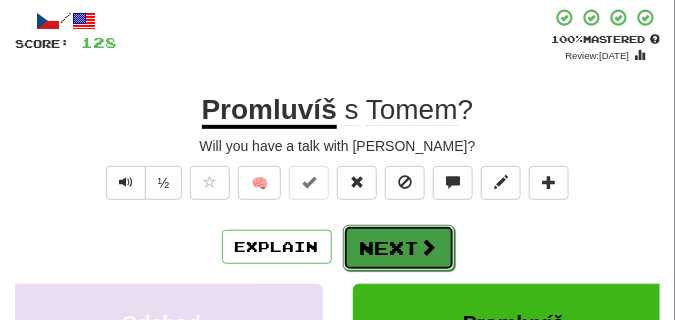 click on "Next" at bounding box center [399, 248] 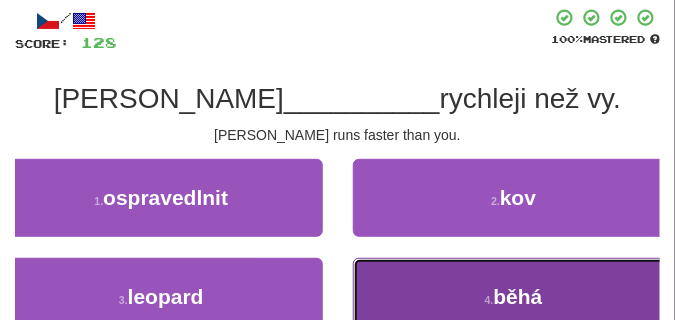 click on "4 .  běhá" at bounding box center [514, 297] 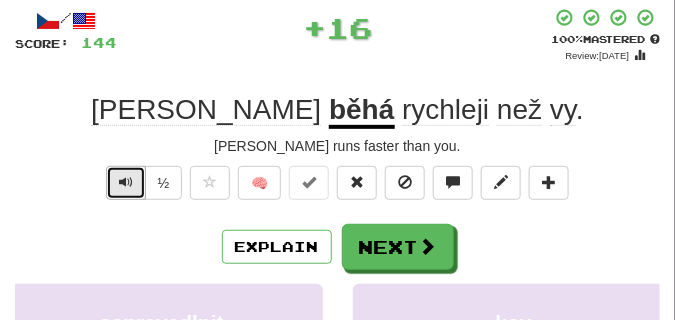 click at bounding box center [126, 182] 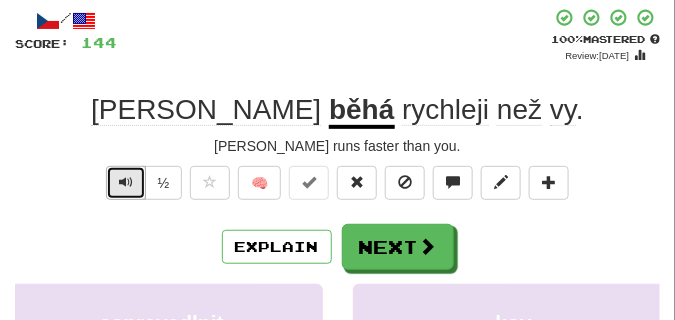 click at bounding box center [126, 182] 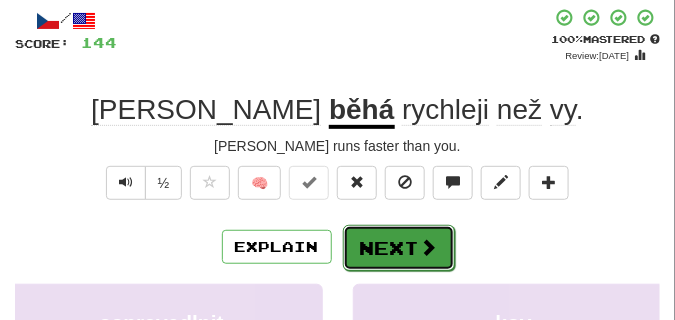 click on "Next" at bounding box center [399, 248] 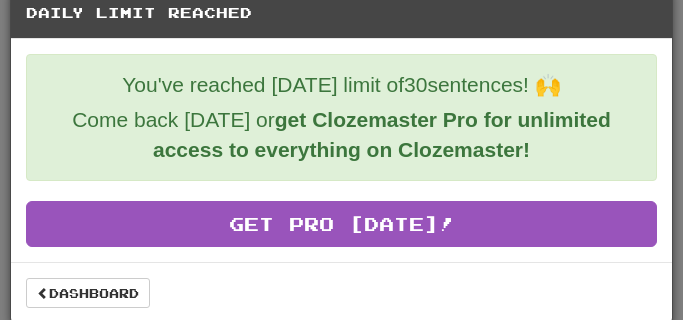 scroll, scrollTop: 36, scrollLeft: 0, axis: vertical 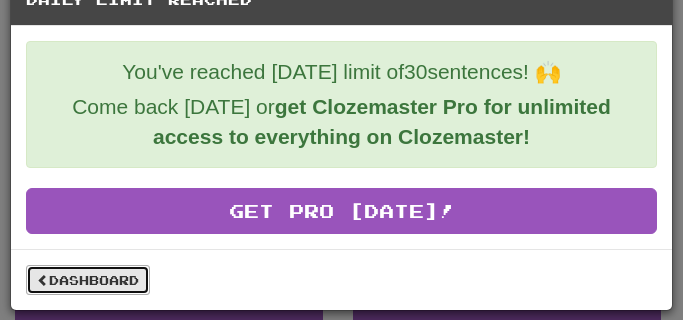 click on "Dashboard" at bounding box center [88, 280] 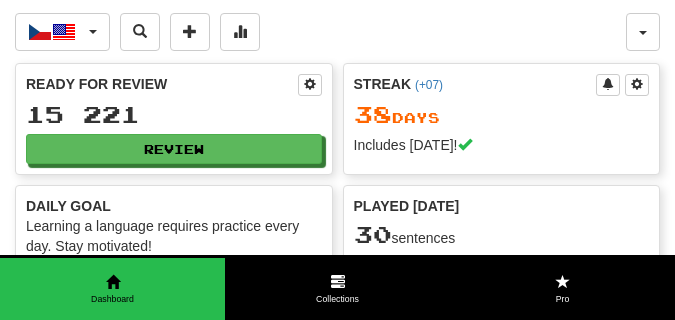 scroll, scrollTop: 0, scrollLeft: 0, axis: both 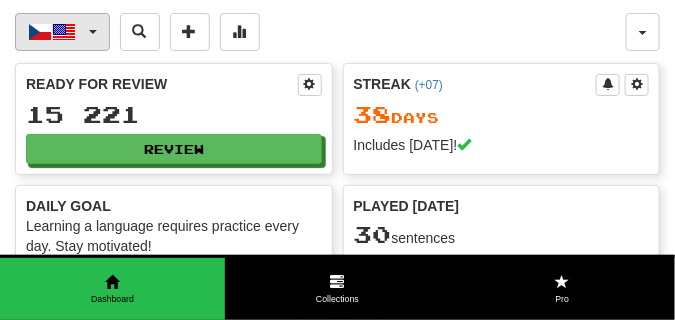 click on "Čeština  /  English" at bounding box center [62, 32] 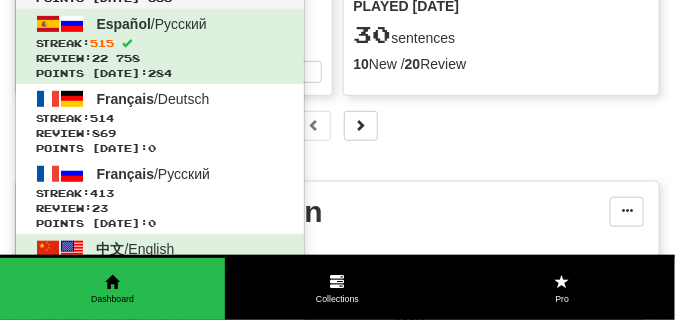 scroll, scrollTop: 250, scrollLeft: 0, axis: vertical 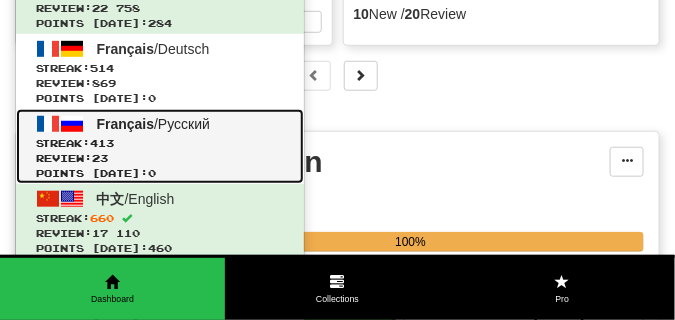 click on "Review:  23" at bounding box center (160, 158) 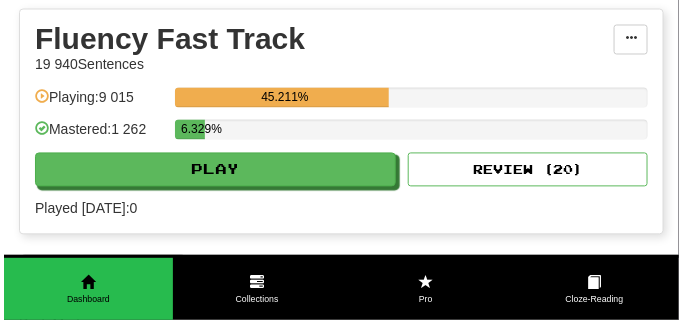 scroll, scrollTop: 650, scrollLeft: 0, axis: vertical 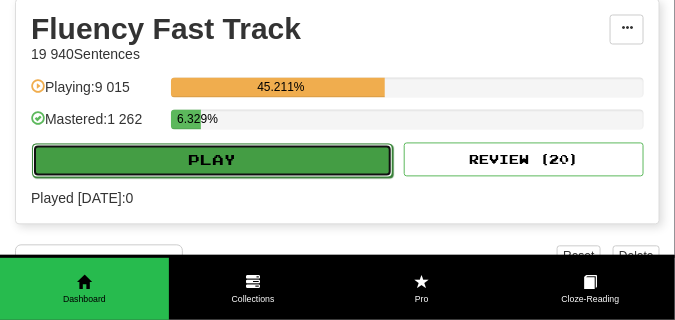 click on "Play" at bounding box center (212, 161) 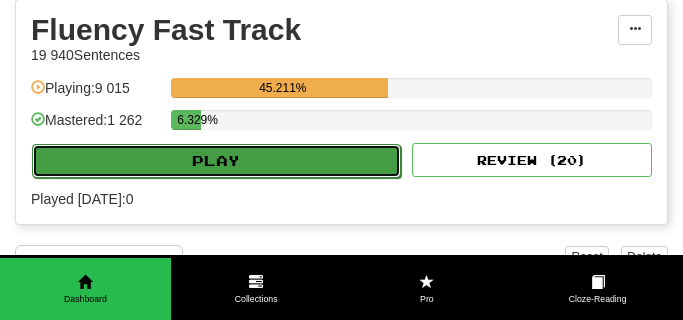 select on "**" 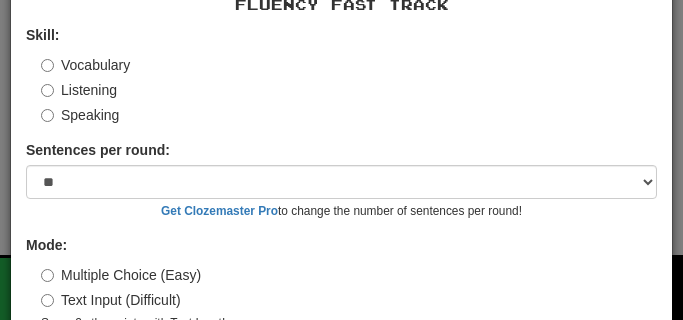 scroll, scrollTop: 169, scrollLeft: 0, axis: vertical 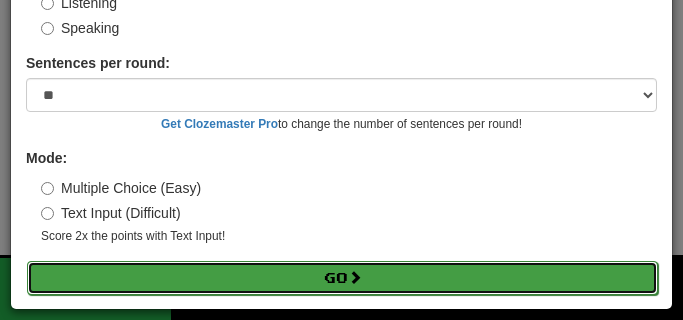 click on "Go" at bounding box center (342, 278) 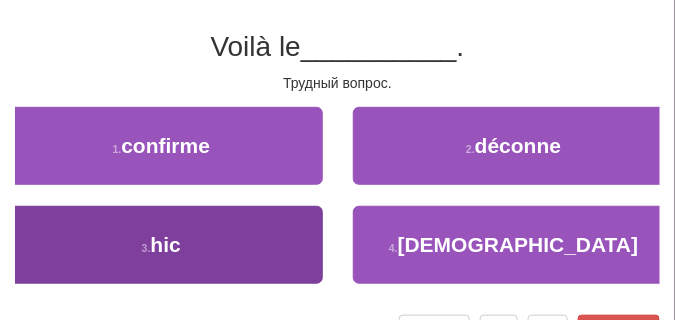 scroll, scrollTop: 100, scrollLeft: 0, axis: vertical 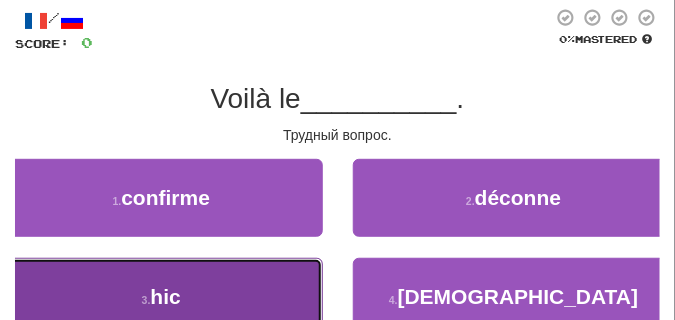 click on "3 .  hic" at bounding box center [161, 297] 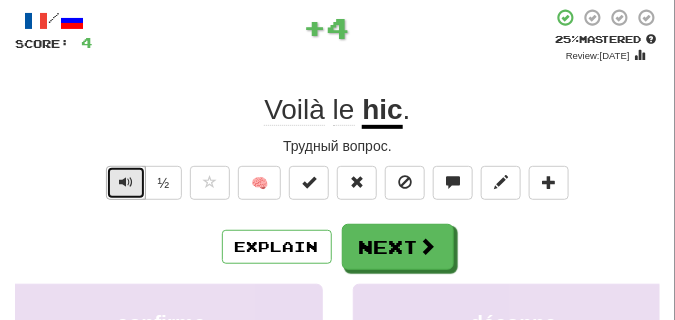 click at bounding box center (126, 183) 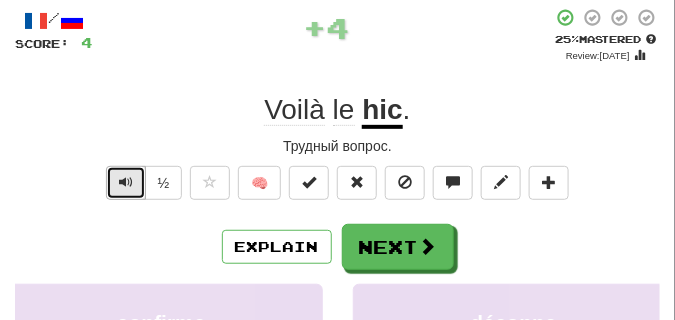 click at bounding box center (126, 183) 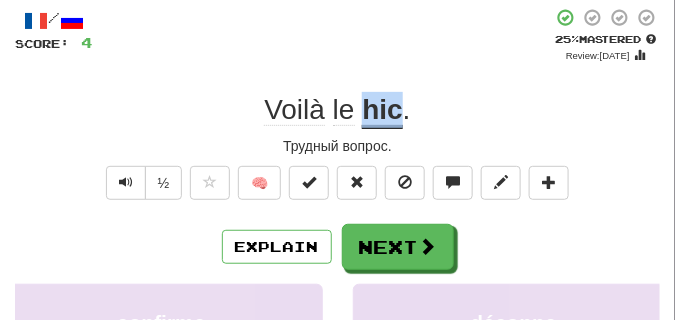 drag, startPoint x: 362, startPoint y: 103, endPoint x: 398, endPoint y: 108, distance: 36.345562 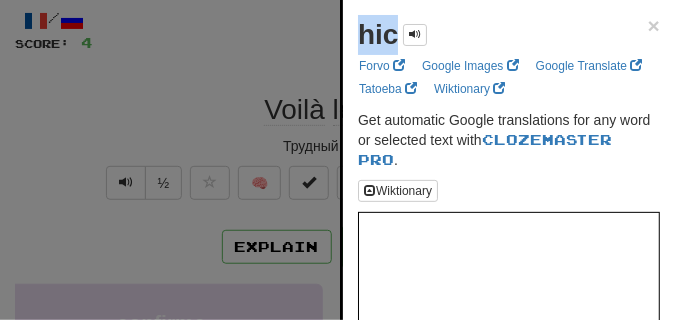 drag, startPoint x: 350, startPoint y: 37, endPoint x: 397, endPoint y: 38, distance: 47.010635 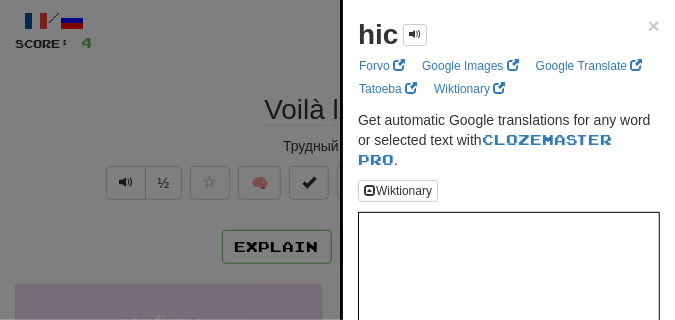 click at bounding box center [337, 160] 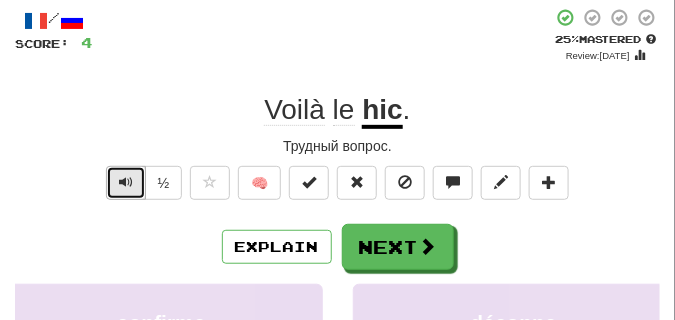 click at bounding box center [126, 183] 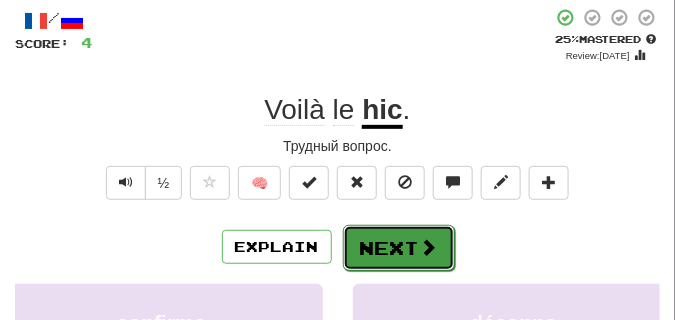 click on "Next" at bounding box center (399, 248) 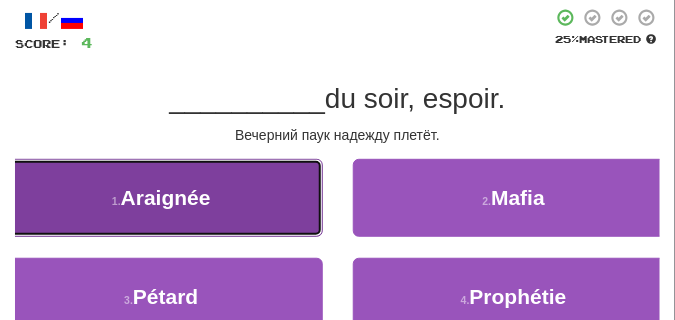 click on "1 .  [GEOGRAPHIC_DATA]" at bounding box center [161, 198] 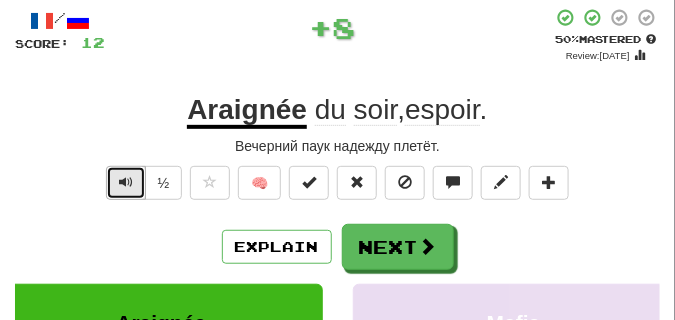 click at bounding box center [126, 182] 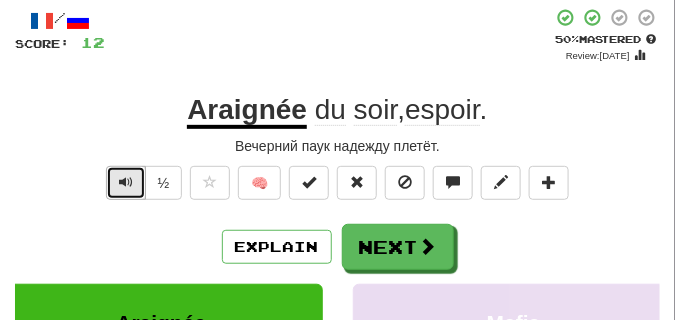 click at bounding box center [126, 182] 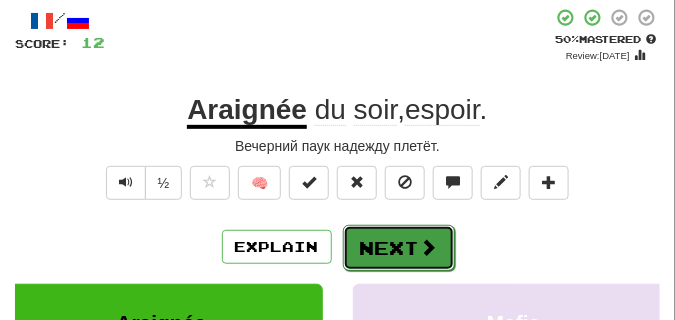 click on "Next" at bounding box center [399, 248] 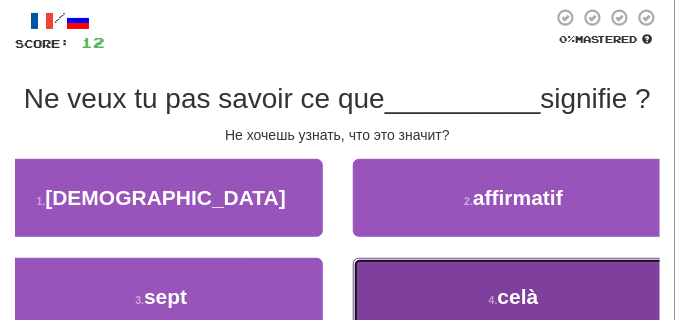 click on "4 .  celà" at bounding box center [514, 297] 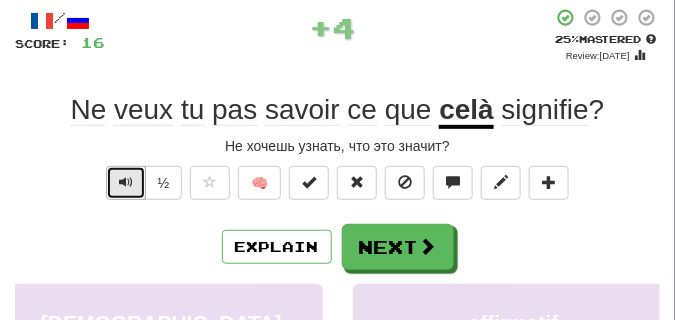 click at bounding box center (126, 183) 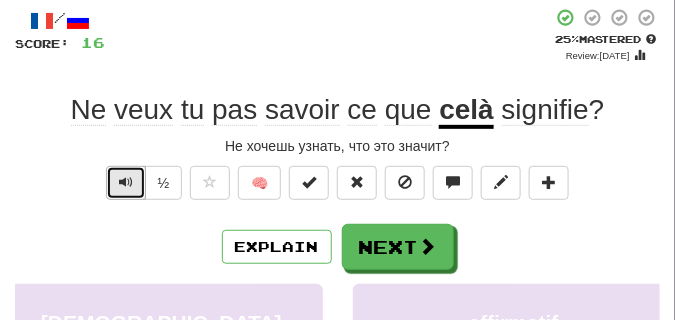 click at bounding box center (126, 183) 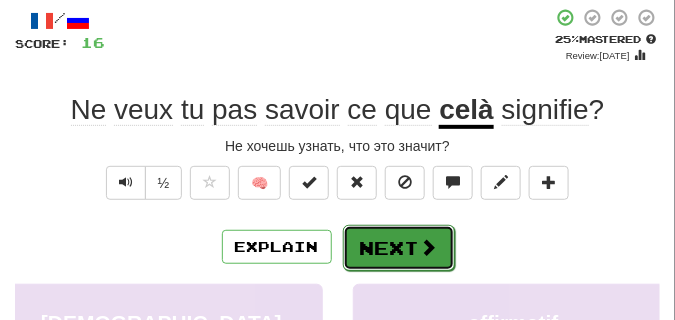click on "Next" at bounding box center [399, 248] 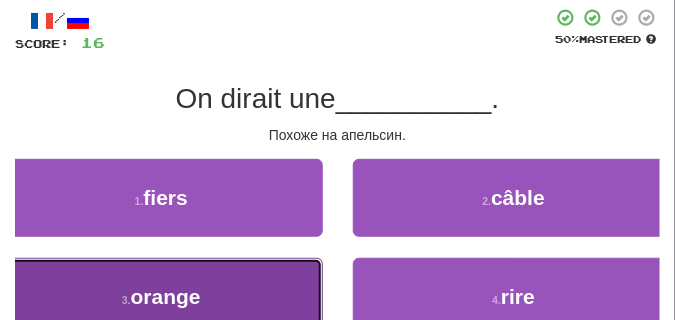 click on "3 .  orange" at bounding box center [161, 297] 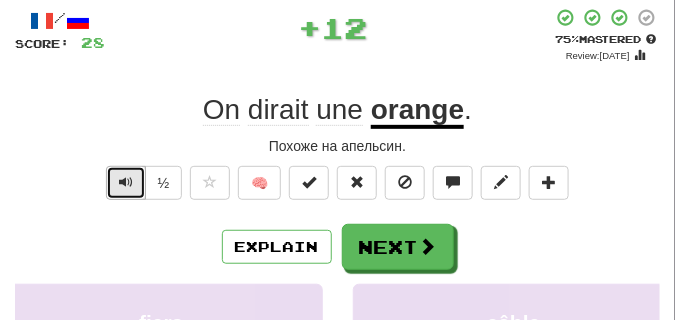 click at bounding box center [126, 183] 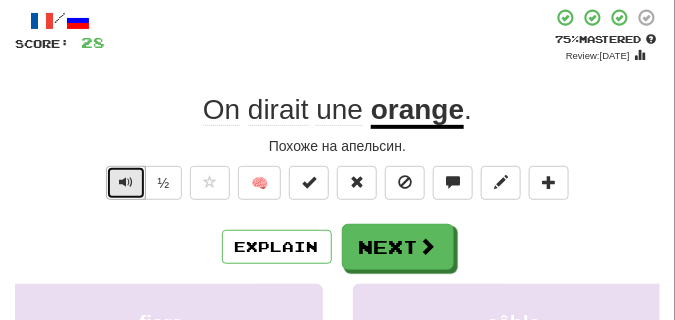click at bounding box center [126, 182] 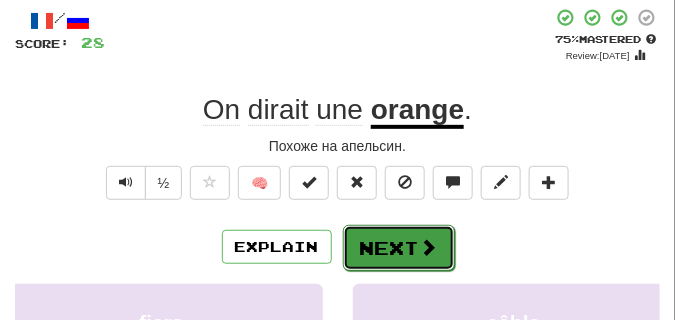 click on "Next" at bounding box center [399, 248] 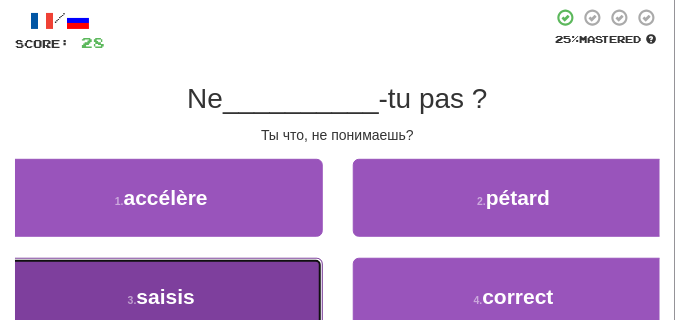 click on "3 .  saisis" at bounding box center (161, 297) 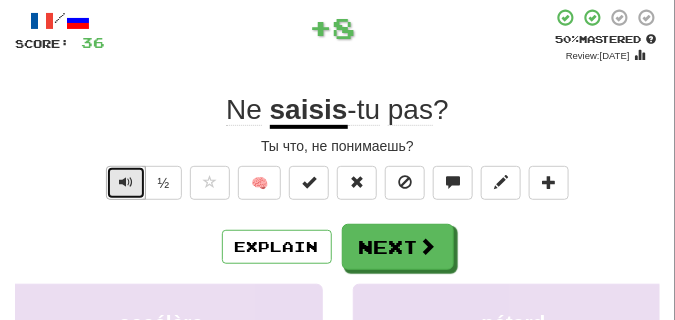 click at bounding box center [126, 182] 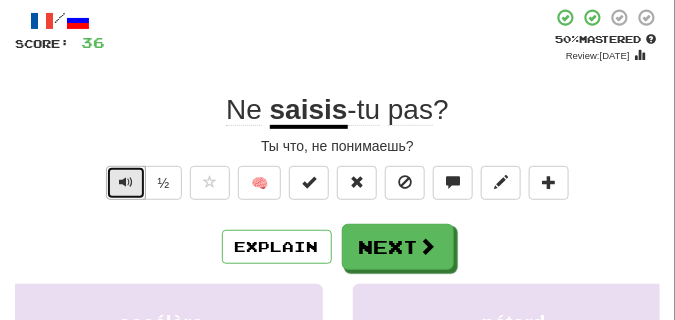 click at bounding box center (126, 182) 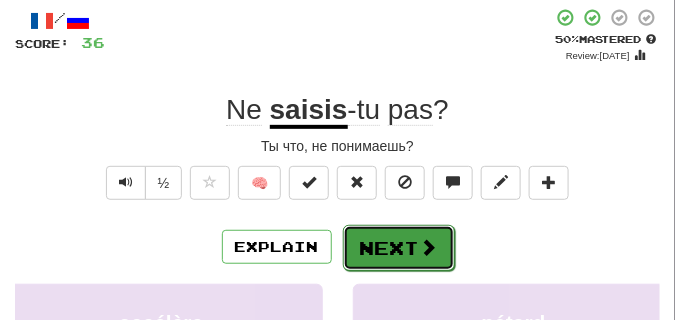 click on "Next" at bounding box center (399, 248) 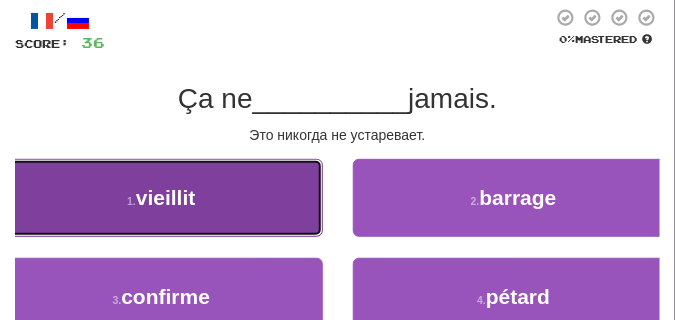 click on "1 .  vieillit" at bounding box center [161, 198] 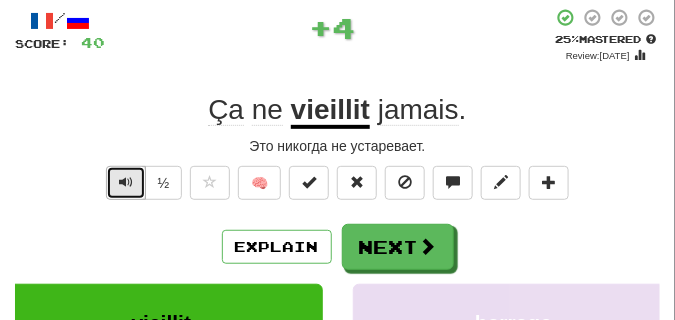 click at bounding box center [126, 182] 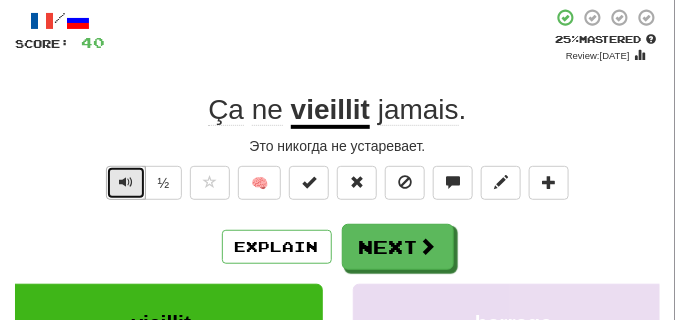 click at bounding box center [126, 182] 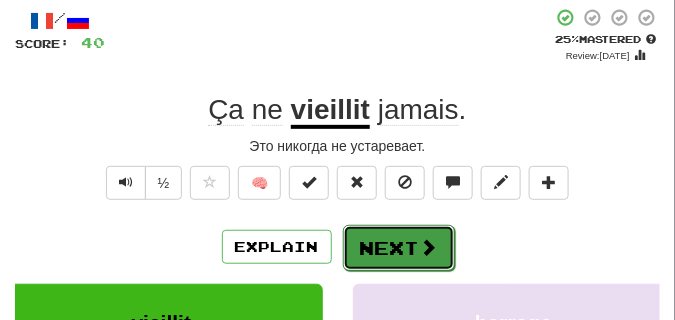 click on "Next" at bounding box center (399, 248) 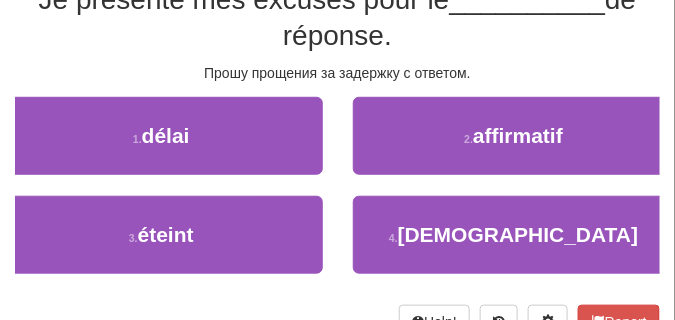 scroll, scrollTop: 200, scrollLeft: 0, axis: vertical 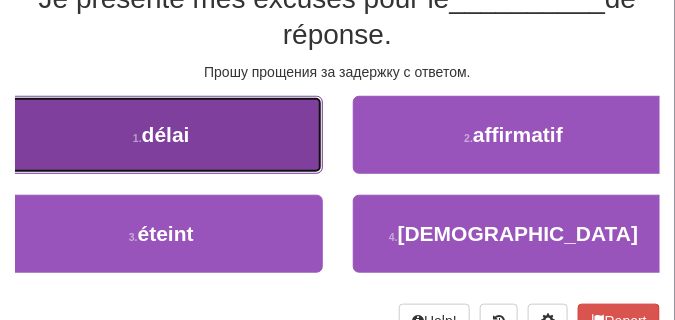 click on "1 .  délai" at bounding box center [161, 135] 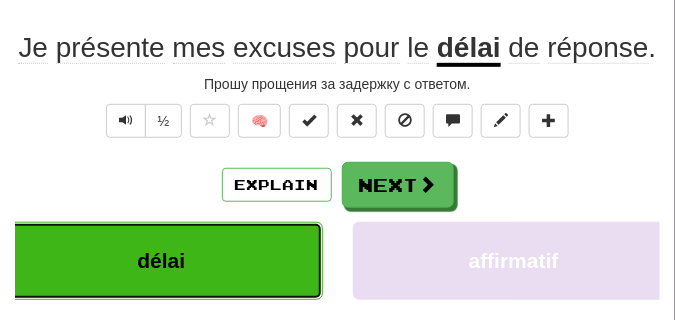 scroll, scrollTop: 110, scrollLeft: 0, axis: vertical 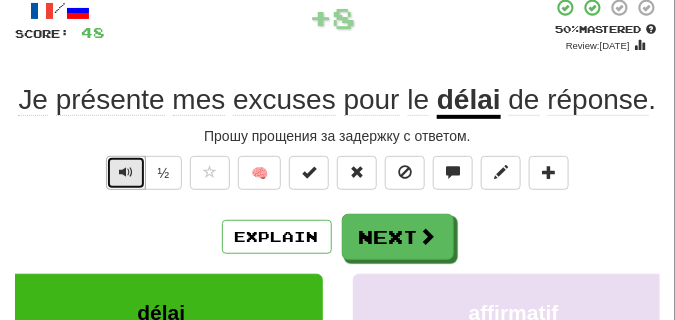 click at bounding box center [126, 173] 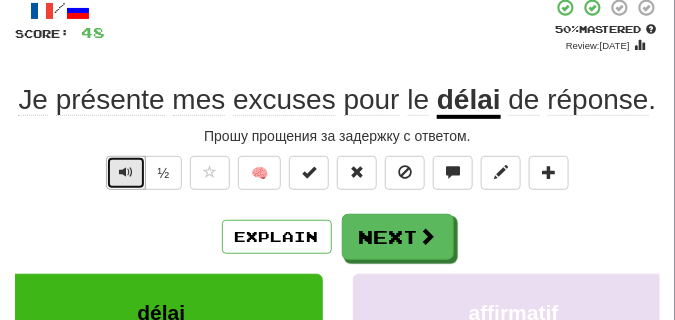click at bounding box center (126, 172) 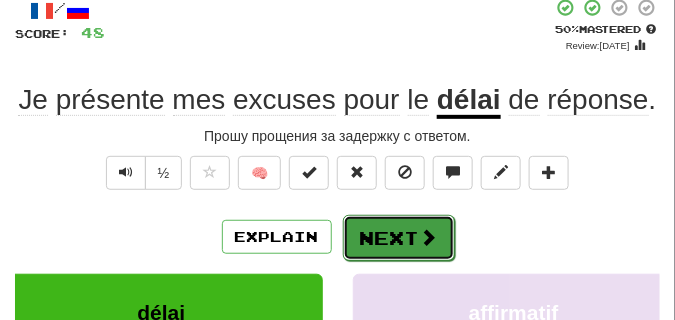 click on "Next" at bounding box center (399, 238) 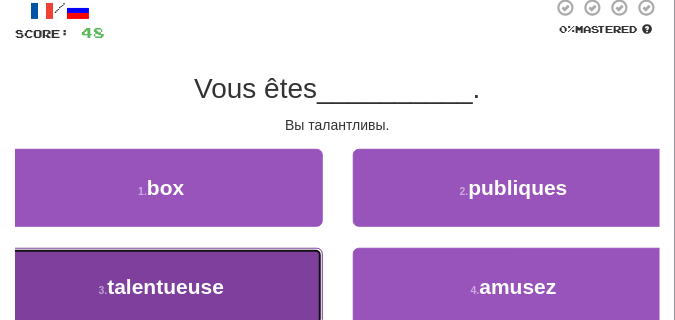click on "3 .  talentueuse" at bounding box center [161, 287] 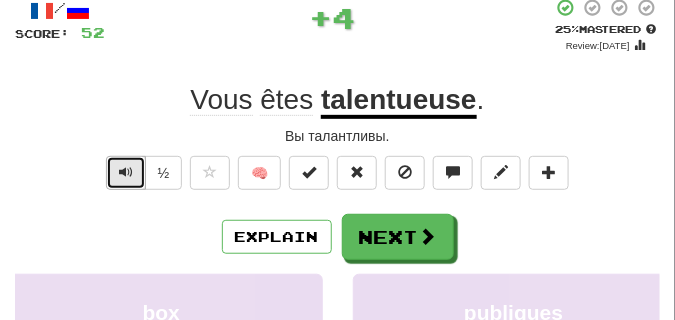click at bounding box center [126, 172] 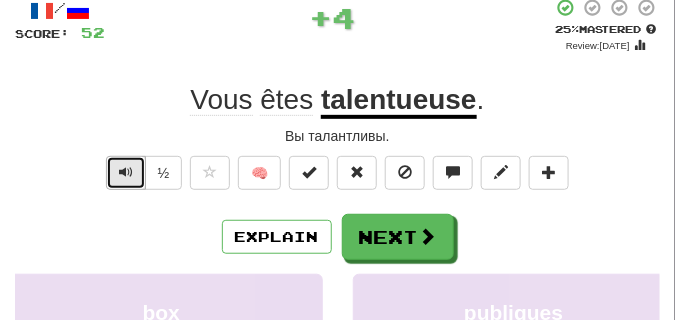 click at bounding box center [126, 172] 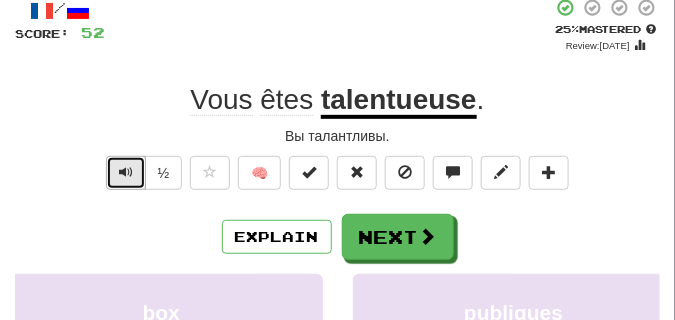 click at bounding box center (126, 172) 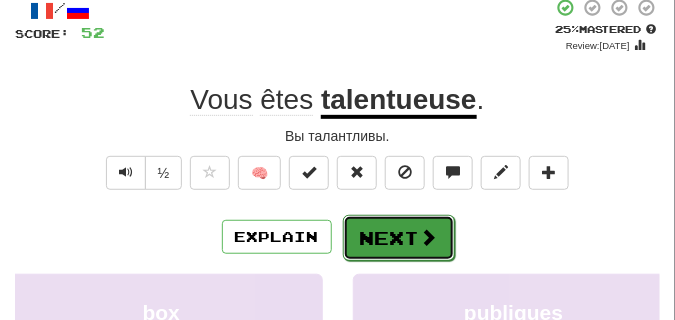 click on "Next" at bounding box center [399, 238] 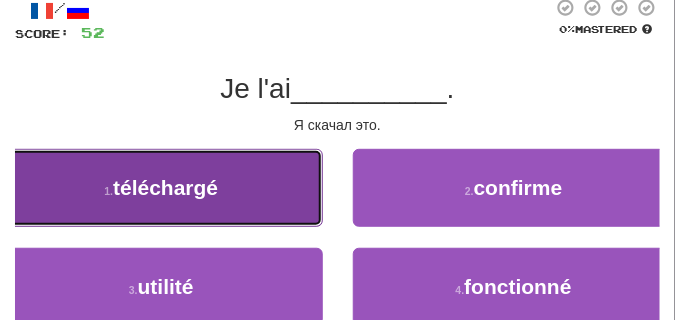 click on "1 .  téléchargé" at bounding box center [161, 188] 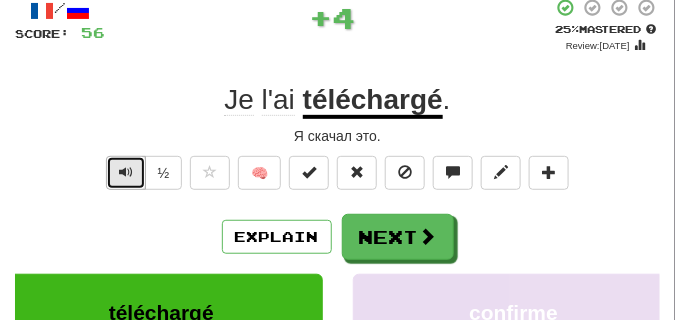 click at bounding box center (126, 172) 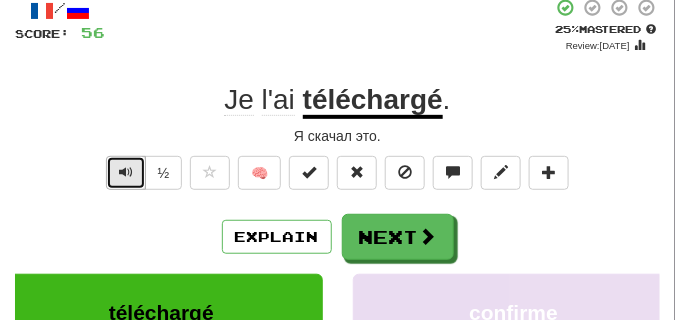 click at bounding box center [126, 172] 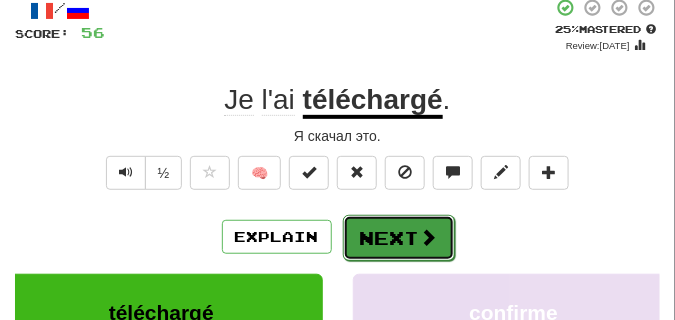 click on "Next" at bounding box center [399, 238] 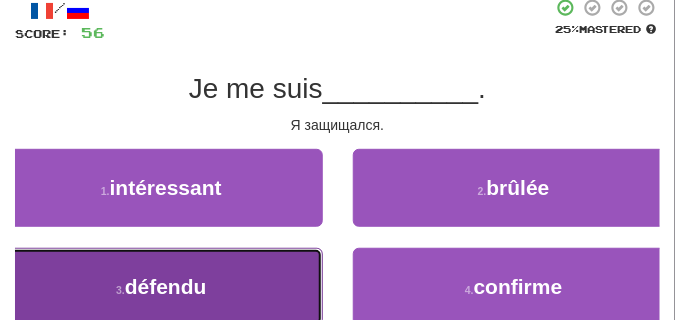 click on "3 .  défendu" at bounding box center (161, 287) 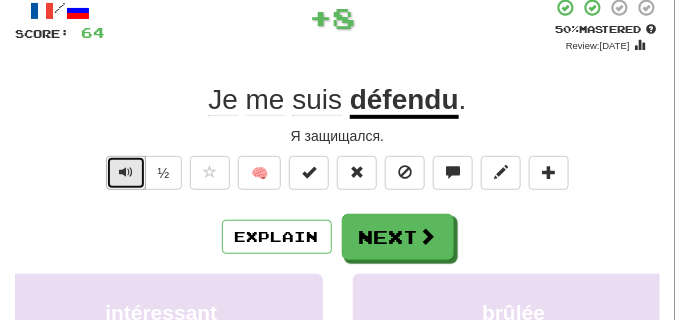 click at bounding box center (126, 173) 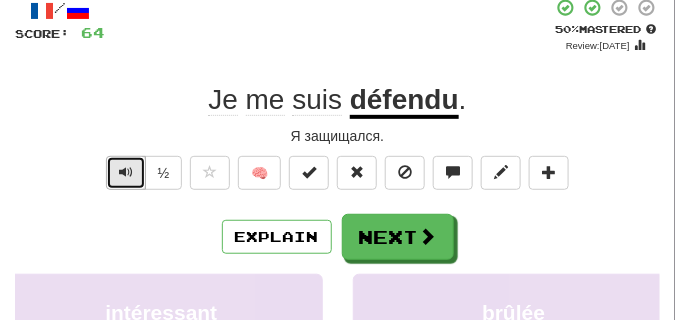 click at bounding box center (126, 173) 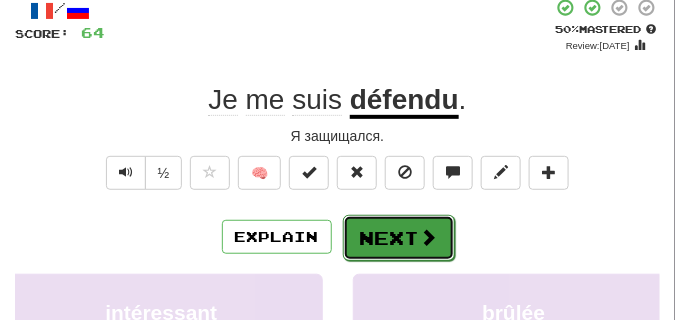 click on "Next" at bounding box center [399, 238] 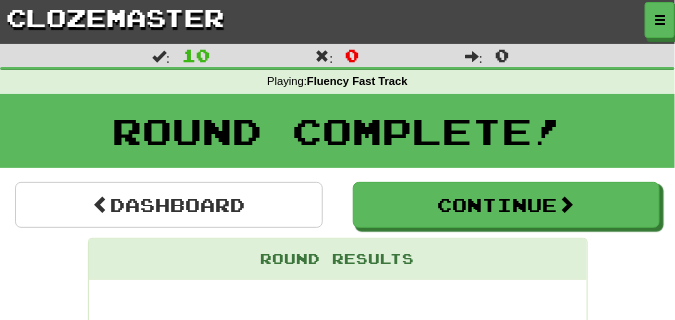 scroll, scrollTop: 0, scrollLeft: 0, axis: both 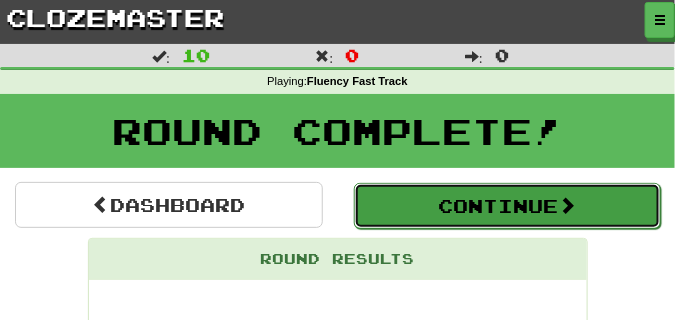 click on "Continue" at bounding box center [508, 206] 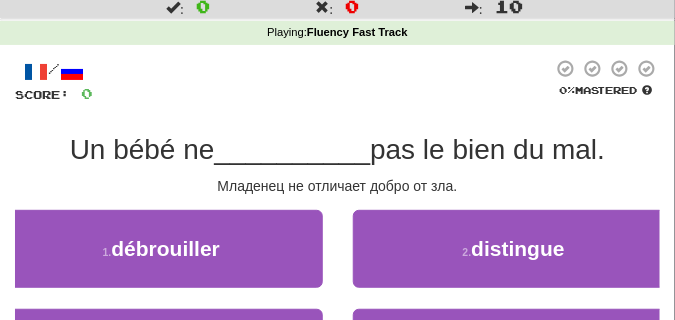 scroll, scrollTop: 150, scrollLeft: 0, axis: vertical 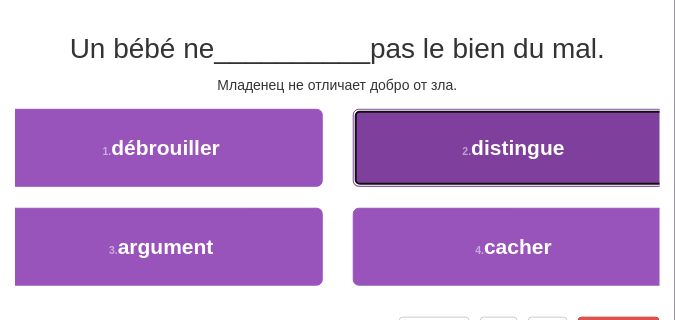 click on "2 .  distingue" at bounding box center (514, 148) 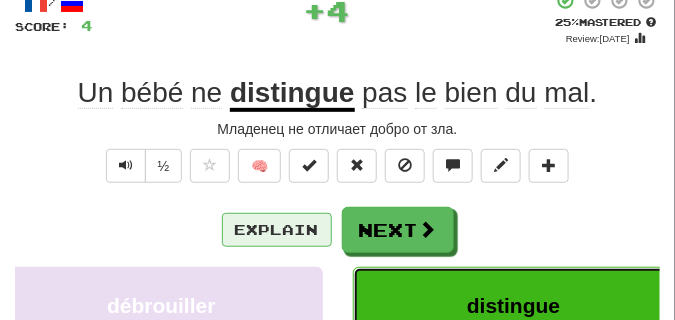 scroll, scrollTop: 100, scrollLeft: 0, axis: vertical 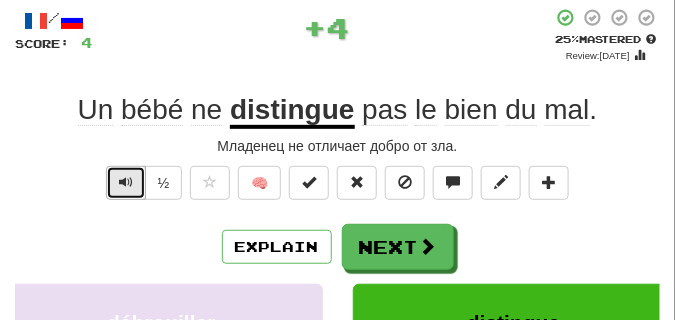 click at bounding box center (126, 182) 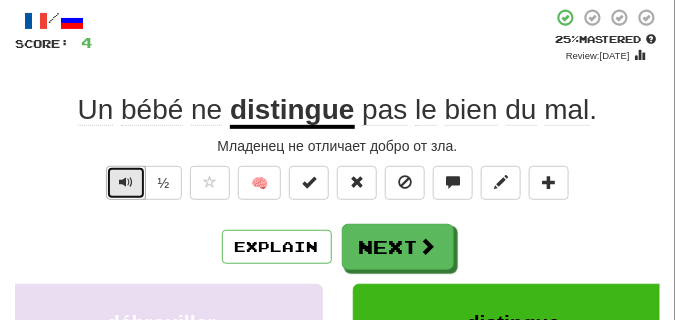 click at bounding box center (126, 182) 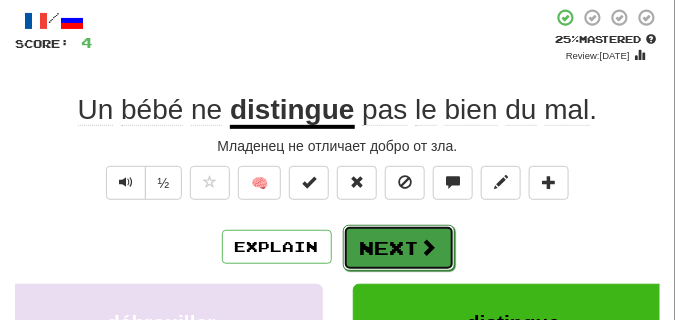 click on "Next" at bounding box center (399, 248) 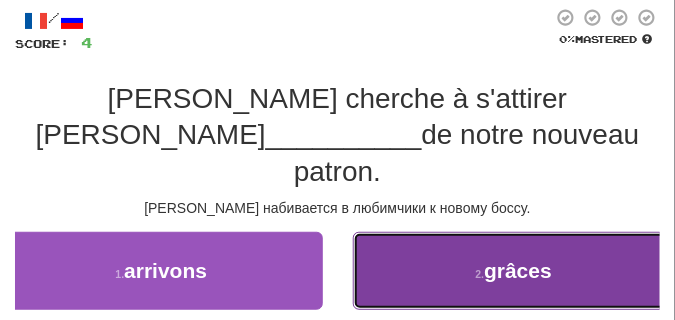 click on "2 .  grâces" at bounding box center (514, 271) 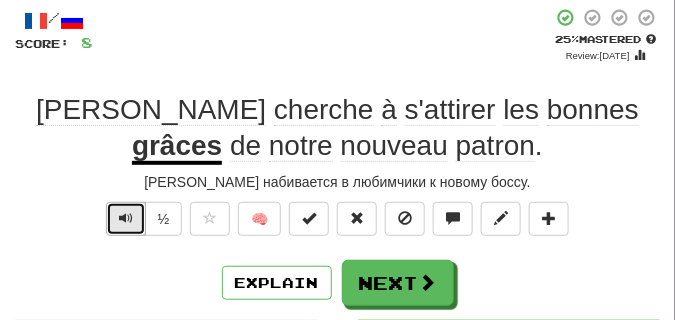 click at bounding box center [126, 218] 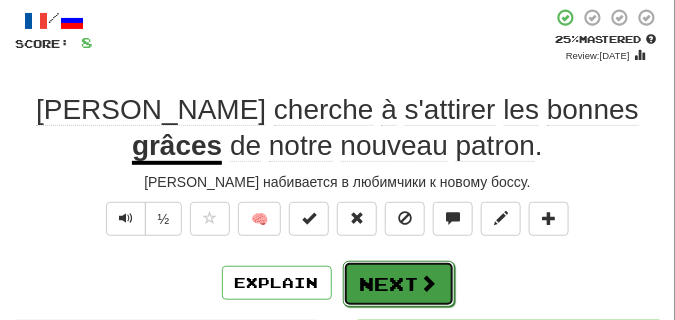 click on "Next" at bounding box center [399, 284] 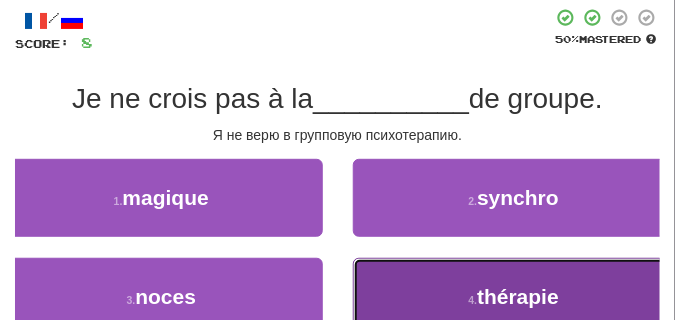 click on "4 .  thérapie" at bounding box center (514, 297) 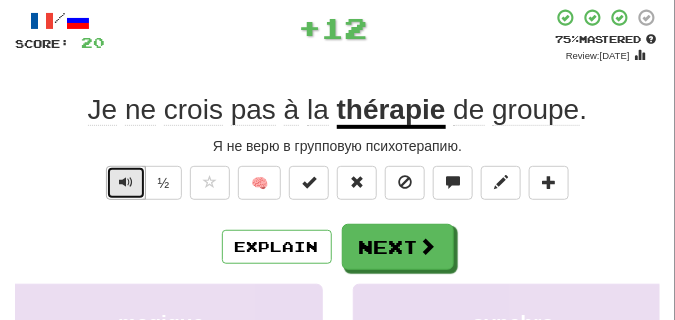 click at bounding box center [126, 182] 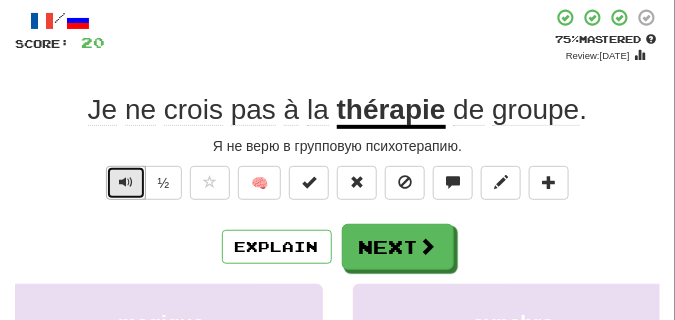 click at bounding box center [126, 182] 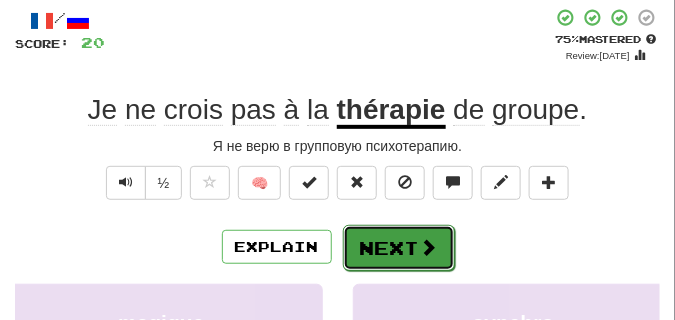 click on "Next" at bounding box center (399, 248) 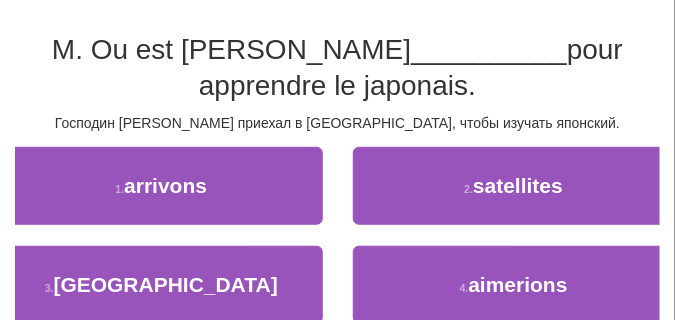 scroll, scrollTop: 150, scrollLeft: 0, axis: vertical 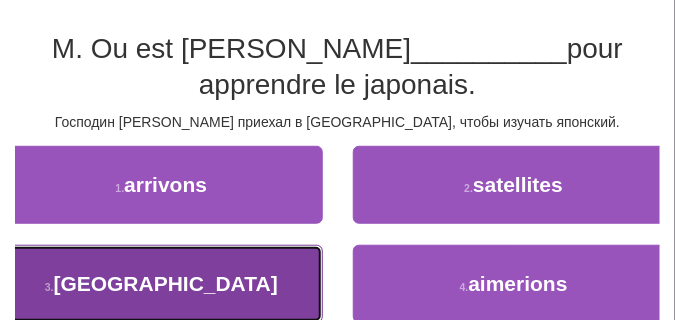 click on "japon" at bounding box center [165, 283] 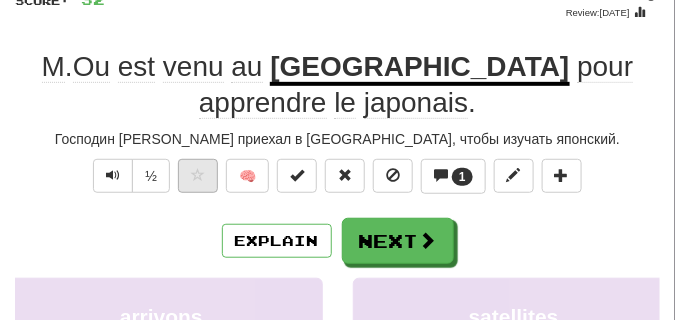 scroll, scrollTop: 50, scrollLeft: 0, axis: vertical 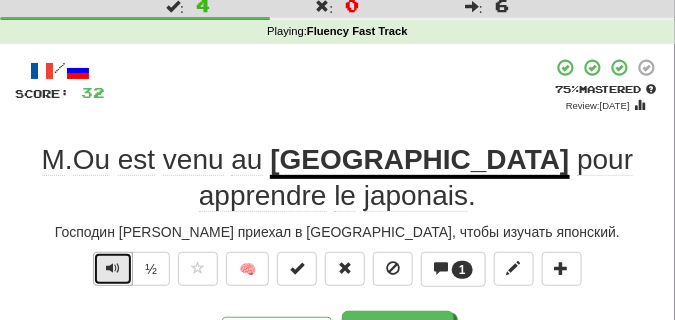 click at bounding box center [113, 268] 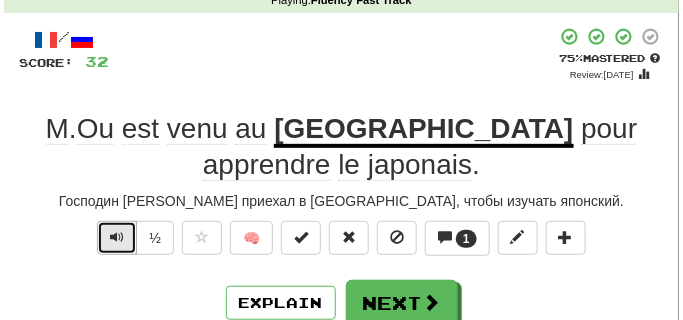 scroll, scrollTop: 200, scrollLeft: 0, axis: vertical 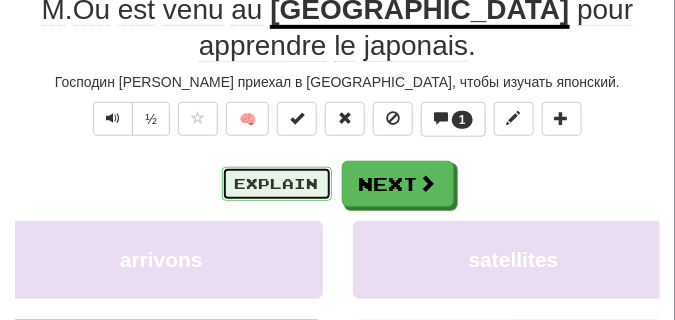 click on "Explain" at bounding box center (277, 184) 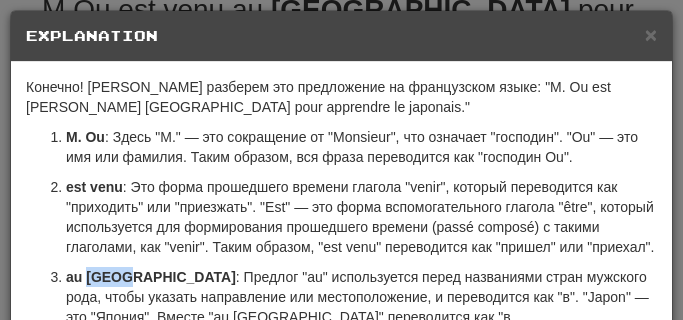 drag, startPoint x: 88, startPoint y: 296, endPoint x: 125, endPoint y: 293, distance: 37.12142 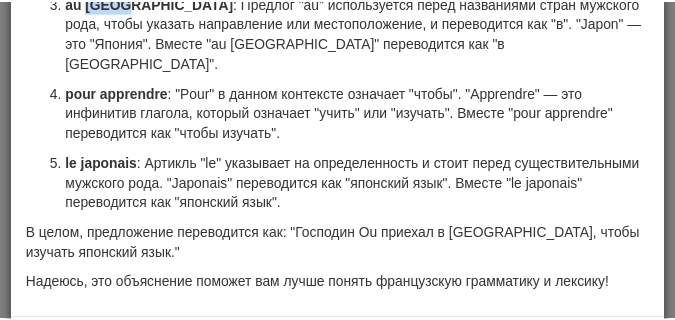 scroll, scrollTop: 347, scrollLeft: 0, axis: vertical 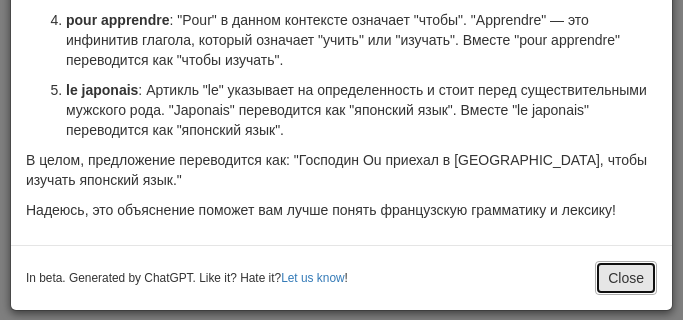click on "Close" at bounding box center [626, 278] 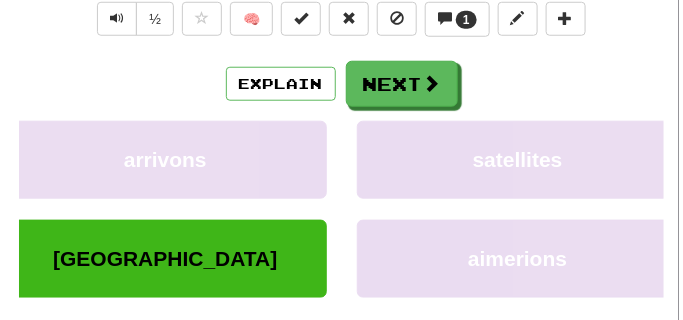 scroll, scrollTop: 450, scrollLeft: 0, axis: vertical 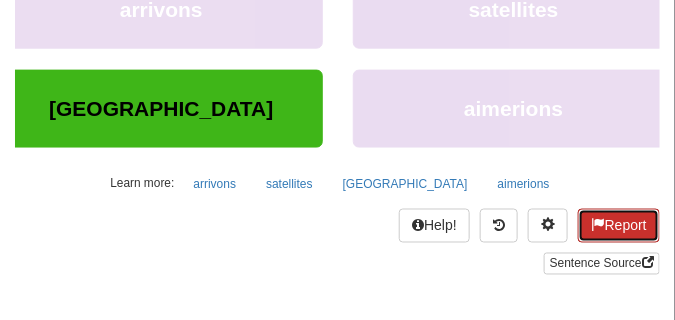 click on "Report" at bounding box center [619, 226] 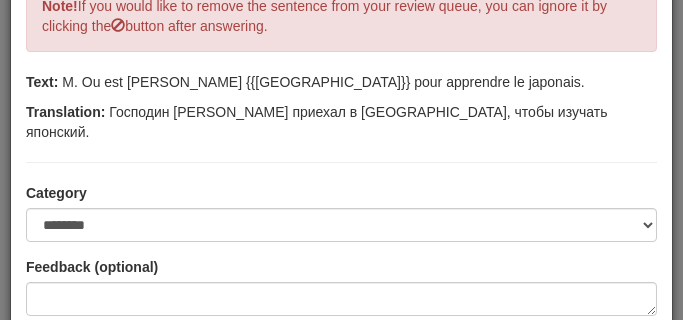 scroll, scrollTop: 200, scrollLeft: 0, axis: vertical 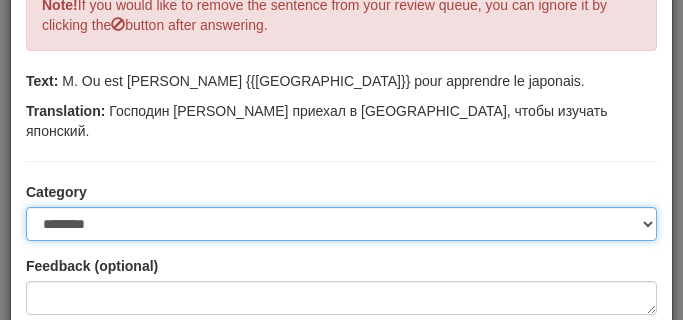 click on "**********" at bounding box center (341, 224) 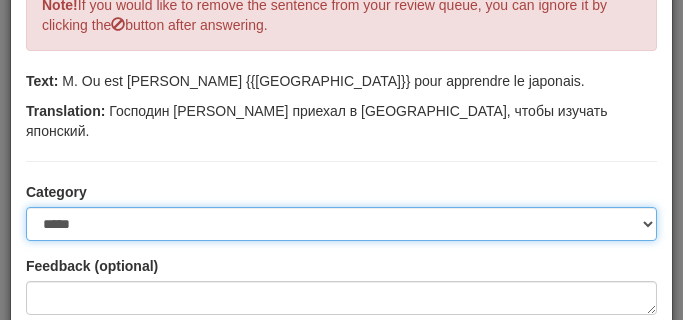 click on "**********" at bounding box center (341, 224) 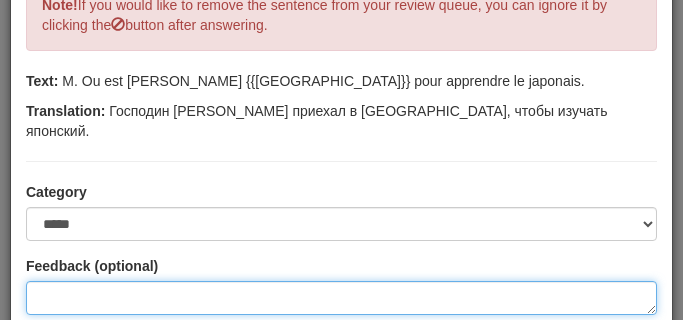 paste on "*****" 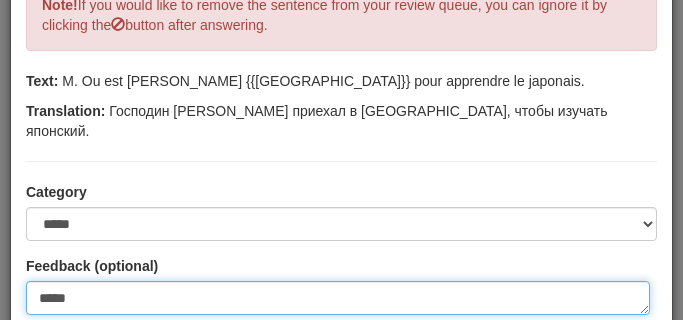 paste on "*****" 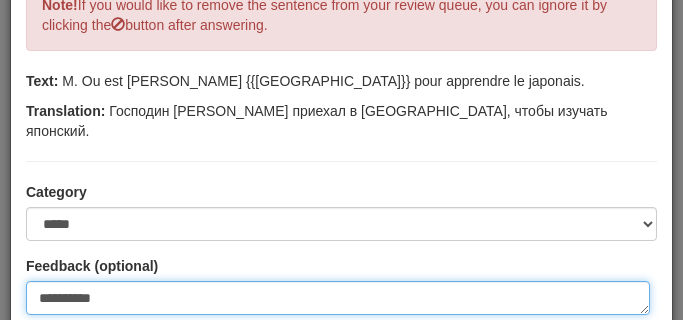 drag, startPoint x: 75, startPoint y: 278, endPoint x: 48, endPoint y: 279, distance: 27.018513 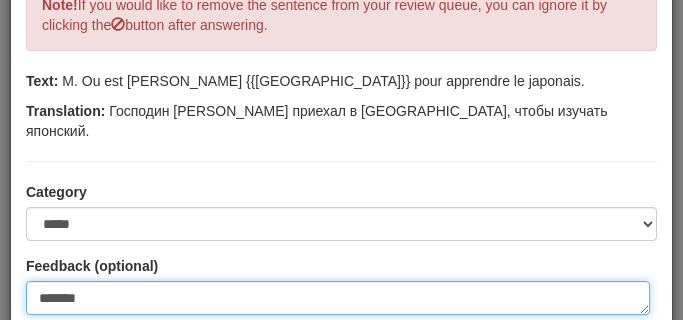 type on "******" 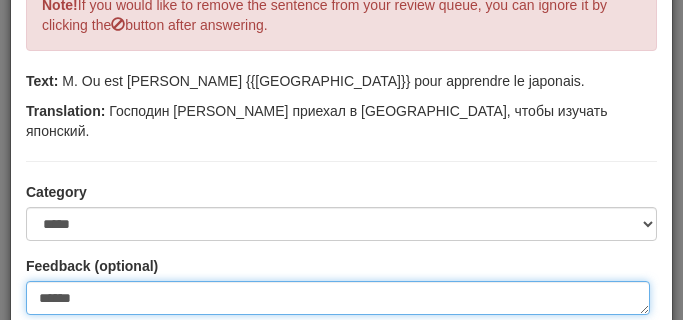 type on "*******" 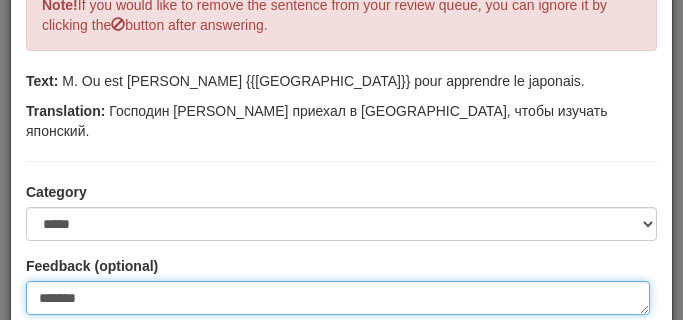 scroll, scrollTop: 250, scrollLeft: 0, axis: vertical 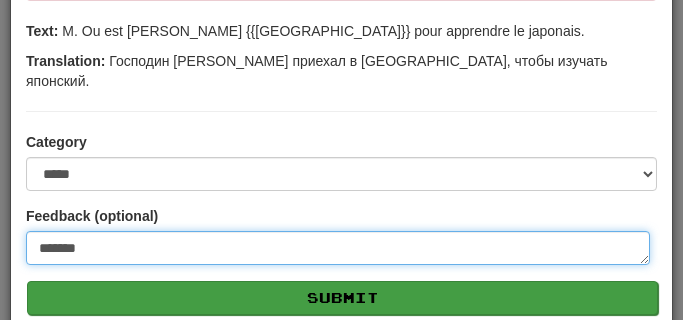 type on "*******" 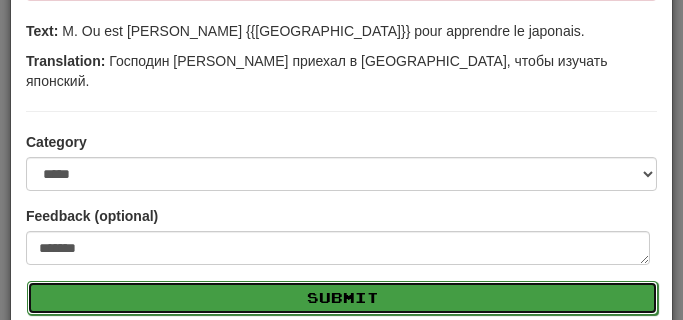 click on "Submit" at bounding box center (342, 298) 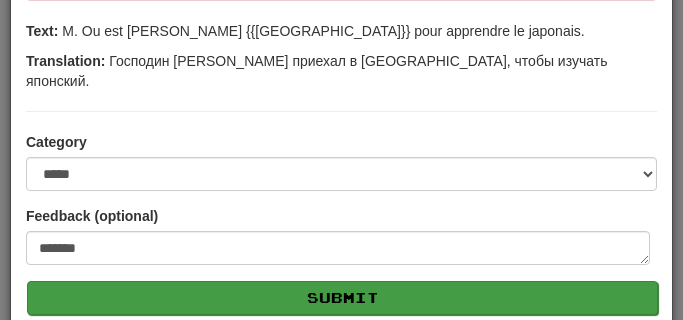 type on "*" 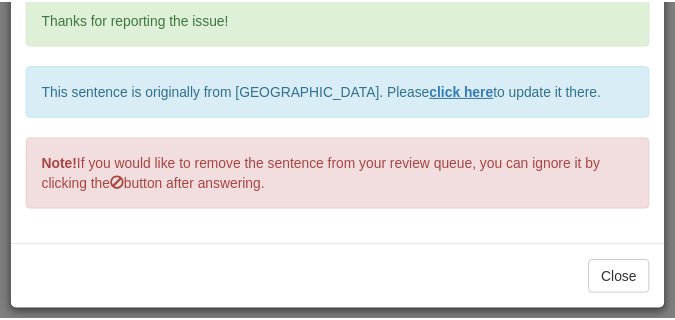 scroll, scrollTop: 83, scrollLeft: 0, axis: vertical 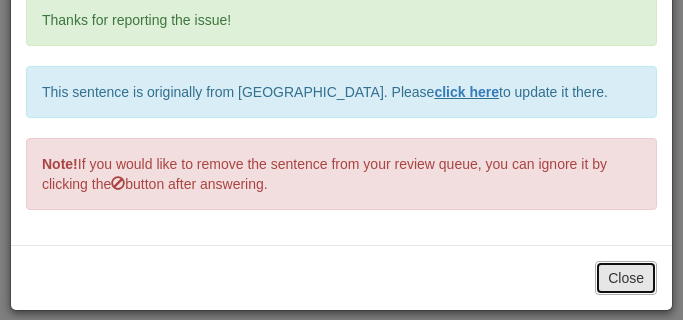 click on "Close" at bounding box center [626, 278] 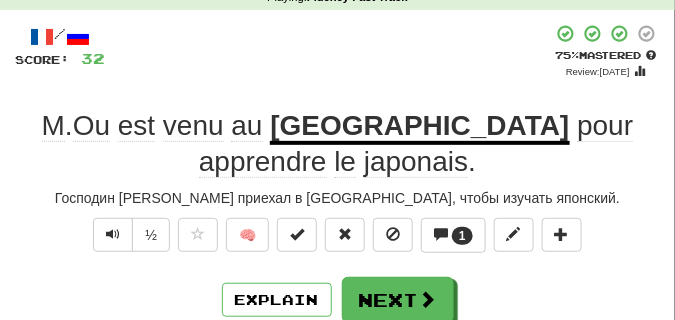 scroll, scrollTop: 100, scrollLeft: 0, axis: vertical 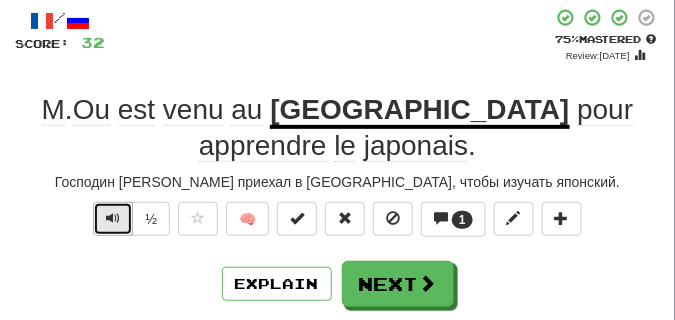 click at bounding box center [113, 219] 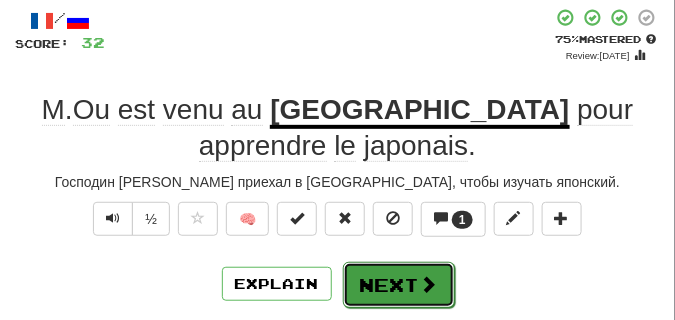 click on "Next" at bounding box center (399, 285) 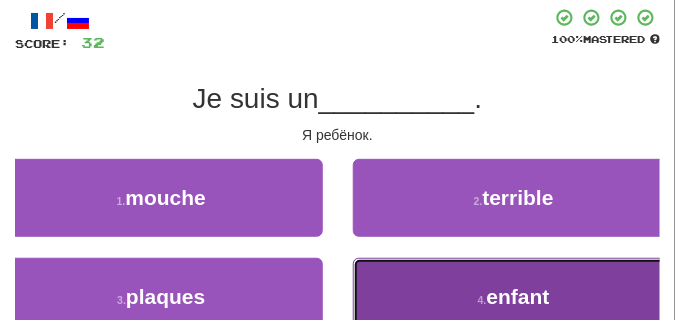 click on "4 .  enfant" at bounding box center [514, 297] 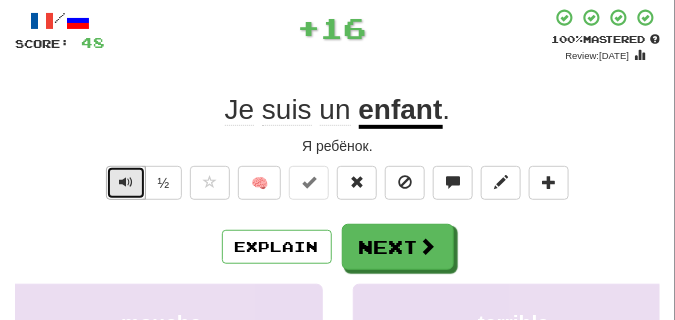 click at bounding box center [126, 182] 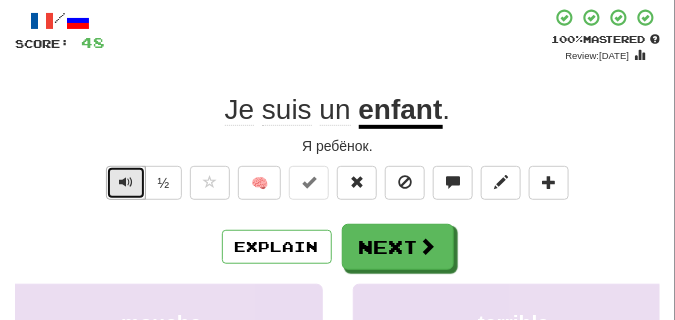 click at bounding box center (126, 182) 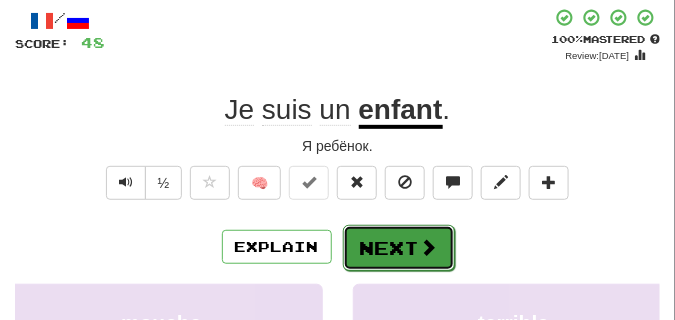 click on "Next" at bounding box center [399, 248] 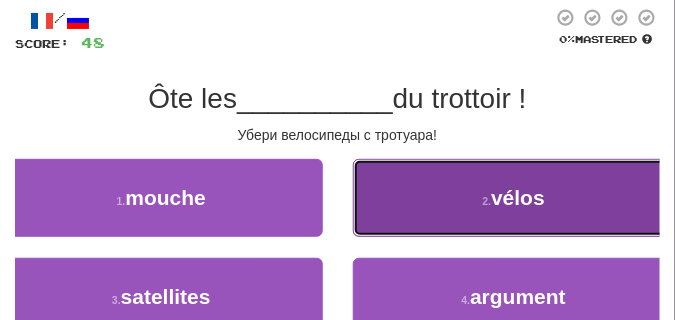 click on "2 .  vélos" at bounding box center (514, 198) 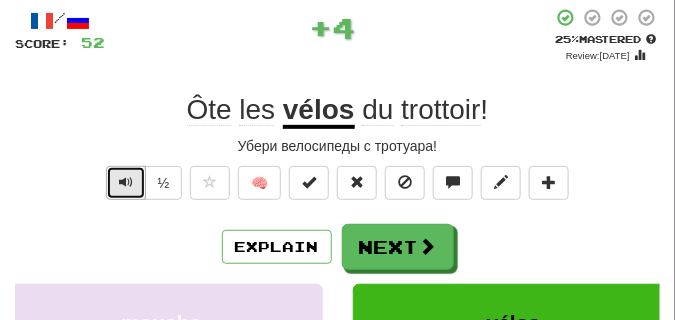 click at bounding box center [126, 183] 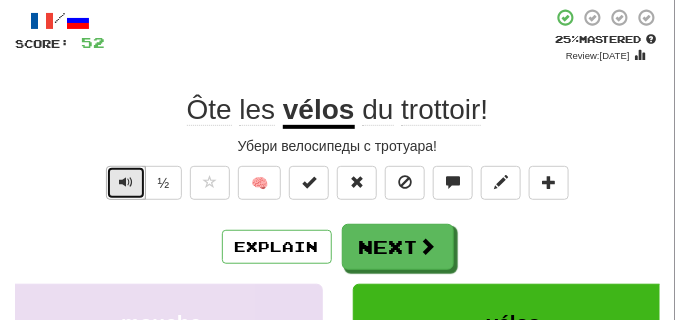 click at bounding box center (126, 183) 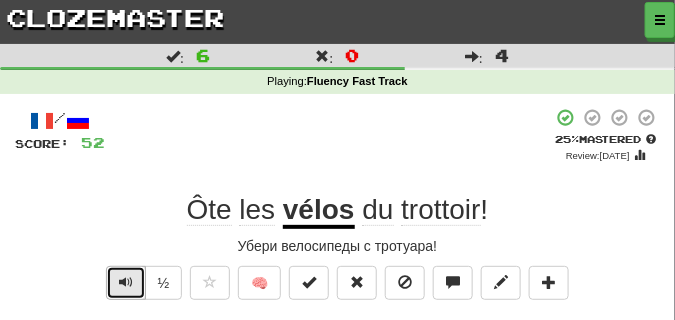 scroll, scrollTop: 50, scrollLeft: 0, axis: vertical 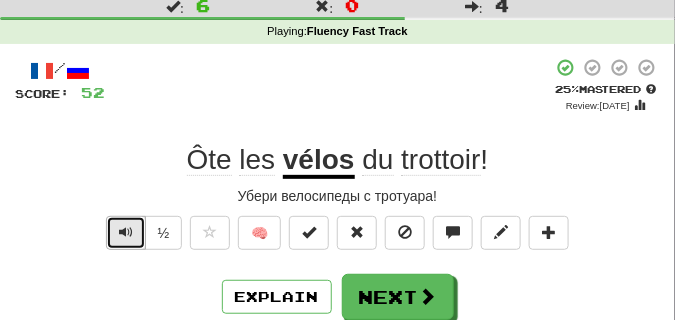 click at bounding box center (126, 233) 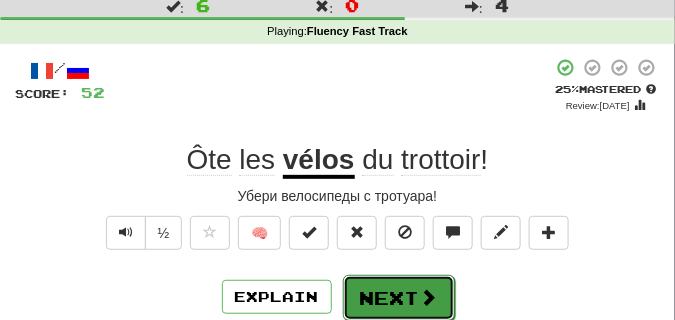 click on "Next" at bounding box center [399, 298] 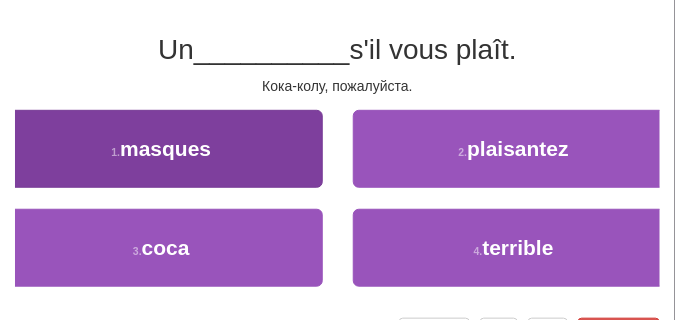 scroll, scrollTop: 150, scrollLeft: 0, axis: vertical 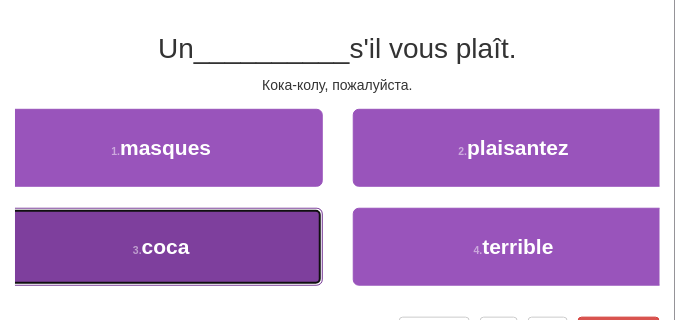 click on "3 .  coca" at bounding box center (161, 247) 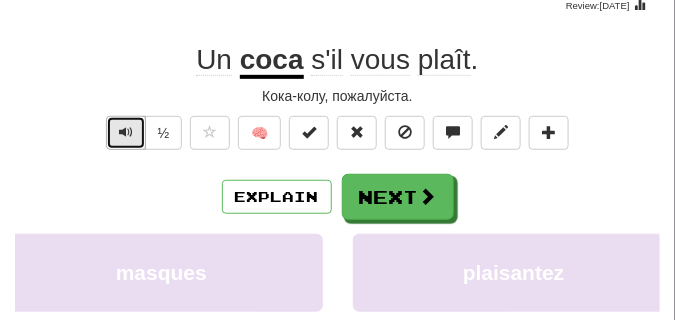 click at bounding box center [126, 132] 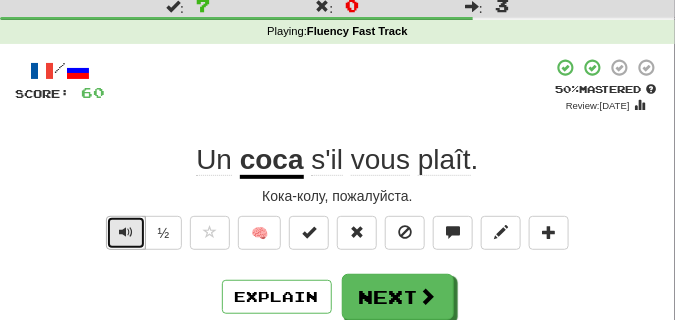 scroll, scrollTop: 100, scrollLeft: 0, axis: vertical 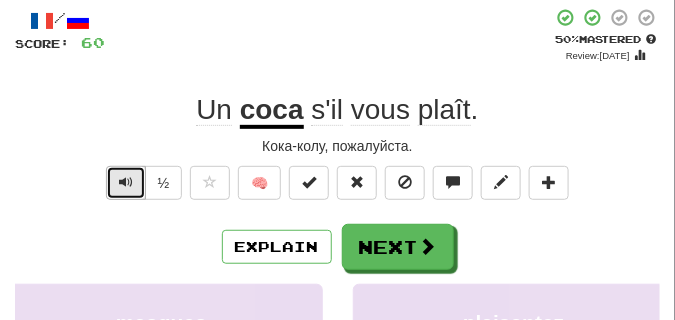 click at bounding box center (126, 182) 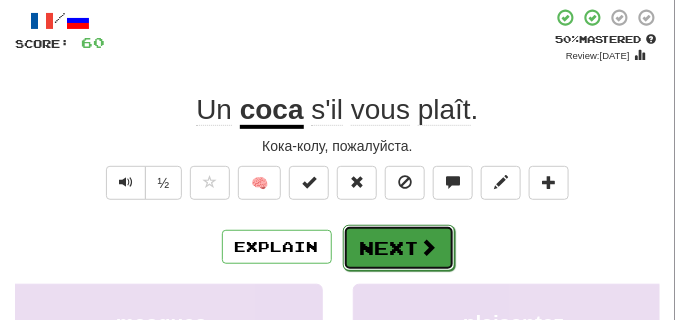 click on "Next" at bounding box center [399, 248] 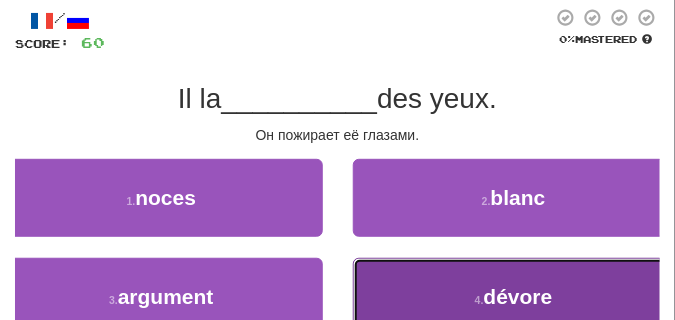 click on "4 .  dévore" at bounding box center (514, 297) 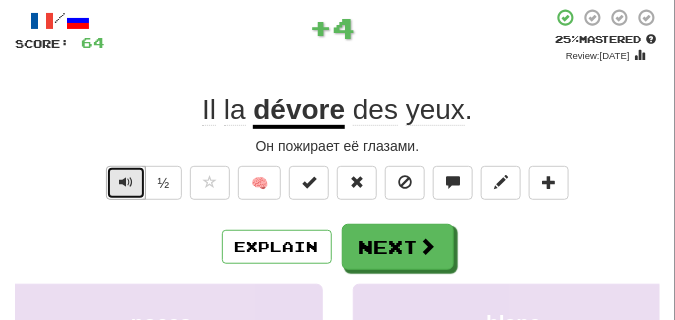 click at bounding box center [126, 183] 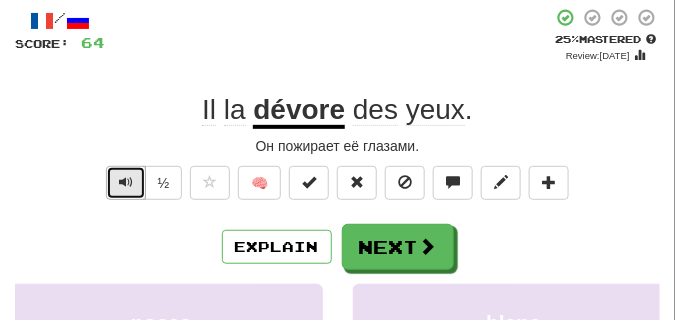 click at bounding box center [126, 183] 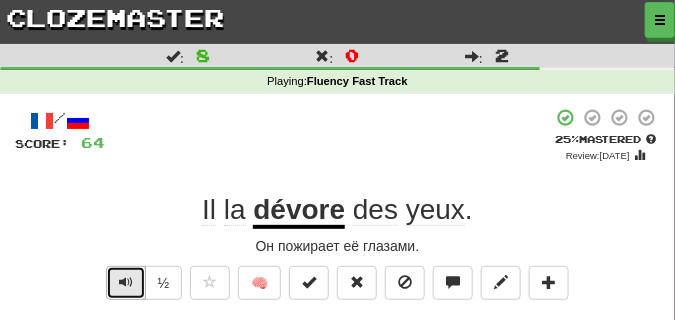scroll, scrollTop: 100, scrollLeft: 0, axis: vertical 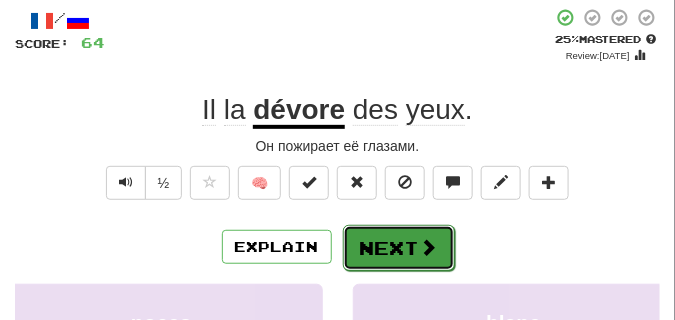 click on "Next" at bounding box center [399, 248] 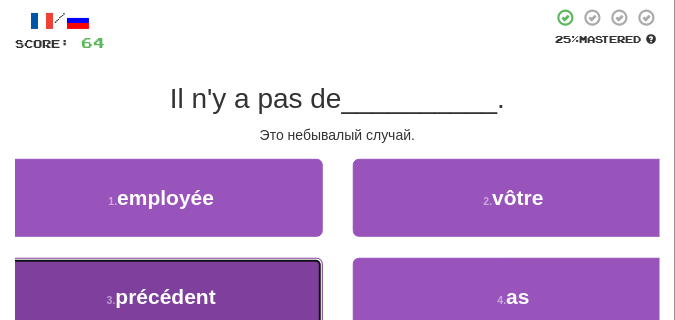 click on "3 .  précédent" at bounding box center [161, 297] 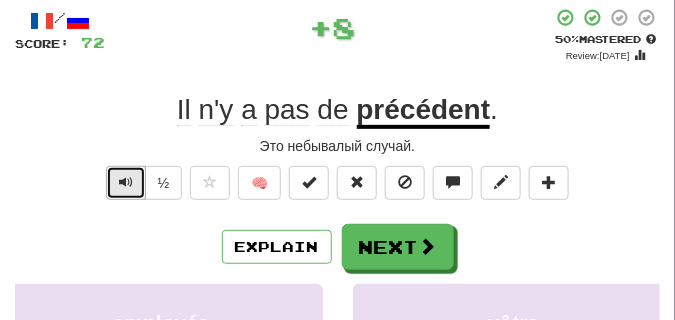 click at bounding box center (126, 182) 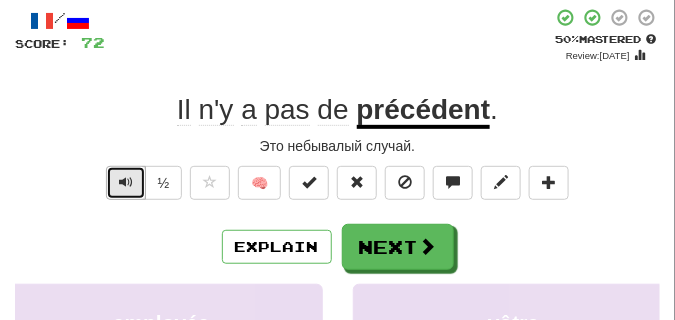 click at bounding box center [126, 182] 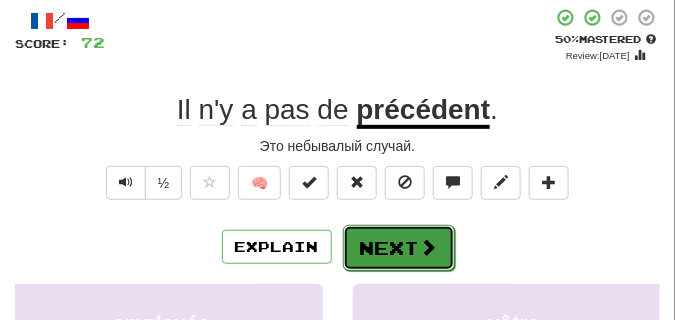 click on "Next" at bounding box center [399, 248] 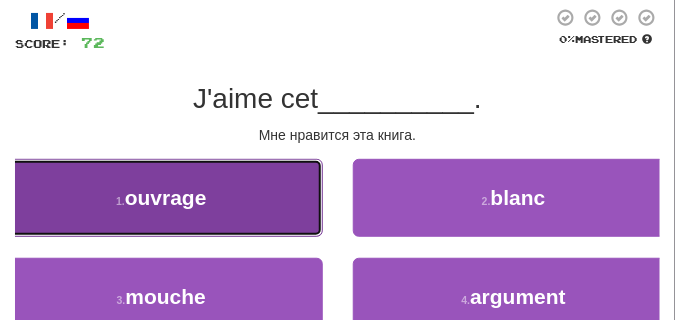 click on "1 .  ouvrage" at bounding box center (161, 198) 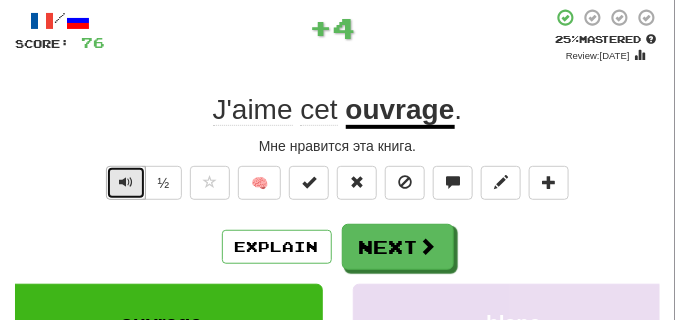 click at bounding box center (126, 182) 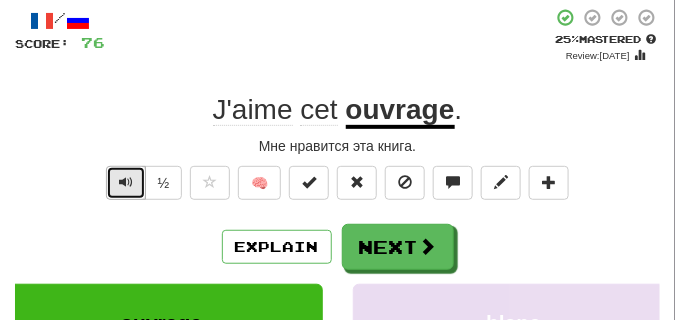 click at bounding box center (126, 182) 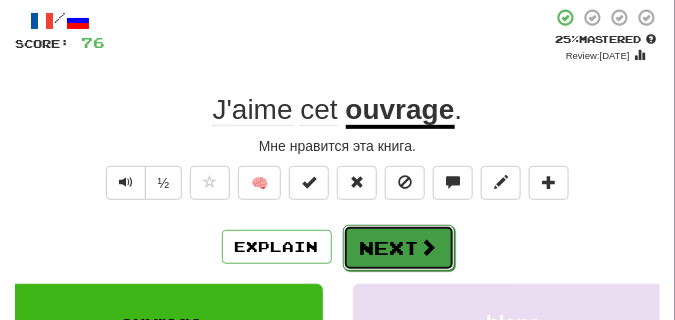 click on "Next" at bounding box center (399, 248) 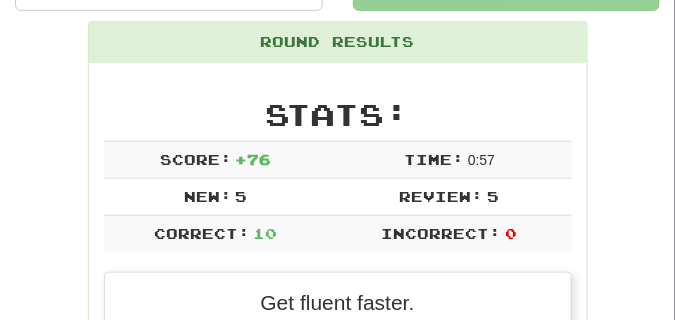 scroll, scrollTop: 188, scrollLeft: 0, axis: vertical 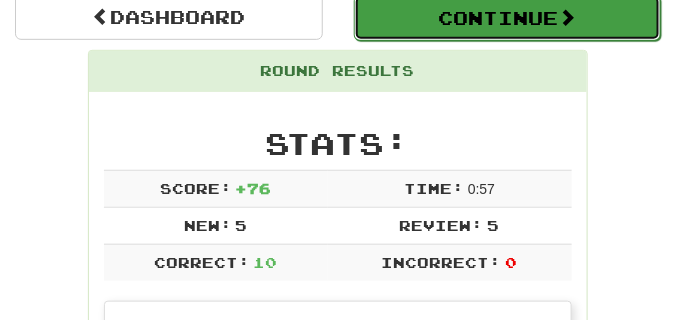click on "Continue" at bounding box center [508, 18] 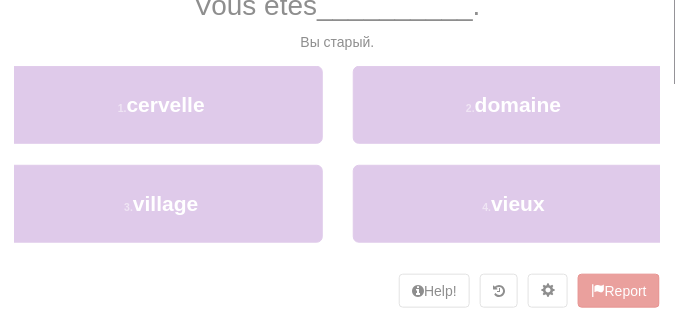 scroll, scrollTop: 112, scrollLeft: 0, axis: vertical 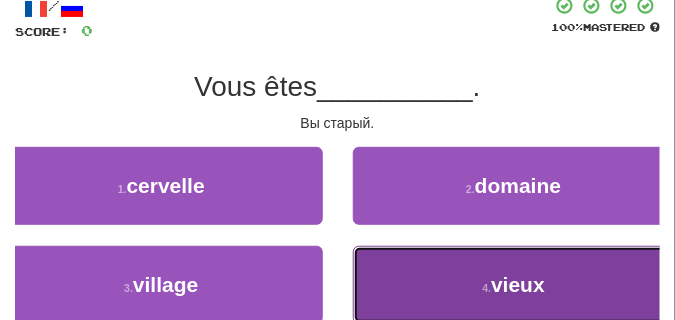 click on "4 .  vieux" at bounding box center [514, 285] 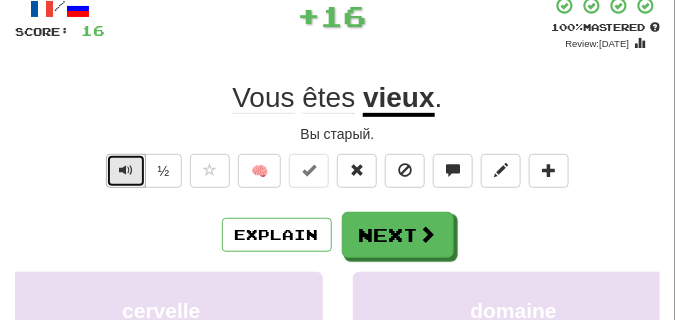 click at bounding box center (126, 171) 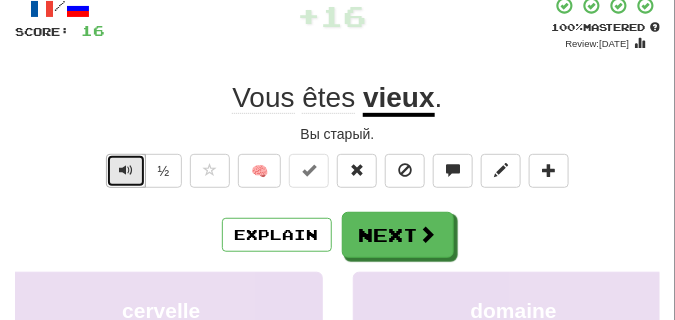 click at bounding box center (126, 170) 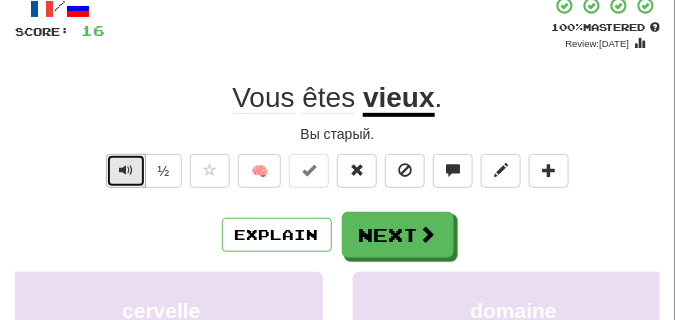 click at bounding box center (126, 170) 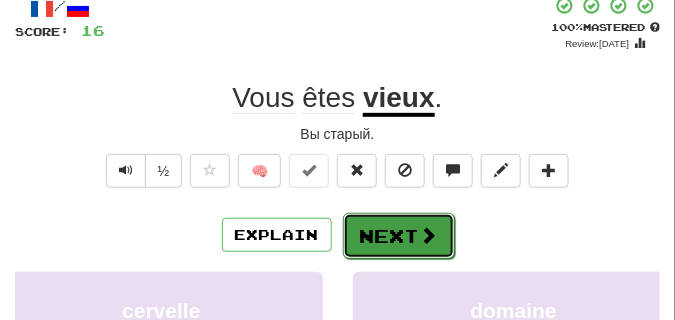 click on "Next" at bounding box center (399, 236) 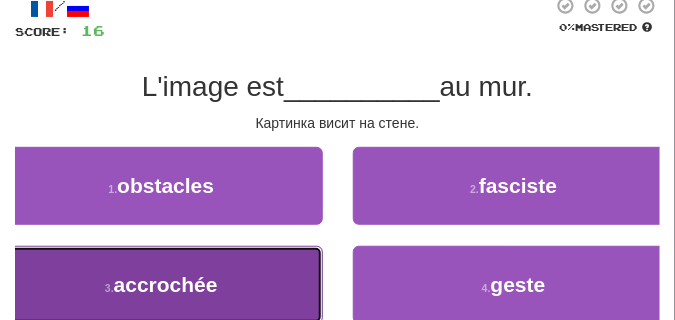 click on "3 .  accrochée" at bounding box center (161, 285) 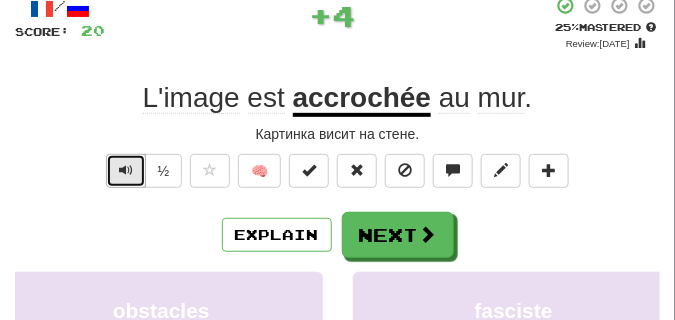 click at bounding box center (126, 170) 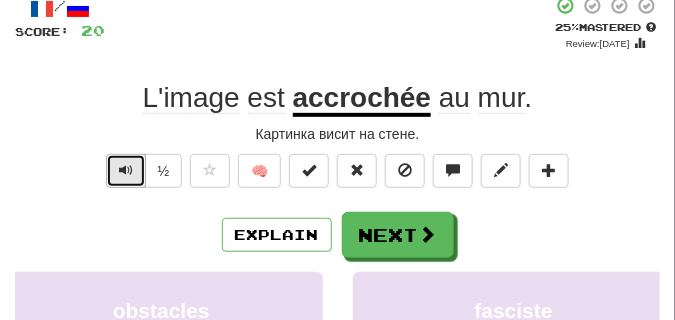click at bounding box center [126, 170] 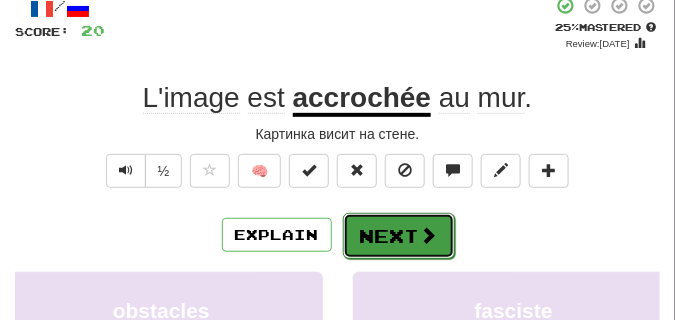click on "Next" at bounding box center [399, 236] 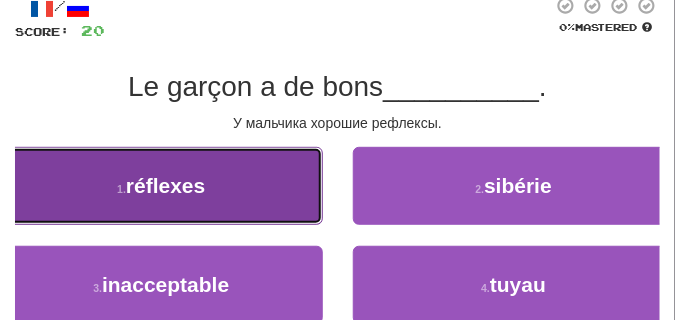 click on "1 .  réflexes" at bounding box center (161, 186) 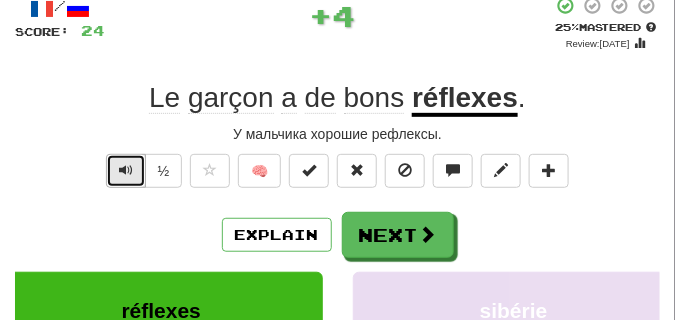 click at bounding box center (126, 170) 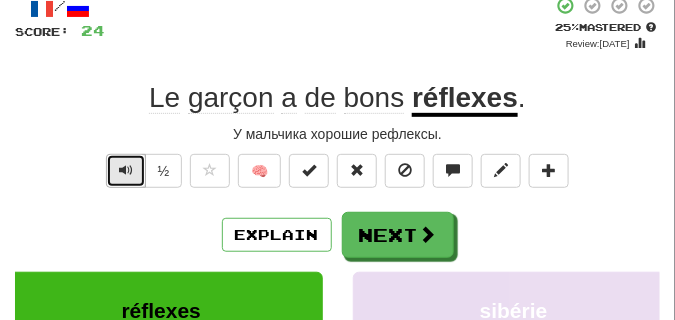 click at bounding box center [126, 170] 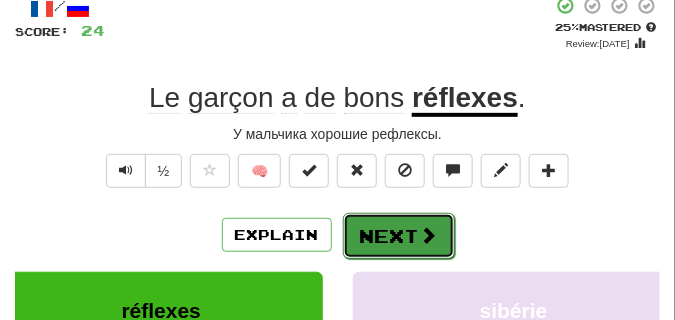 click on "Next" at bounding box center [399, 236] 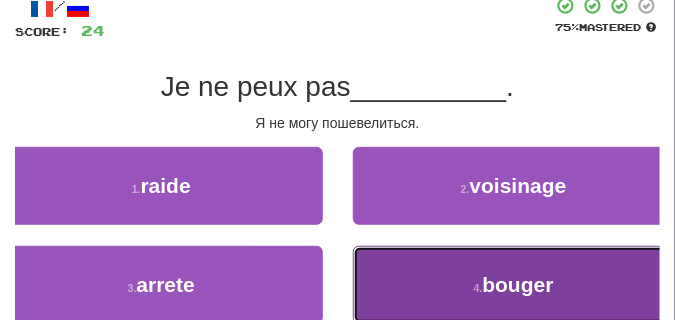 click on "4 .  bouger" at bounding box center (514, 285) 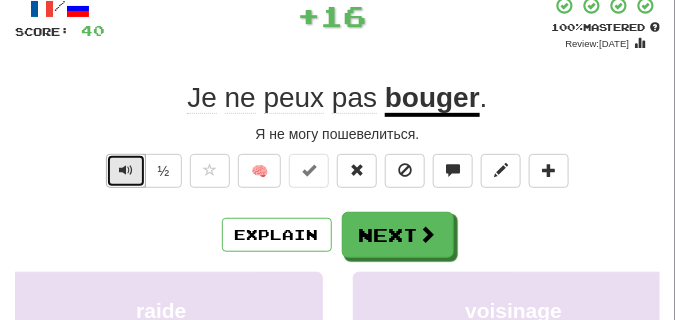 click at bounding box center [126, 170] 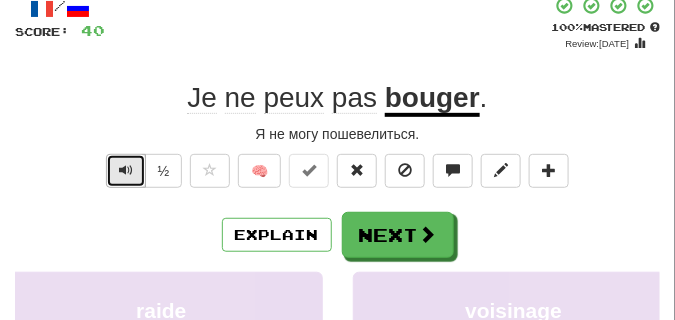 click at bounding box center (126, 170) 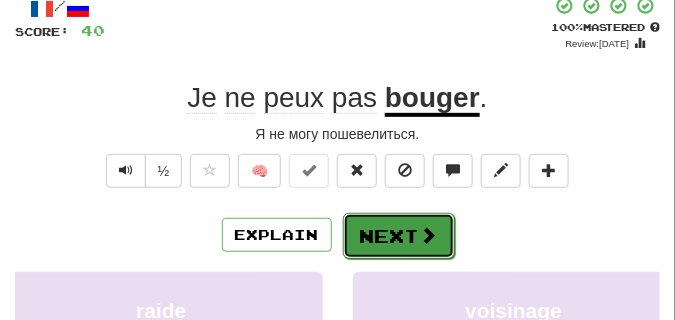 click on "Next" at bounding box center [399, 236] 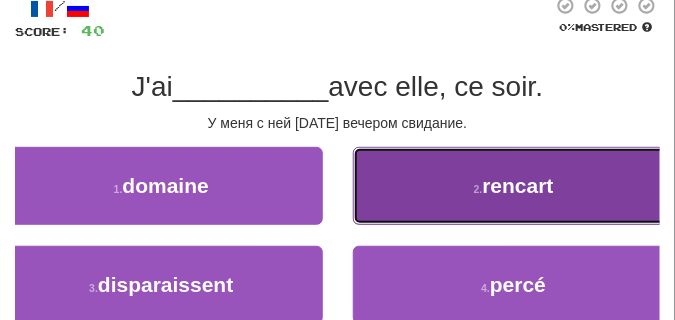click on "2 .  rencart" at bounding box center [514, 186] 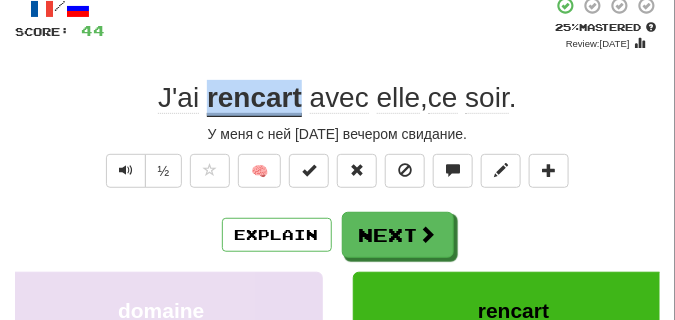 drag, startPoint x: 207, startPoint y: 95, endPoint x: 295, endPoint y: 98, distance: 88.051125 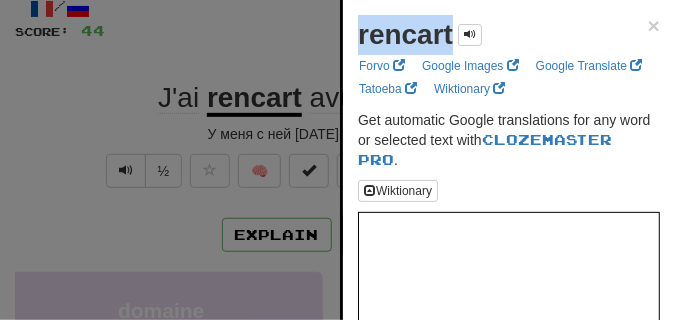 drag, startPoint x: 353, startPoint y: 38, endPoint x: 451, endPoint y: 40, distance: 98.02041 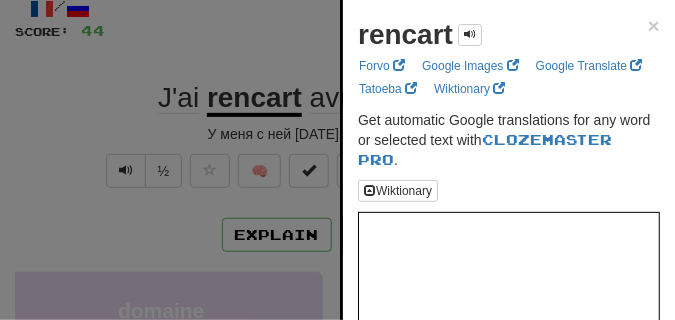 click at bounding box center (337, 160) 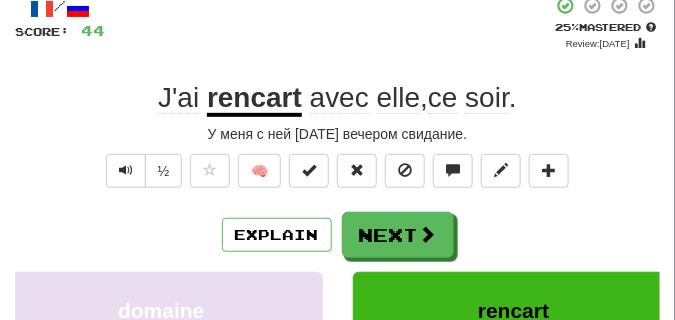 click on "У меня с ней сегодня вечером свидание." at bounding box center [337, 134] 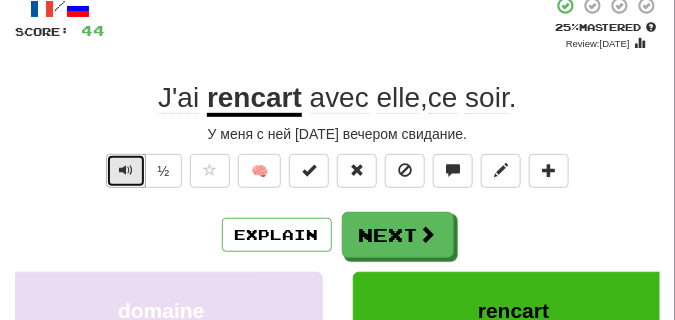 click at bounding box center (126, 170) 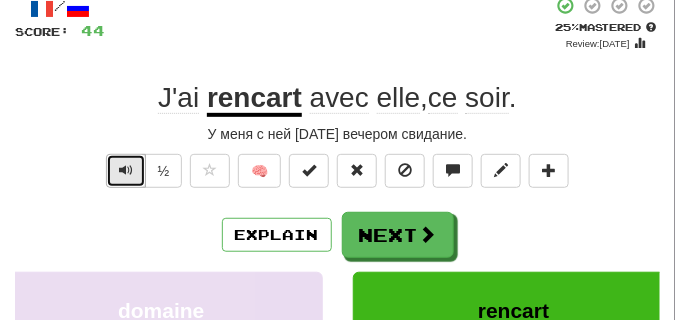 click at bounding box center (126, 170) 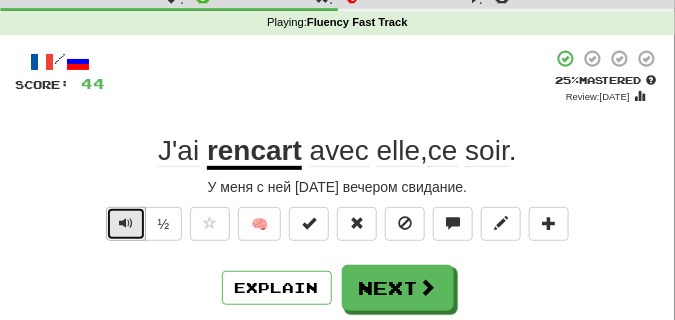 scroll, scrollTop: 112, scrollLeft: 0, axis: vertical 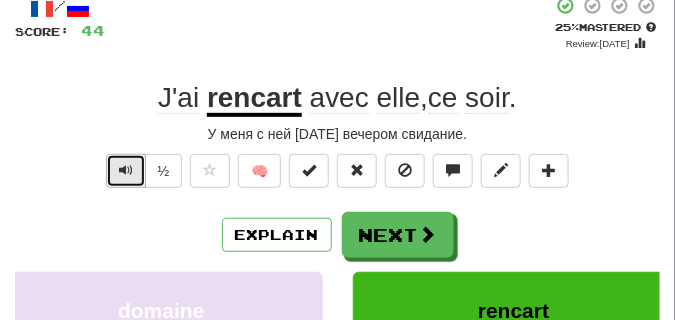 click at bounding box center [126, 171] 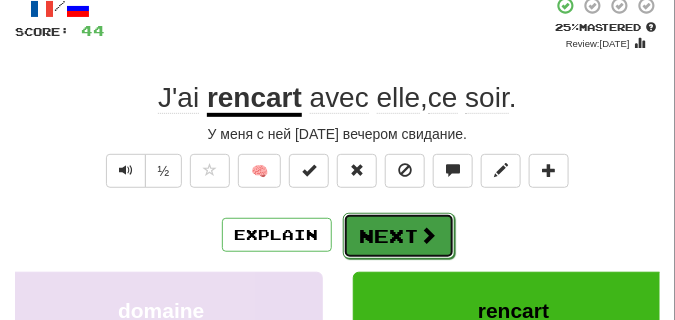 click on "Next" at bounding box center (399, 236) 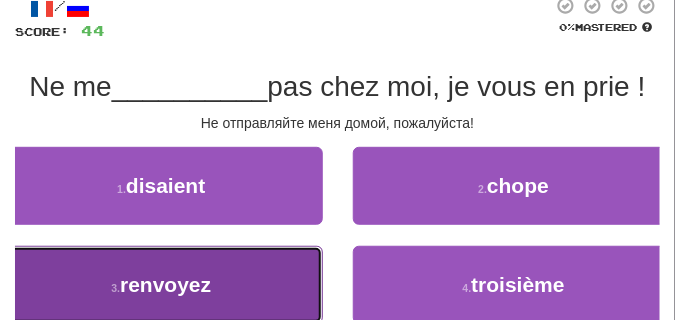 click on "3 .  renvoyez" at bounding box center [161, 285] 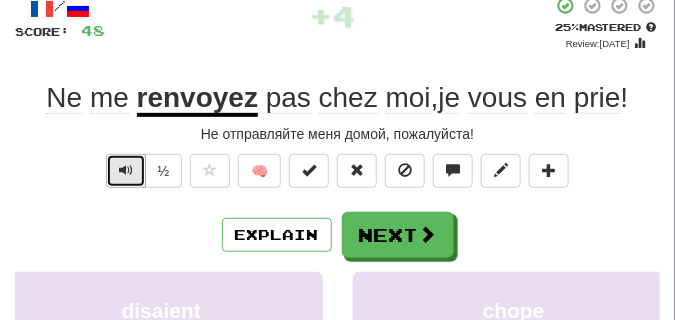 click at bounding box center (126, 170) 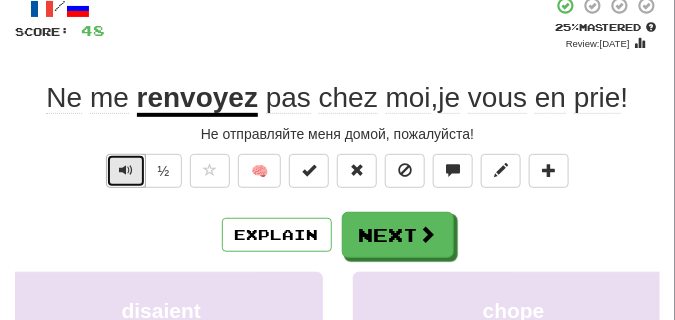 click at bounding box center [126, 170] 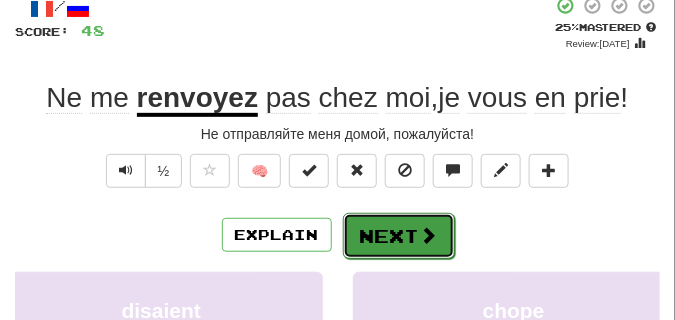 click on "Next" at bounding box center [399, 236] 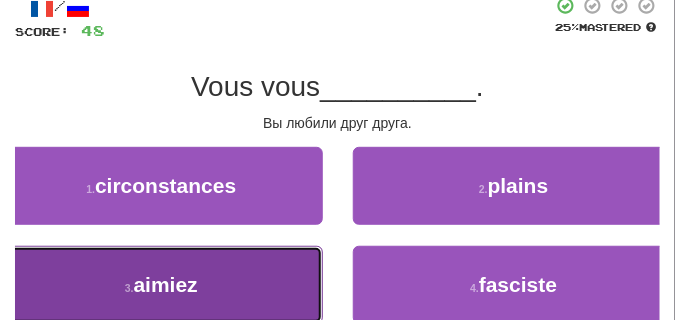 click on "aimiez" at bounding box center (166, 284) 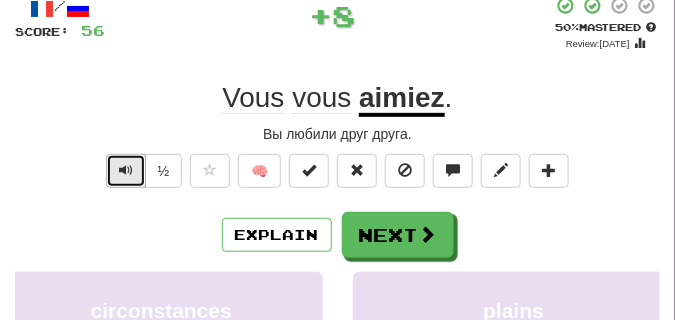 click at bounding box center (126, 170) 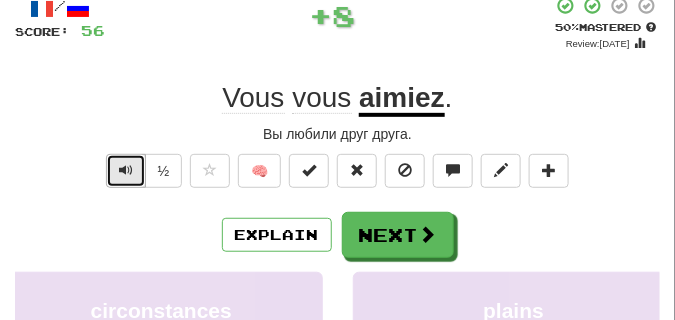 click at bounding box center [126, 170] 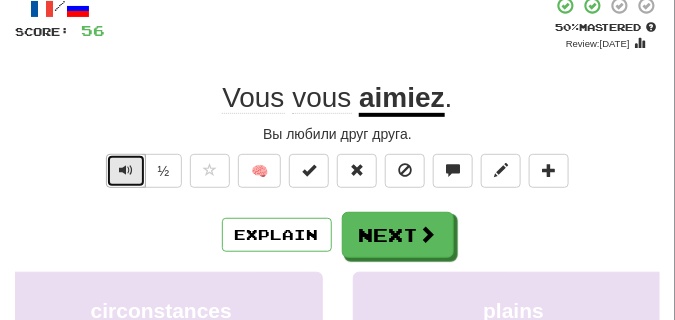 click at bounding box center (126, 170) 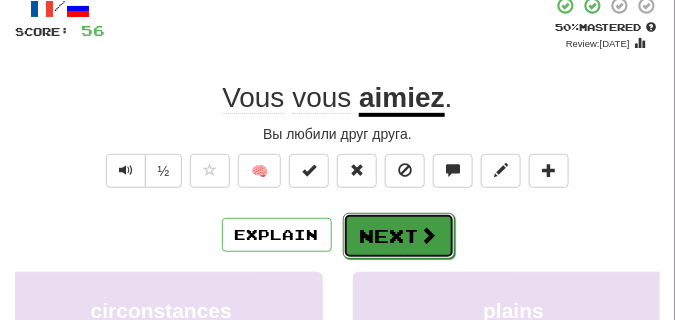 click on "Next" at bounding box center (399, 236) 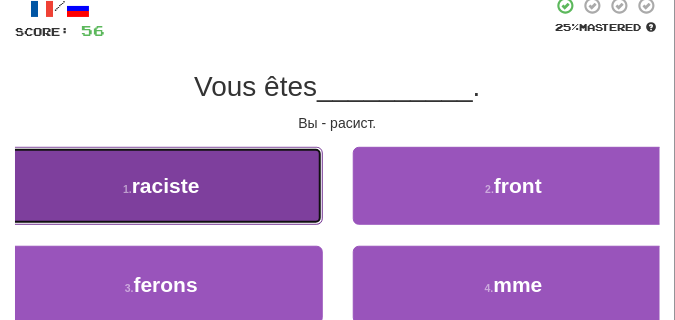 click on "1 .  raciste" at bounding box center [161, 186] 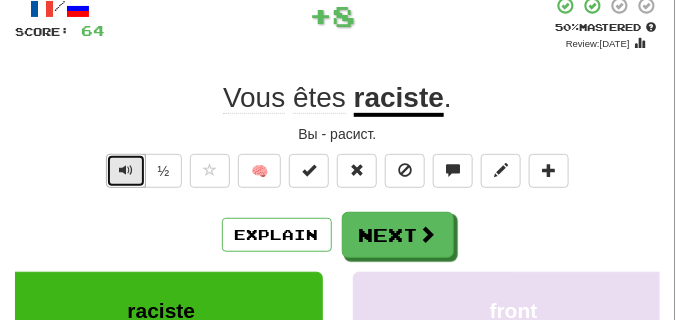 click at bounding box center [126, 171] 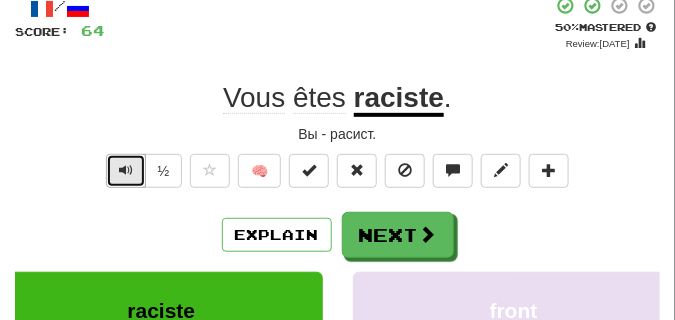 click at bounding box center [126, 171] 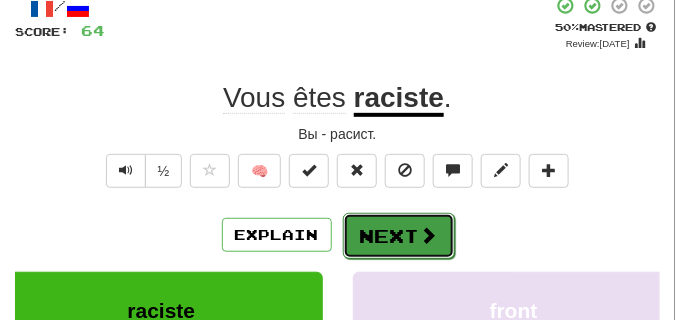 click on "Next" at bounding box center [399, 236] 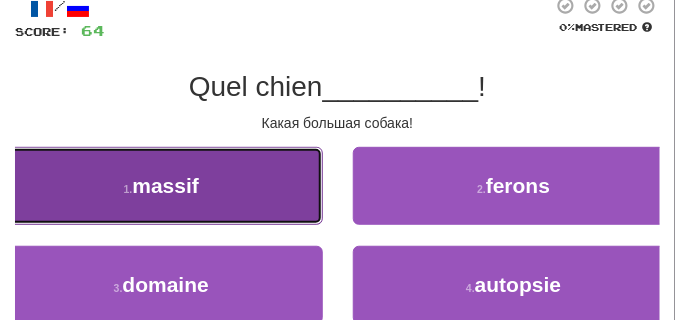click on "1 .  massif" at bounding box center (161, 186) 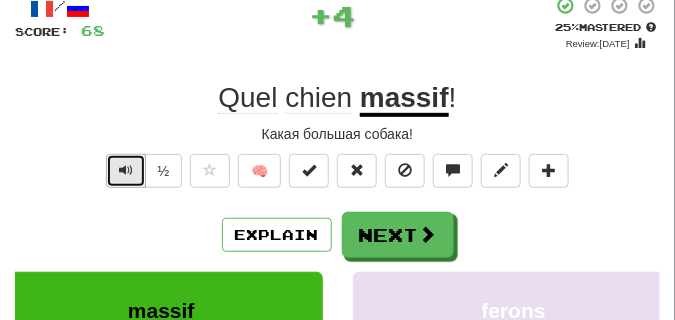 click at bounding box center (126, 171) 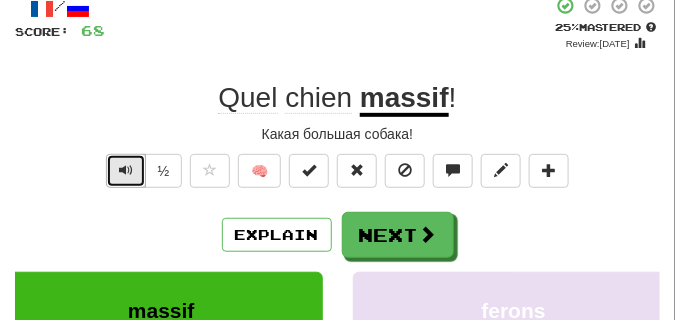 click at bounding box center [126, 171] 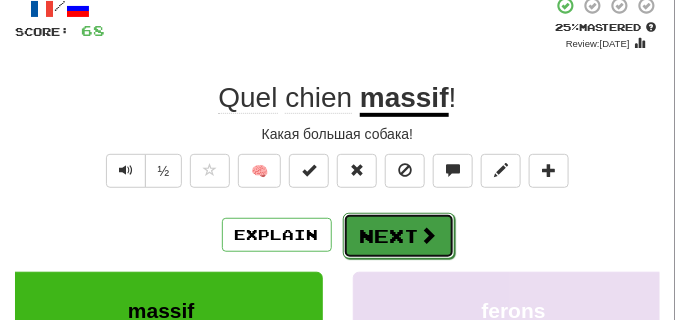 click on "Next" at bounding box center (399, 236) 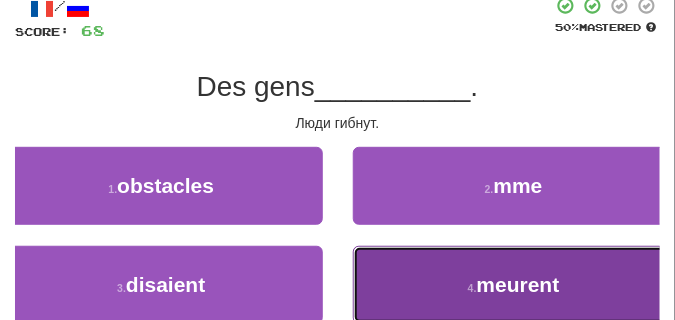 click on "4 .  meurent" at bounding box center [514, 285] 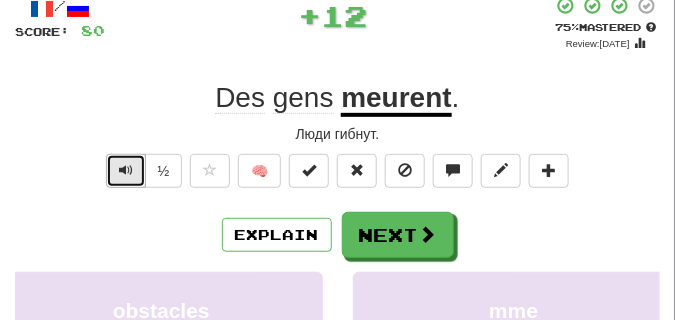 click at bounding box center (126, 171) 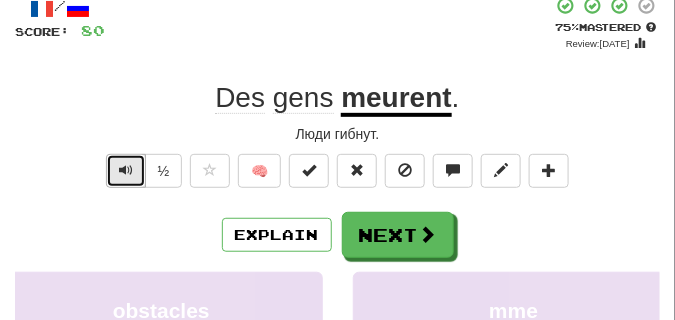 click at bounding box center [126, 171] 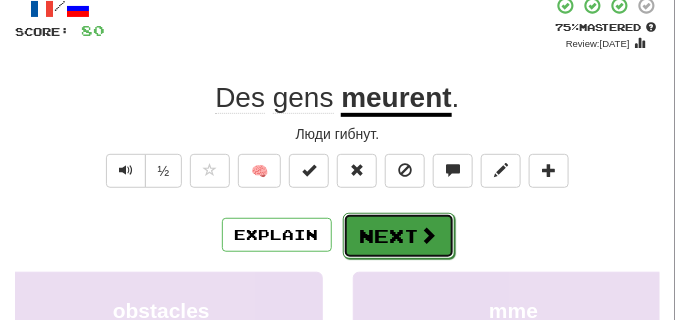 click on "Next" at bounding box center [399, 236] 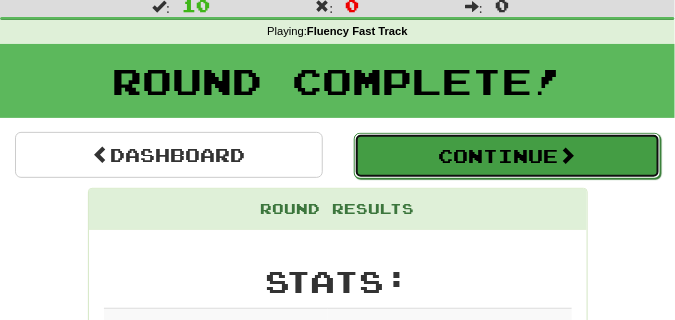 click on "Continue" at bounding box center (508, 156) 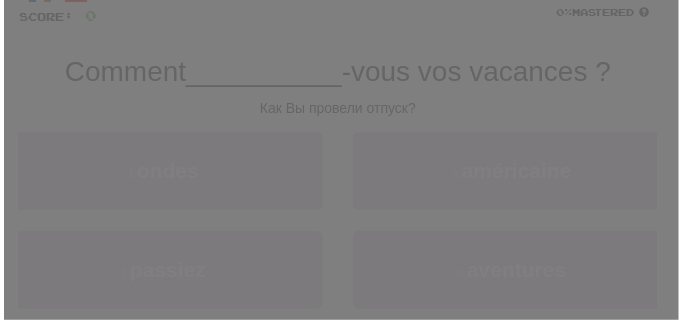scroll, scrollTop: 50, scrollLeft: 0, axis: vertical 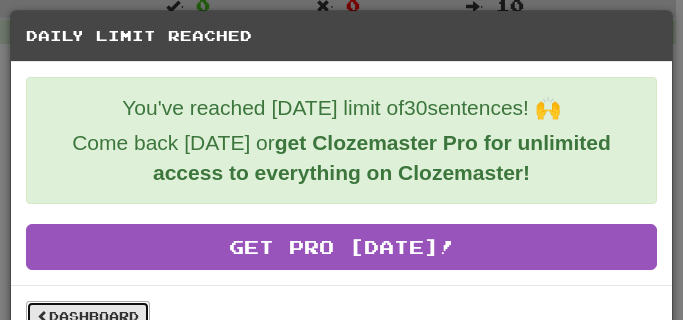 click on "Dashboard" at bounding box center [88, 316] 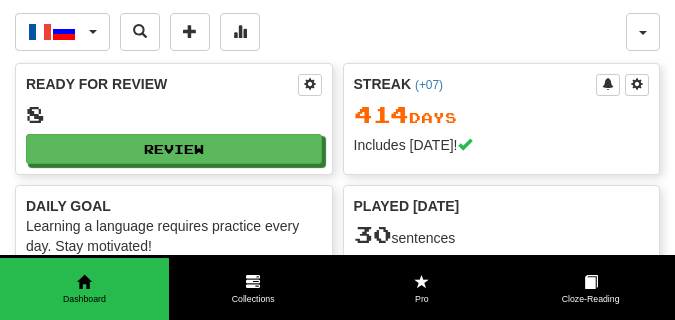 scroll, scrollTop: 0, scrollLeft: 0, axis: both 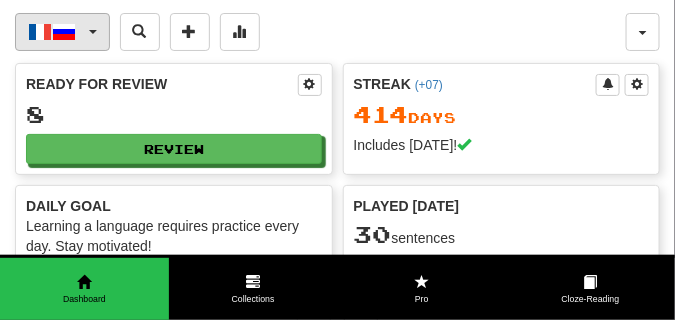 click at bounding box center (93, 32) 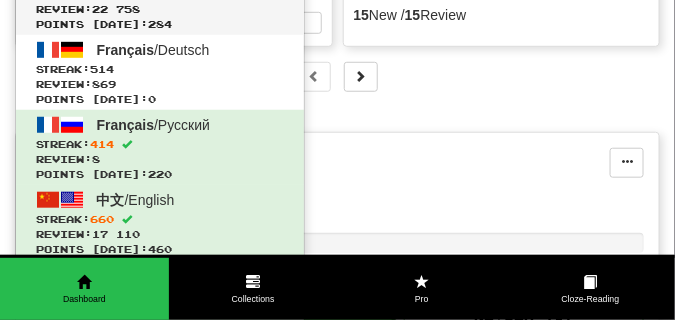 scroll, scrollTop: 250, scrollLeft: 0, axis: vertical 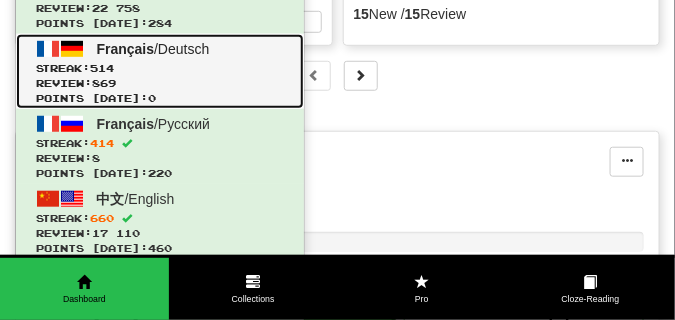 click on "514" at bounding box center (102, 68) 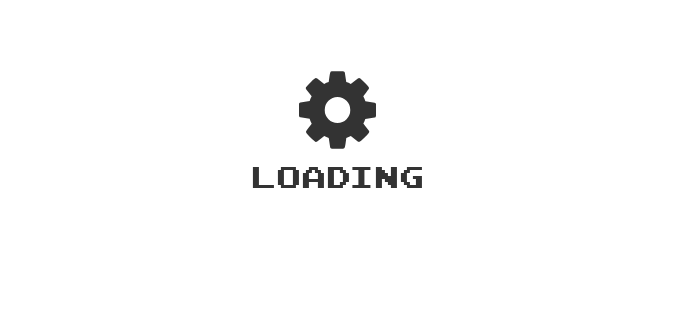 scroll, scrollTop: 0, scrollLeft: 0, axis: both 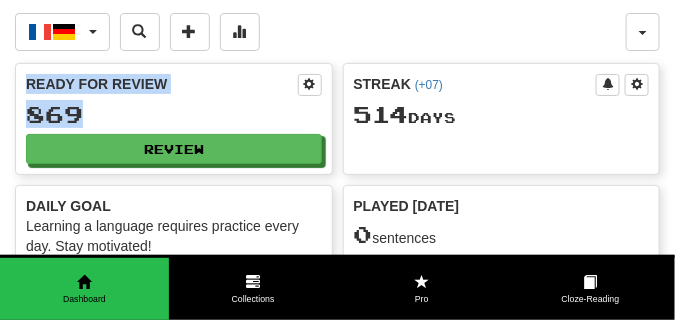 drag, startPoint x: 0, startPoint y: 0, endPoint x: 381, endPoint y: 36, distance: 382.69702 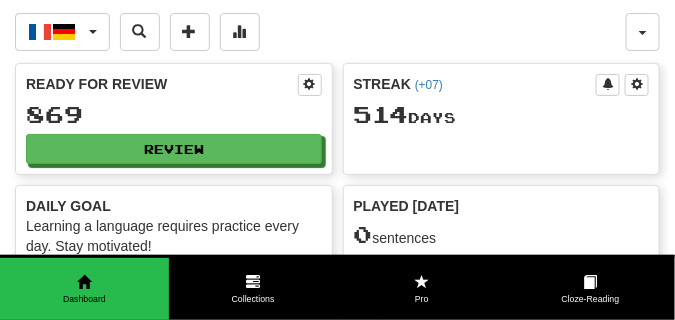 click on "Français  /  Deutsch 한국어  /  English Streak:  85   Review:  22 Points [DATE]:  0 Čeština  /  English Streak:  38   Review:  15 221 Points [DATE]:  336 Español  /  Русский Streak:  515   Review:  22 758 Points [DATE]:  284 Français  /  Deutsch Streak:  514   Review:  869 Points [DATE]:  0 Français  /  Русский Streak:  414   Review:  8 Points [DATE]:  220 中文  /  English Streak:  660   Review:  17 110 Points [DATE]:  460 中文  /  Español Streak:  453   Review:  0 Points [DATE]:  244  Language Pairing" 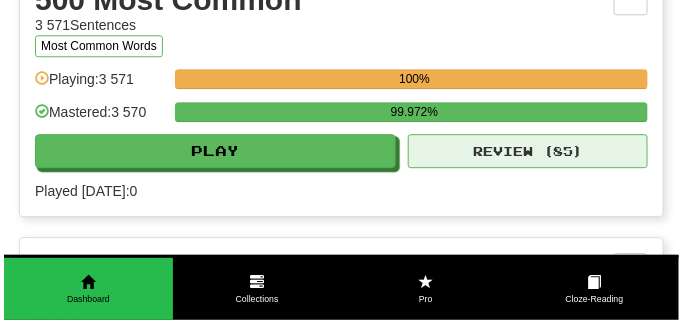 scroll, scrollTop: 950, scrollLeft: 0, axis: vertical 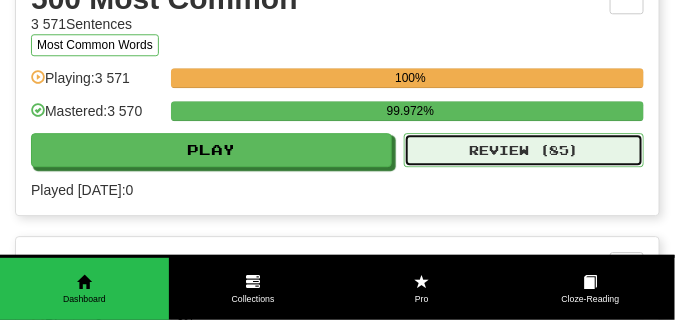 click on "Review ( 85 )" 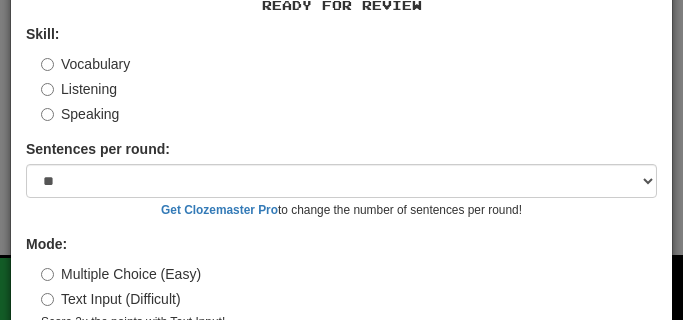 scroll, scrollTop: 186, scrollLeft: 0, axis: vertical 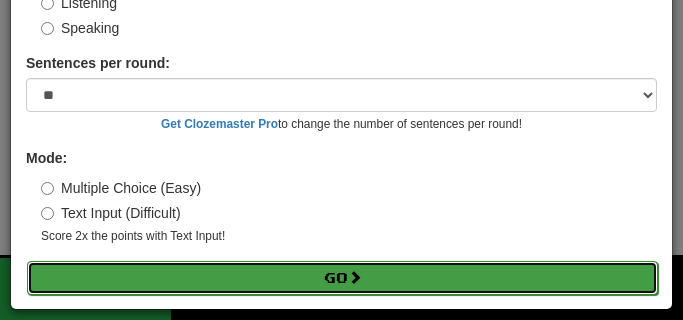 click on "Go" at bounding box center [342, 278] 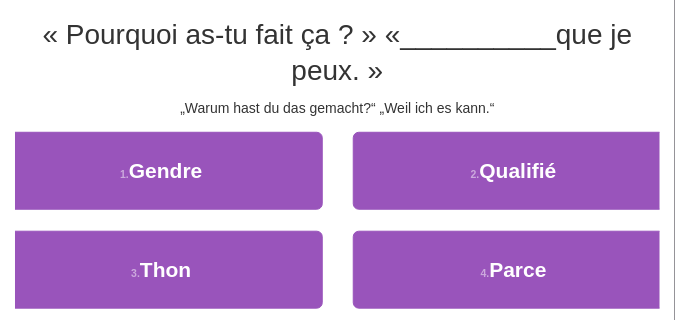 scroll, scrollTop: 200, scrollLeft: 0, axis: vertical 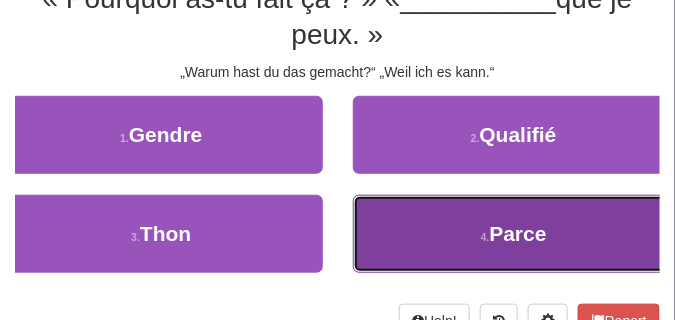 click on "Parce" at bounding box center (518, 233) 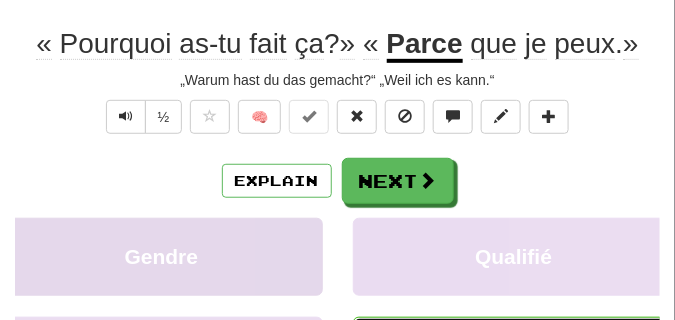 scroll, scrollTop: 110, scrollLeft: 0, axis: vertical 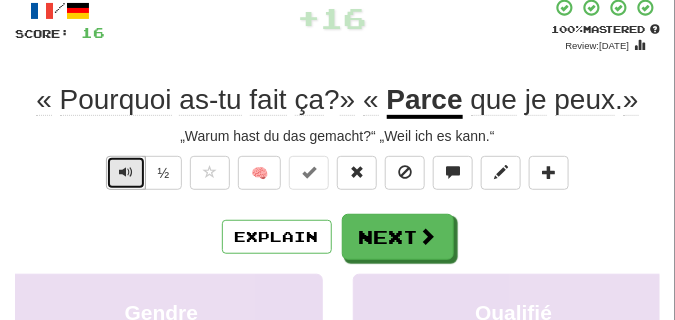 click at bounding box center [126, 172] 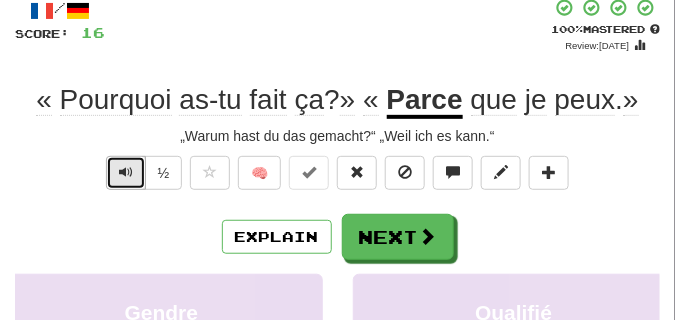 click at bounding box center [126, 172] 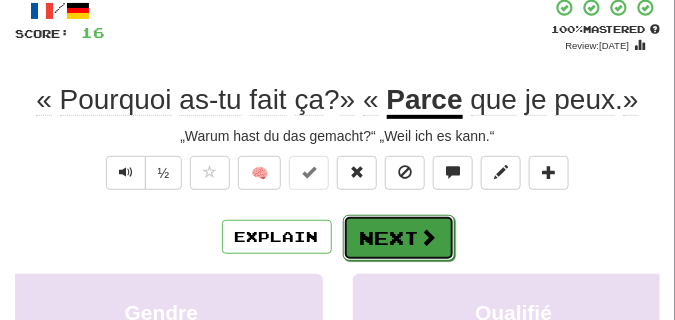 click on "Next" at bounding box center (399, 238) 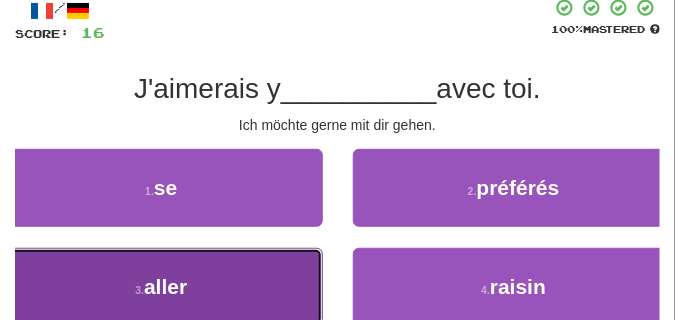 click on "3 .  aller" at bounding box center [161, 287] 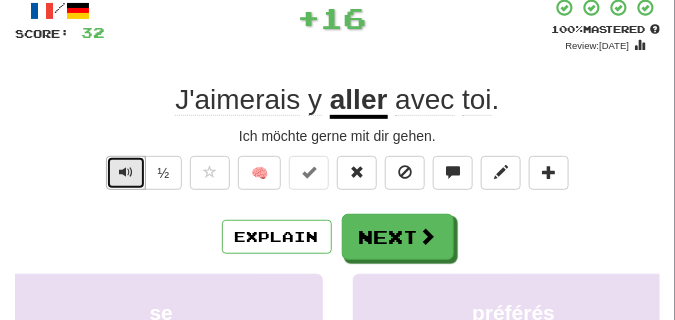 click at bounding box center (126, 172) 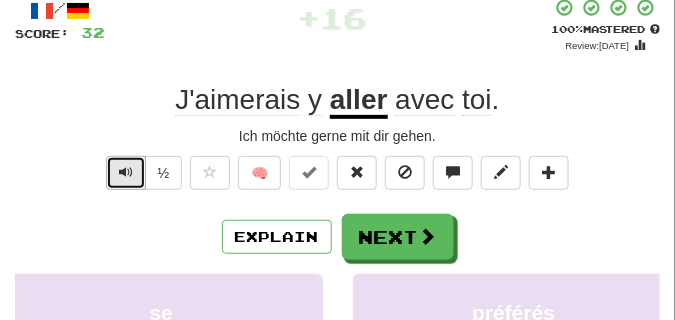 click at bounding box center (126, 172) 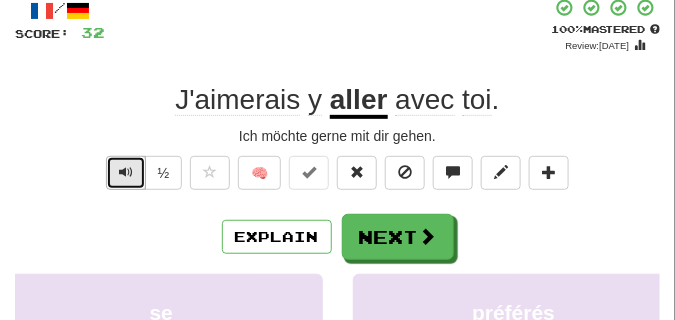 click at bounding box center (126, 172) 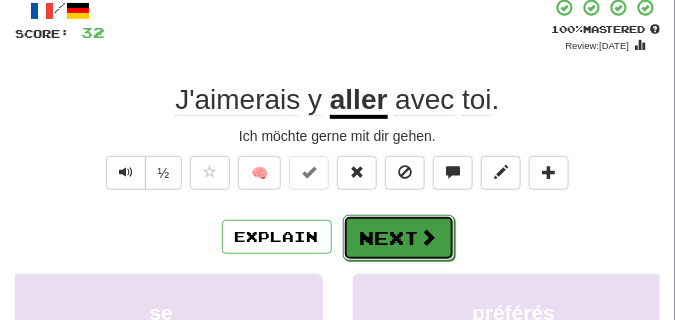 click on "Next" at bounding box center [399, 238] 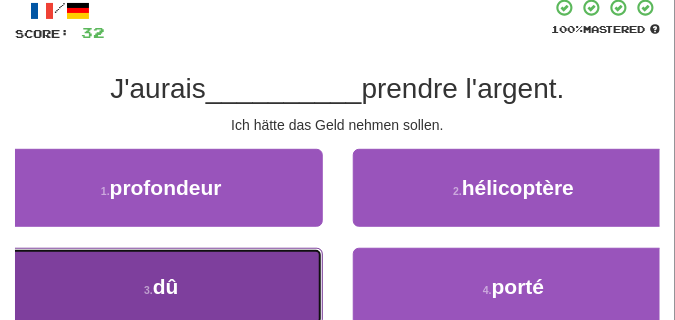 click on "3 .  dû" at bounding box center (161, 287) 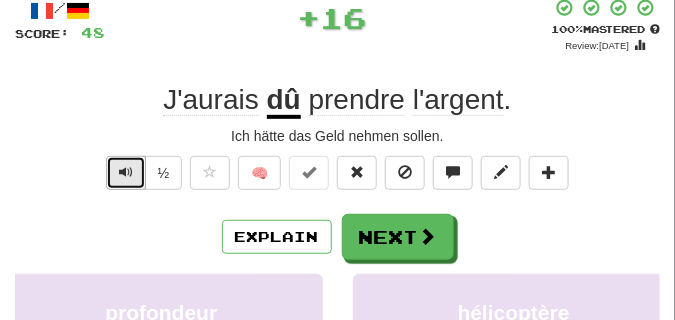 click at bounding box center (126, 172) 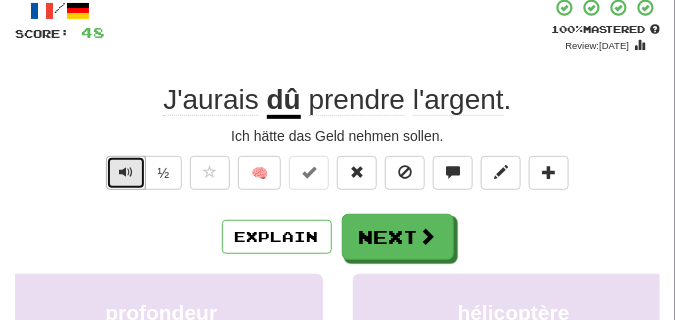click at bounding box center [126, 172] 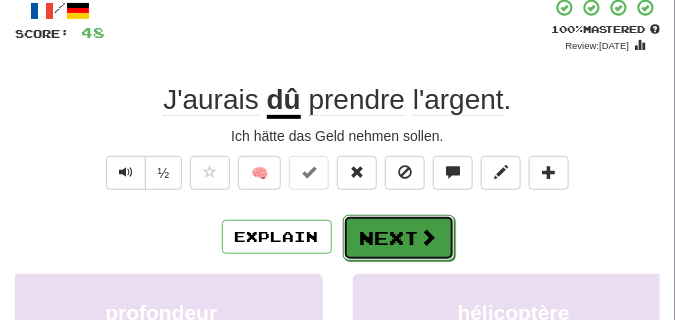 click on "Next" at bounding box center (399, 238) 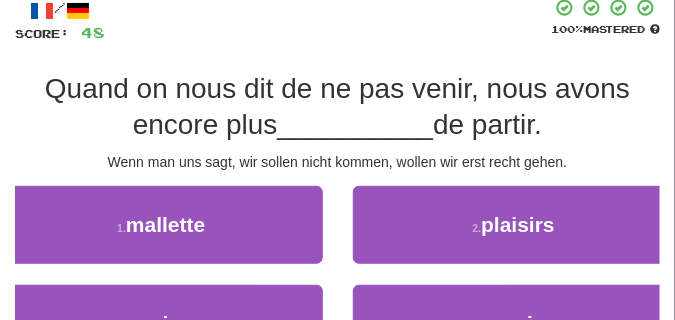 scroll, scrollTop: 160, scrollLeft: 0, axis: vertical 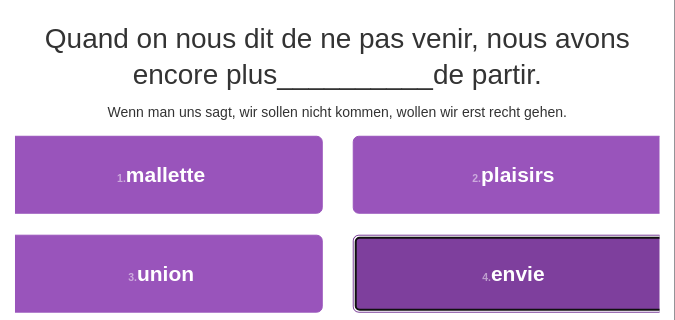 click on "4 .  envie" at bounding box center (514, 274) 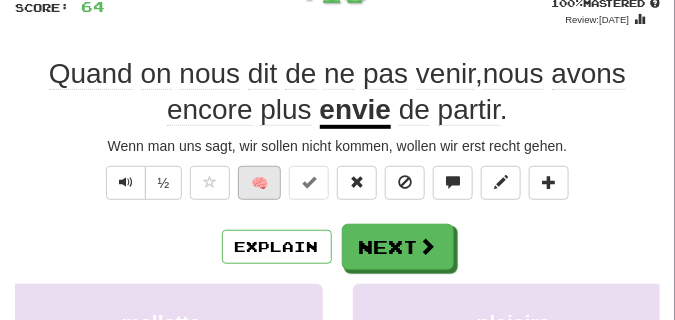 scroll, scrollTop: 120, scrollLeft: 0, axis: vertical 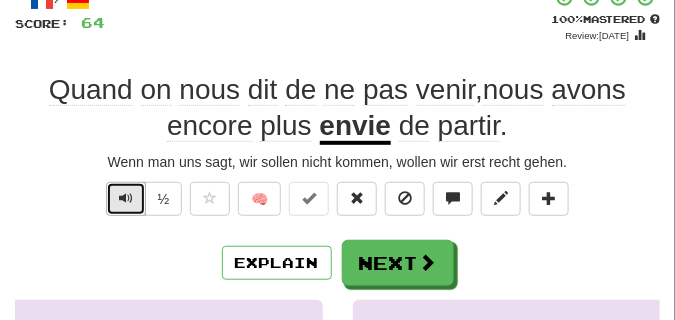 click at bounding box center (126, 198) 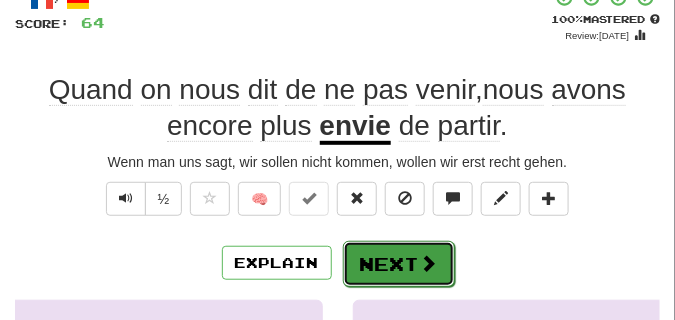 click on "Next" at bounding box center [399, 264] 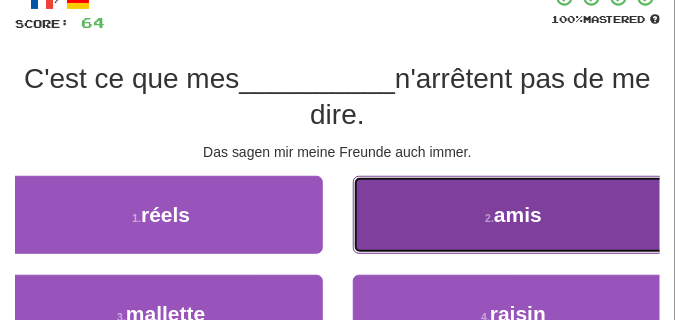 click on "2 .  amis" at bounding box center (514, 215) 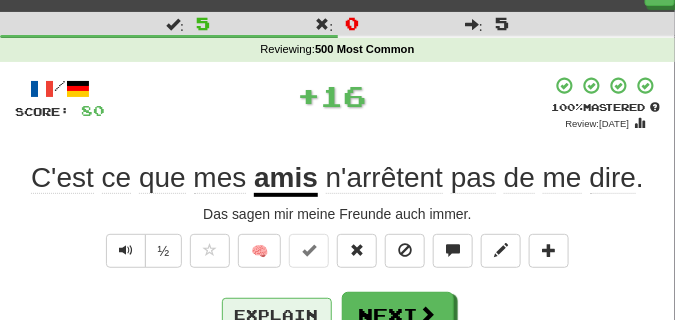 scroll, scrollTop: 50, scrollLeft: 0, axis: vertical 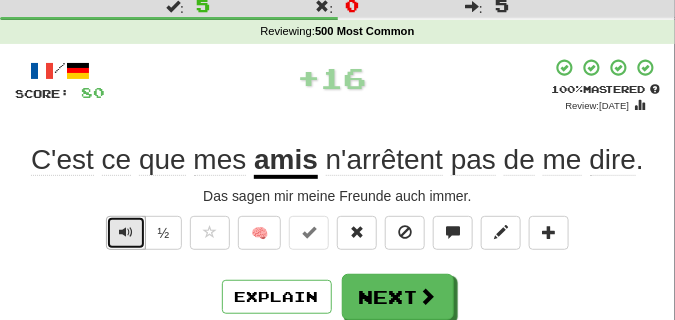 click at bounding box center (126, 232) 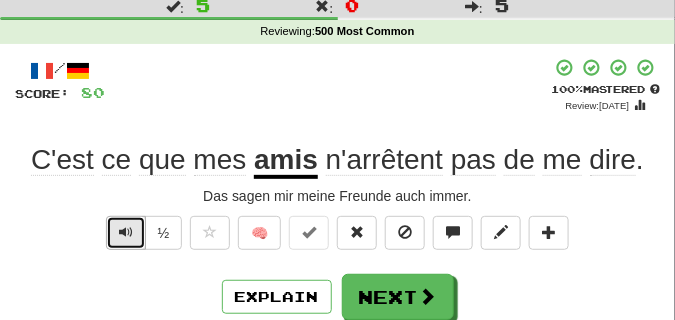 click at bounding box center (126, 232) 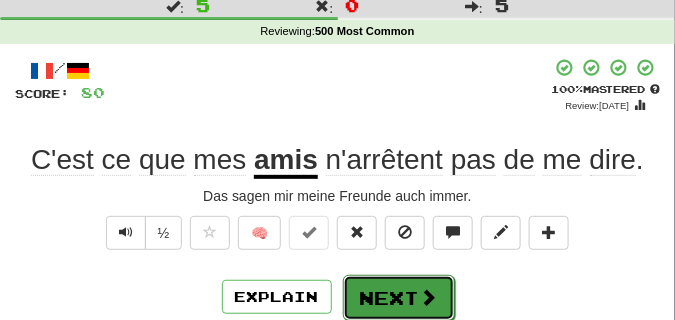 click on "Next" at bounding box center [399, 298] 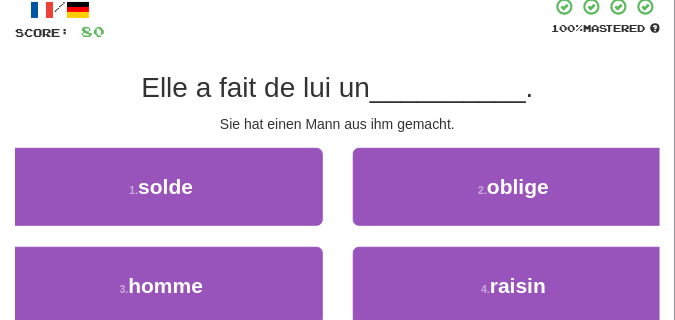 scroll, scrollTop: 150, scrollLeft: 0, axis: vertical 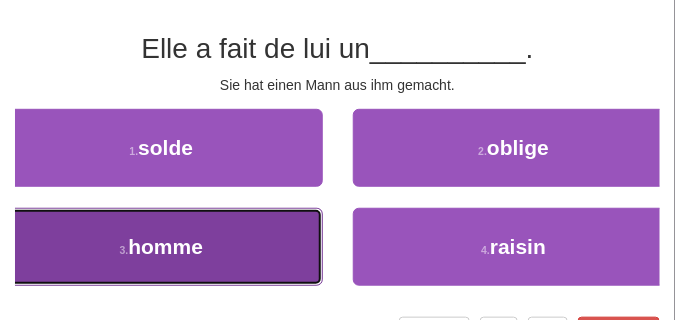 click on "homme" at bounding box center [165, 246] 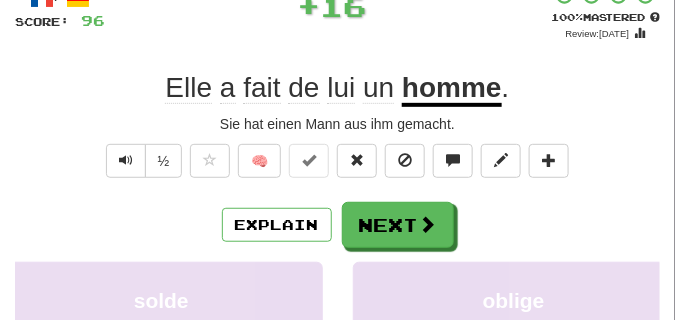 scroll, scrollTop: 100, scrollLeft: 0, axis: vertical 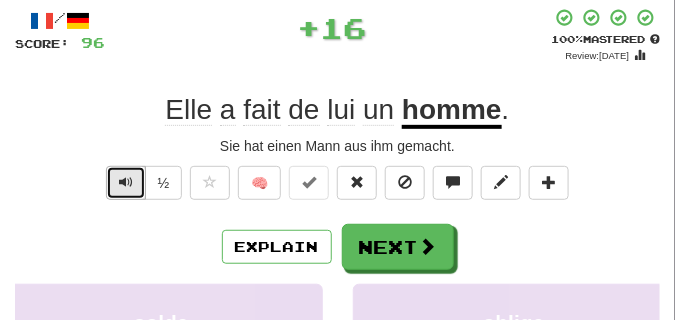 click at bounding box center [126, 183] 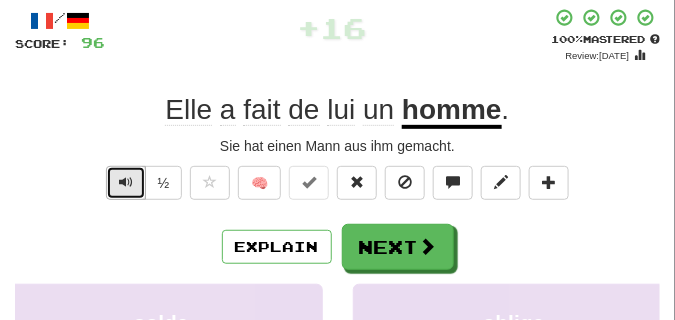 click at bounding box center (126, 182) 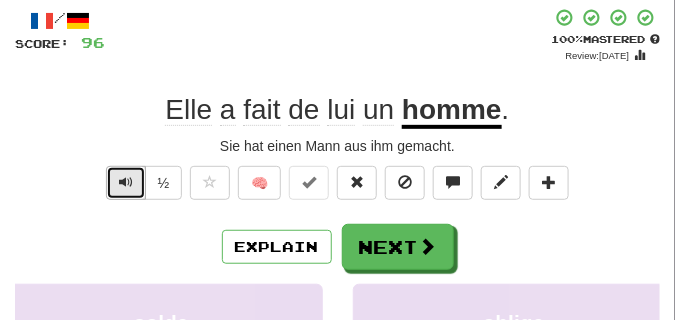 click at bounding box center (126, 182) 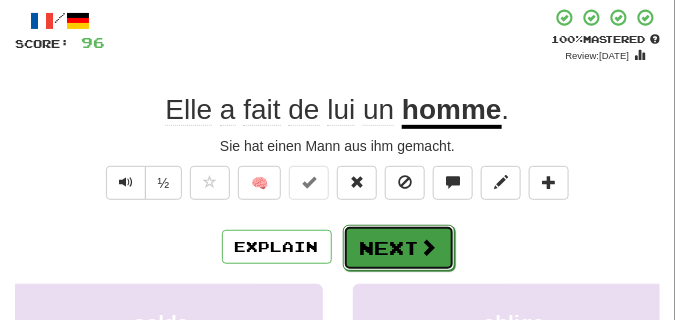click on "Next" at bounding box center [399, 248] 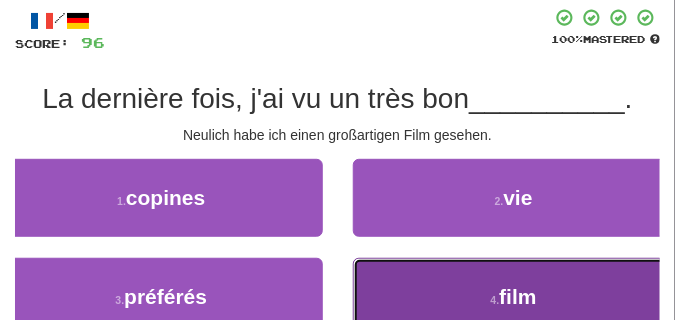 click on "4 .  film" at bounding box center [514, 297] 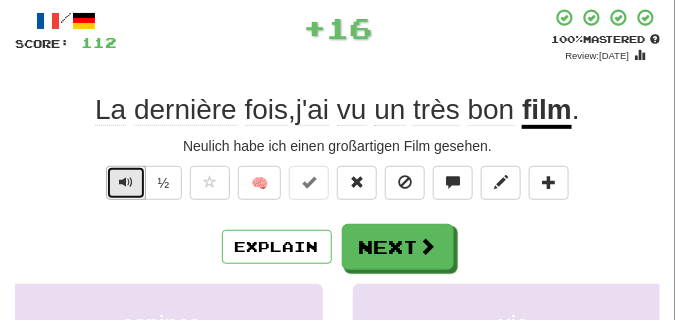 click at bounding box center (126, 182) 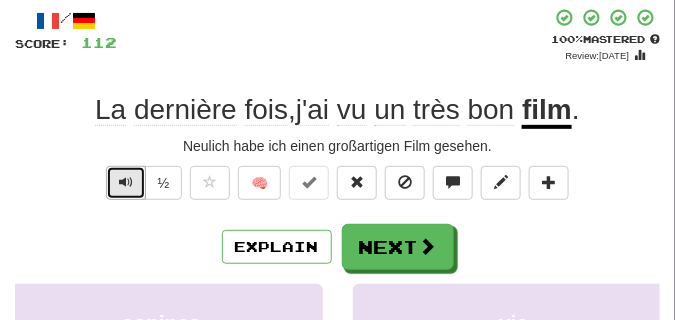 click at bounding box center [126, 182] 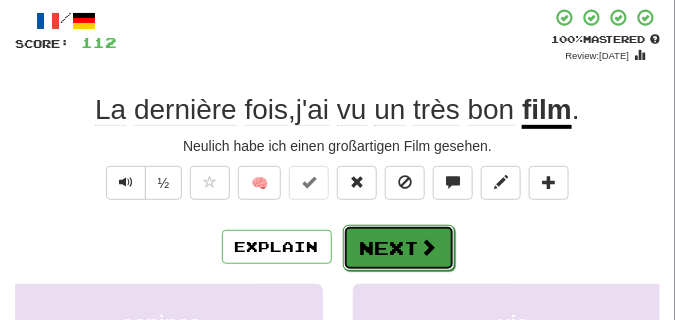 click on "Next" at bounding box center (399, 248) 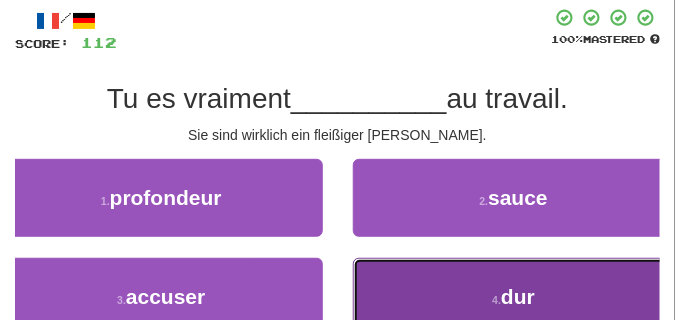 click on "4 .  dur" at bounding box center [514, 297] 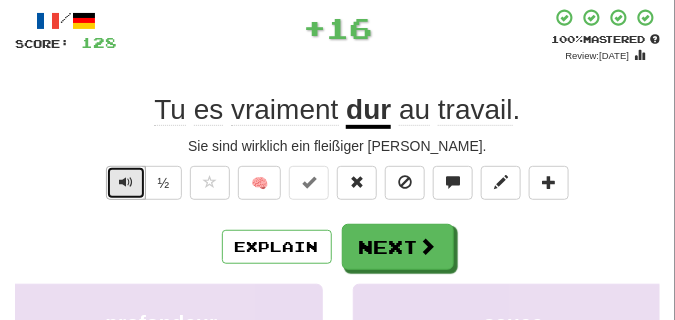 click at bounding box center [126, 182] 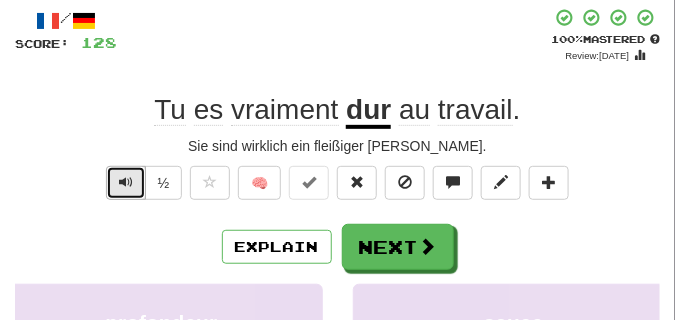 click at bounding box center (126, 182) 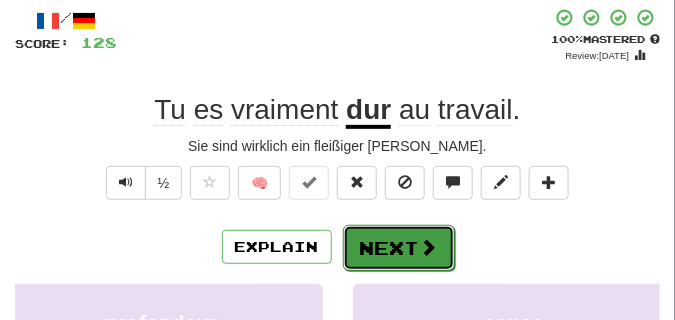 click on "Next" at bounding box center (399, 248) 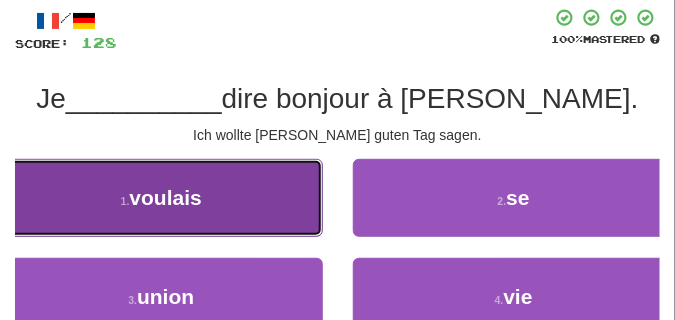 click on "voulais" at bounding box center (165, 197) 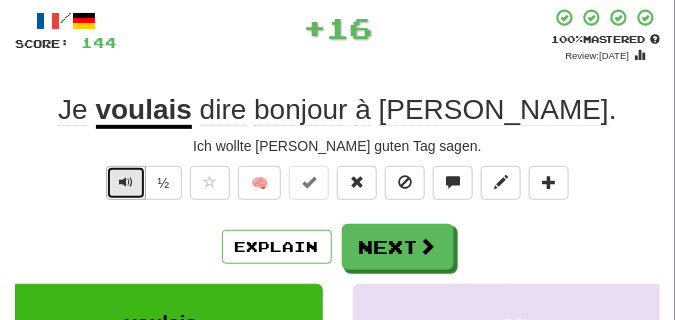 click at bounding box center [126, 182] 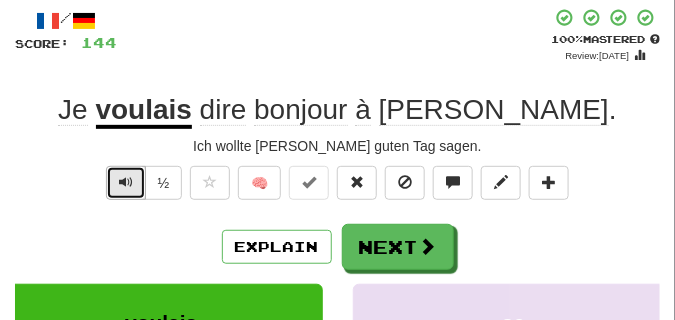 click at bounding box center [126, 182] 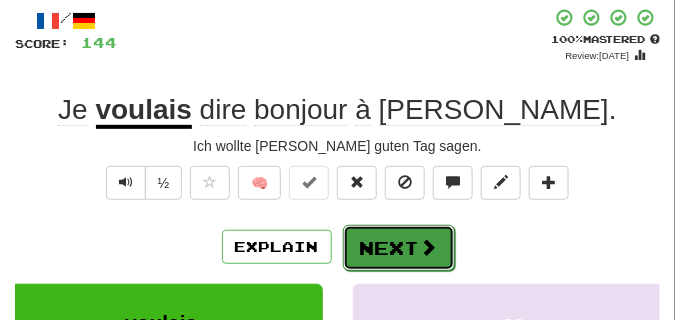 click on "Next" at bounding box center [399, 248] 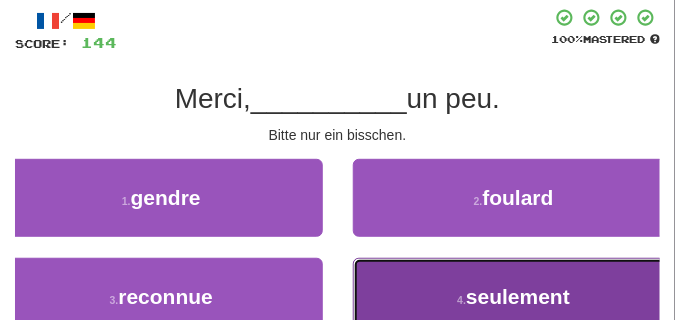 click on "4 .  seulement" at bounding box center (514, 297) 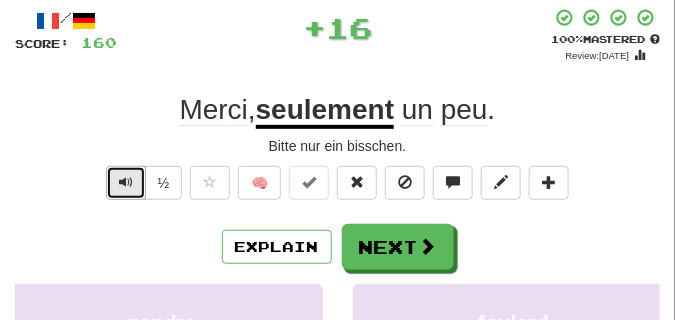 click at bounding box center (126, 182) 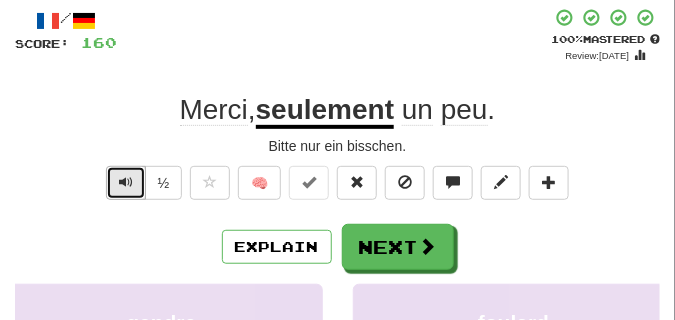 click at bounding box center (126, 182) 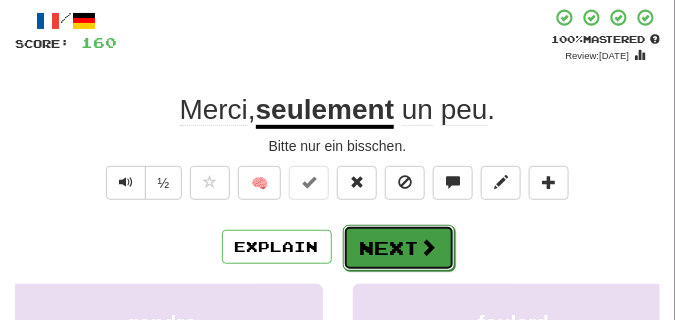 click on "Next" at bounding box center (399, 248) 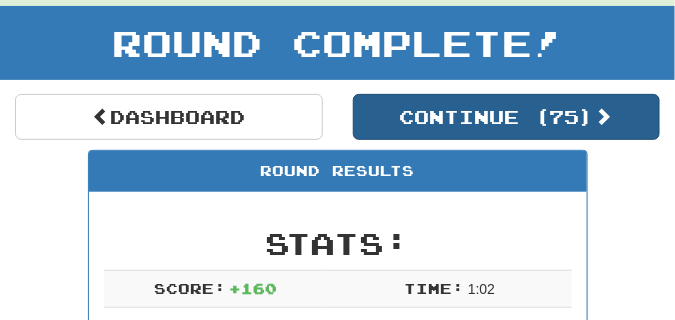 scroll, scrollTop: 138, scrollLeft: 0, axis: vertical 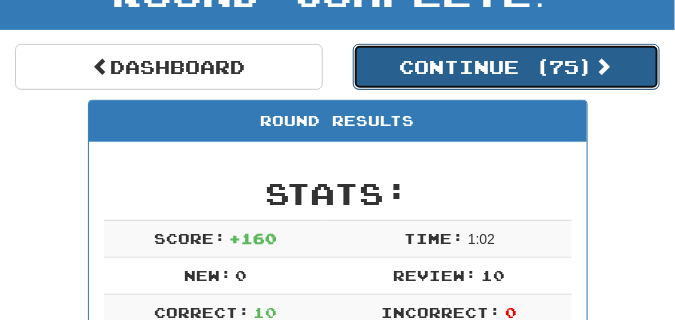click on "Continue ( 75 )" at bounding box center [507, 67] 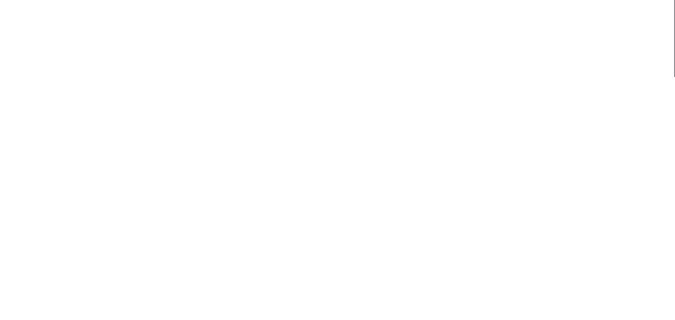scroll, scrollTop: 138, scrollLeft: 0, axis: vertical 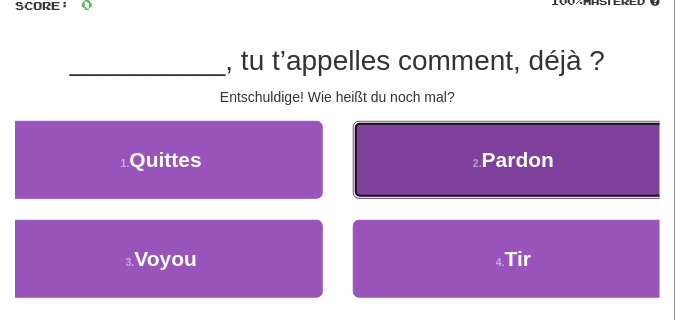 click on "Pardon" at bounding box center (518, 159) 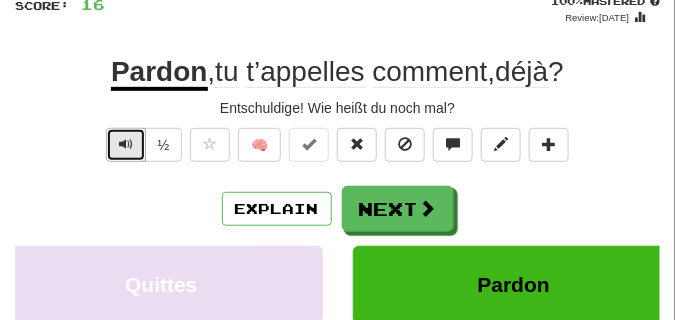 click at bounding box center [126, 144] 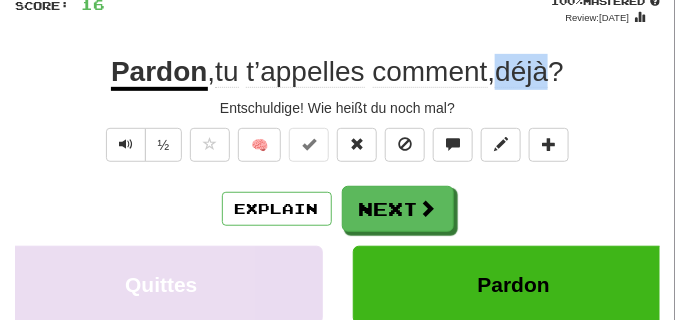 drag, startPoint x: 497, startPoint y: 73, endPoint x: 553, endPoint y: 73, distance: 56 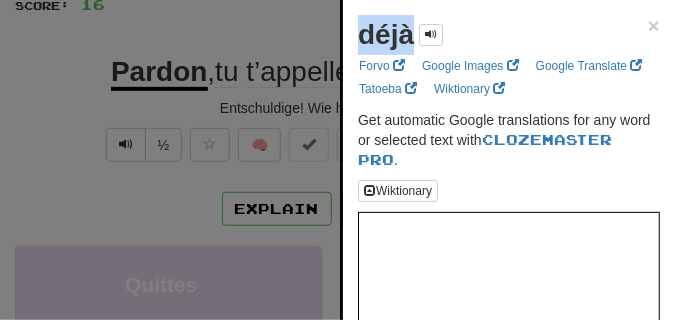 drag, startPoint x: 350, startPoint y: 39, endPoint x: 417, endPoint y: 39, distance: 67 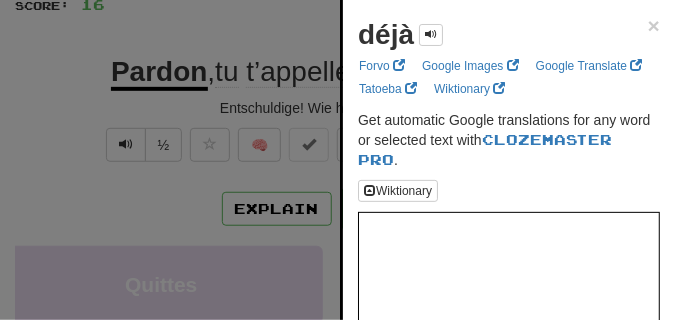 click at bounding box center (337, 160) 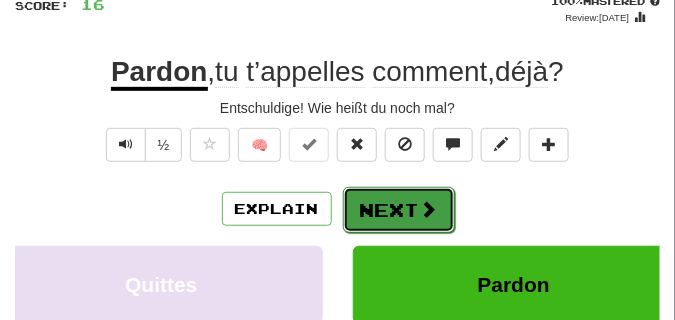 click at bounding box center [429, 209] 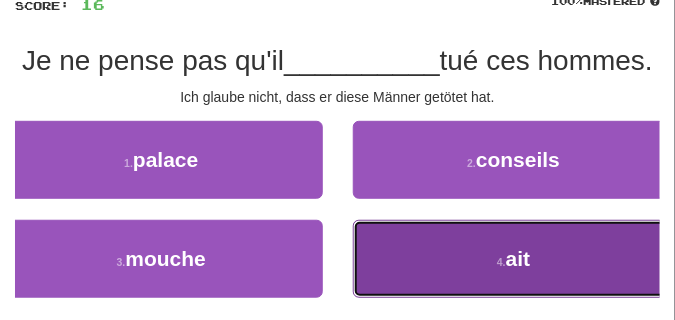 click on "4 .  ait" at bounding box center [514, 259] 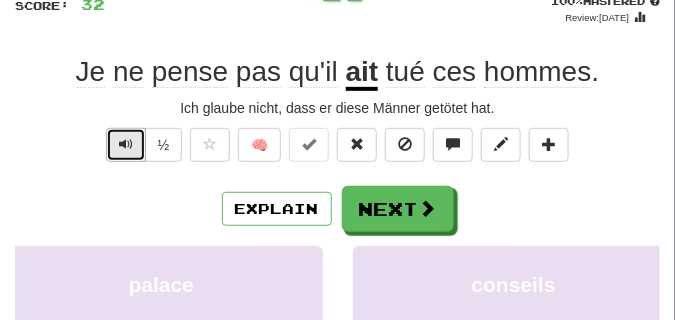 click at bounding box center (126, 144) 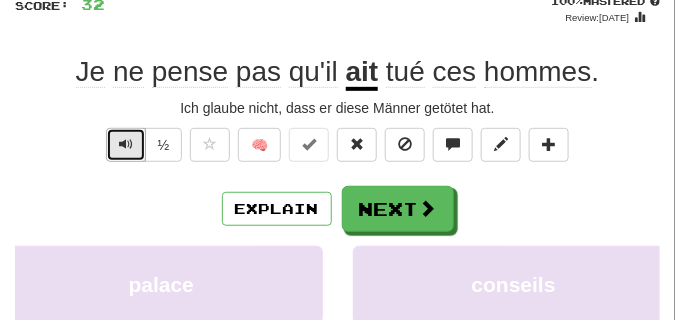 click at bounding box center [126, 144] 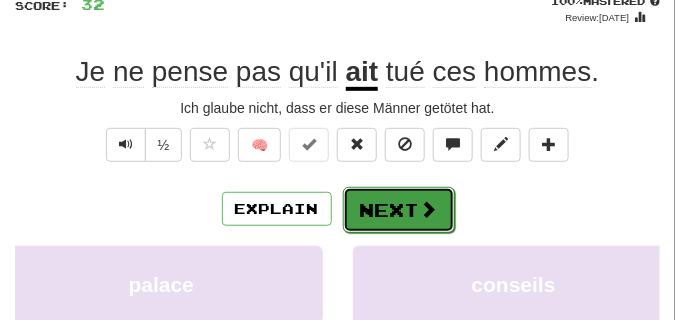 click on "Next" at bounding box center [399, 210] 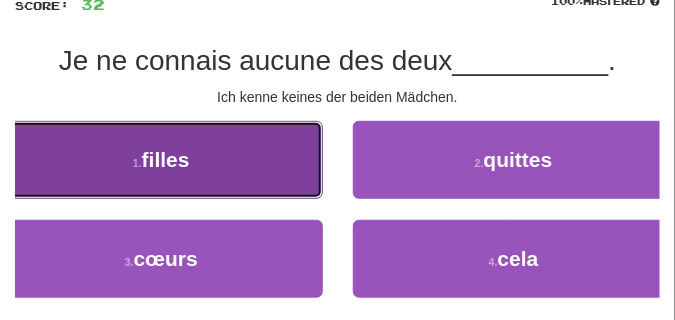 click on "1 .  filles" at bounding box center [161, 160] 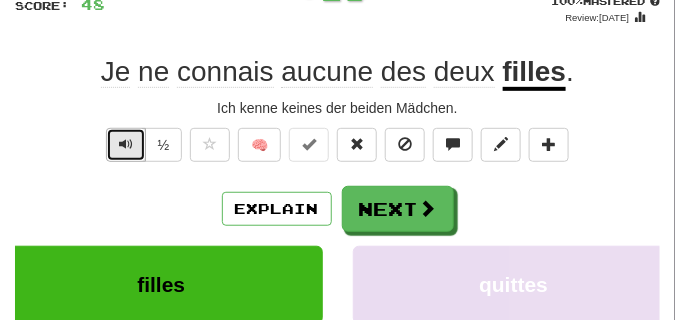 click at bounding box center [126, 144] 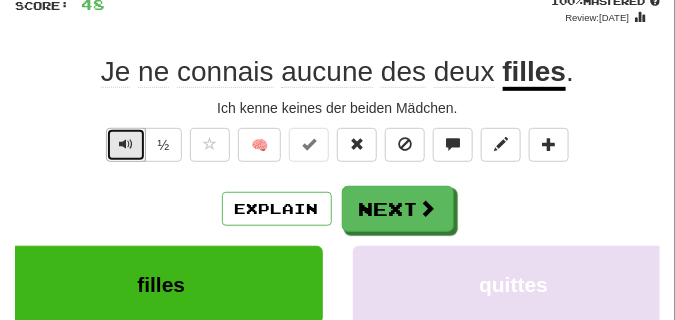 click at bounding box center [126, 144] 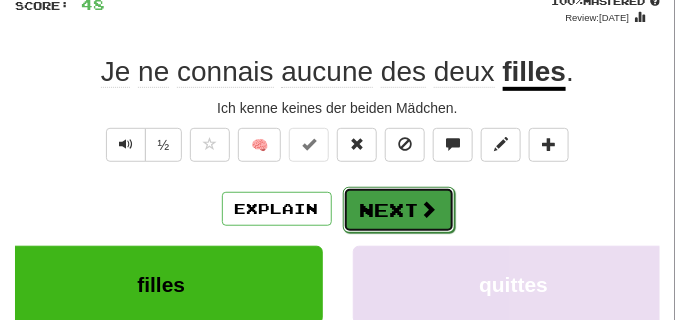 click on "Next" at bounding box center (399, 210) 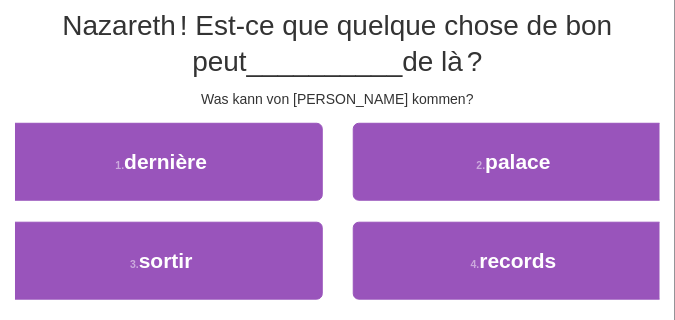 scroll, scrollTop: 188, scrollLeft: 0, axis: vertical 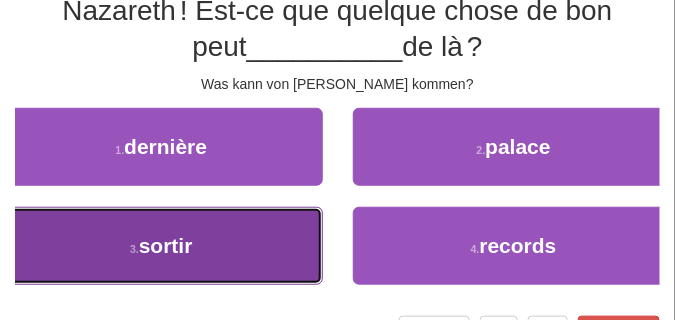 click on "3 .  sortir" at bounding box center (161, 246) 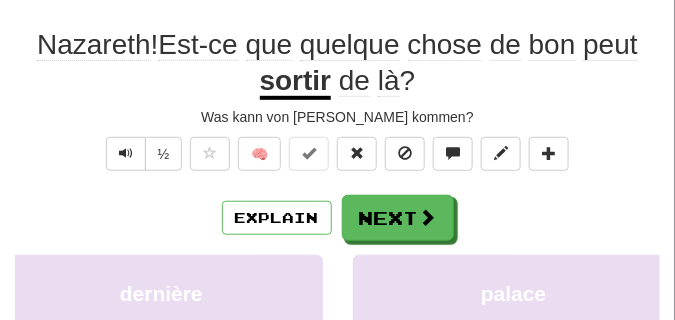 scroll, scrollTop: 148, scrollLeft: 0, axis: vertical 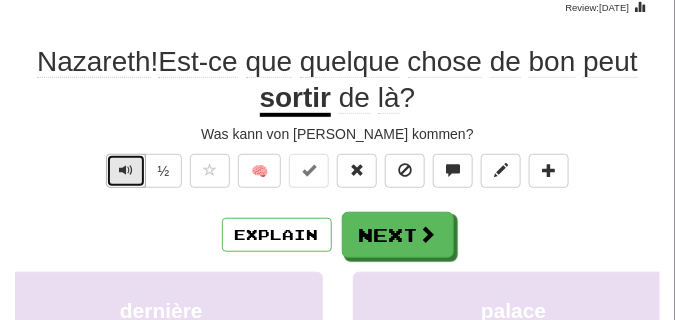 click at bounding box center (126, 170) 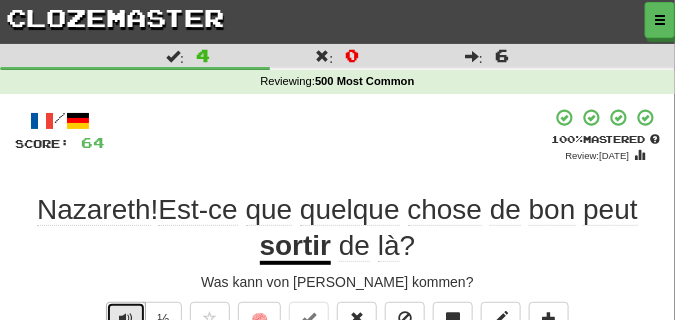 scroll, scrollTop: 50, scrollLeft: 0, axis: vertical 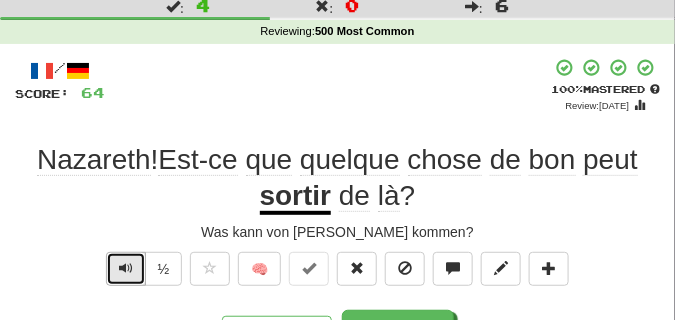 click at bounding box center [126, 268] 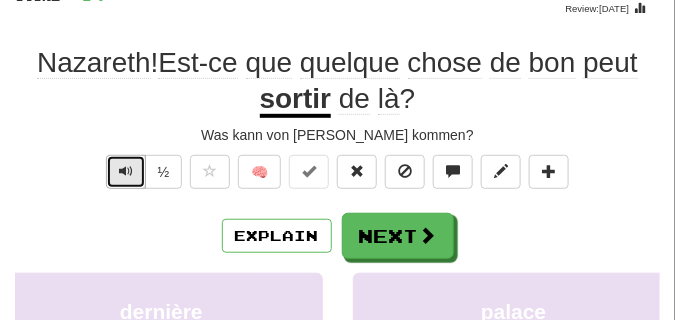 scroll, scrollTop: 150, scrollLeft: 0, axis: vertical 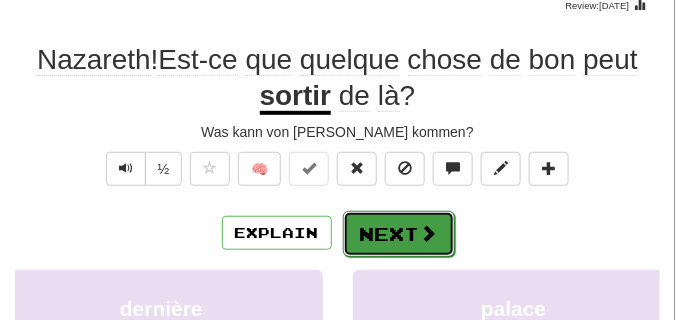 click on "Next" at bounding box center (399, 234) 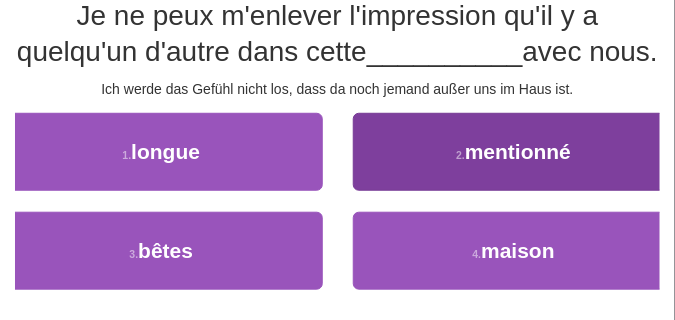scroll, scrollTop: 250, scrollLeft: 0, axis: vertical 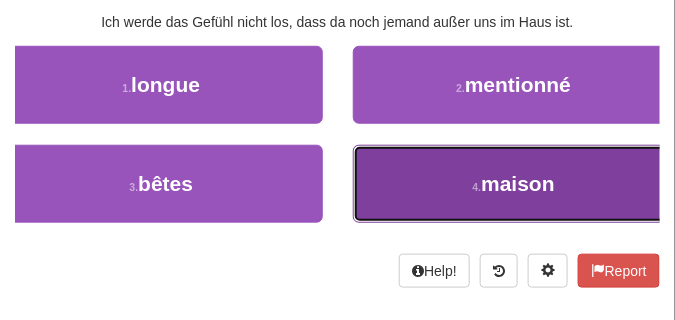click on "4 .  maison" at bounding box center [514, 184] 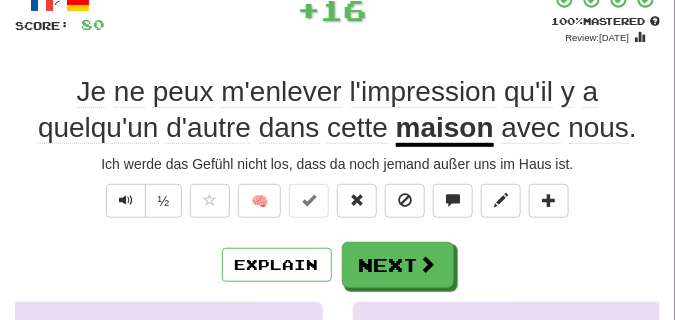 scroll, scrollTop: 110, scrollLeft: 0, axis: vertical 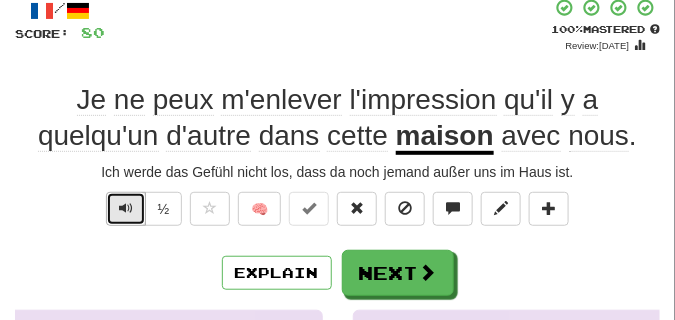 click at bounding box center (126, 208) 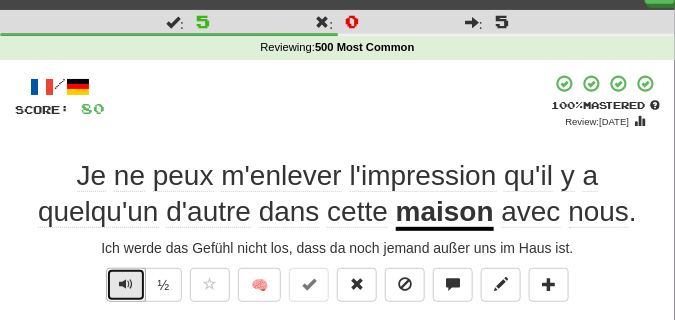 scroll, scrollTop: 50, scrollLeft: 0, axis: vertical 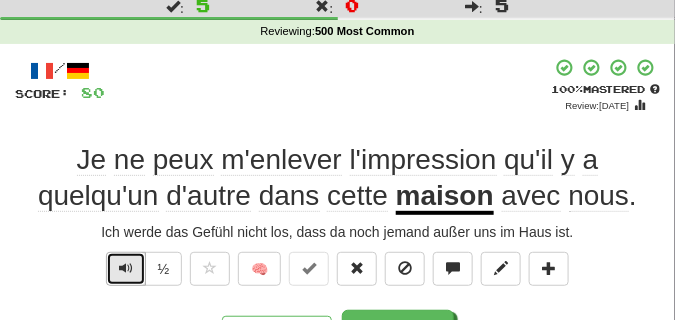click at bounding box center (126, 268) 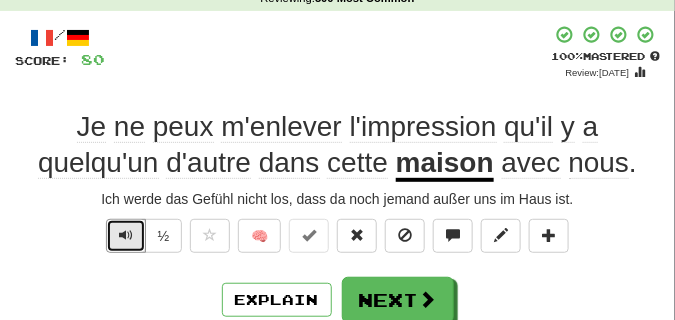 scroll, scrollTop: 100, scrollLeft: 0, axis: vertical 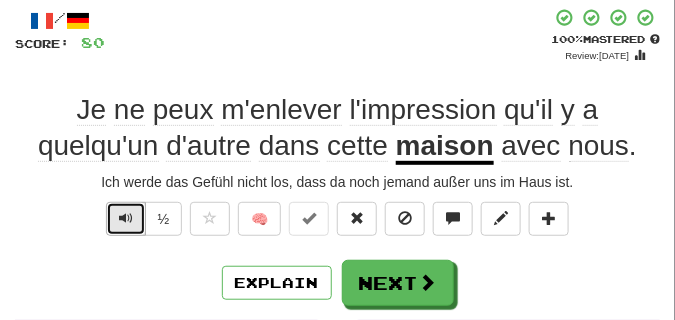 click at bounding box center (126, 218) 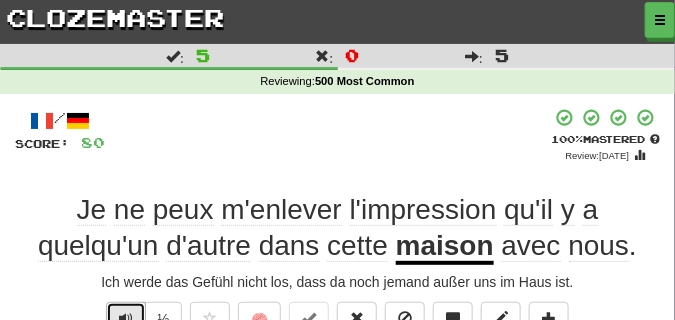 scroll, scrollTop: 50, scrollLeft: 0, axis: vertical 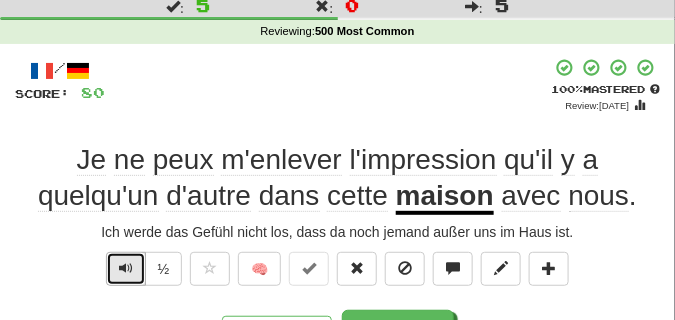 click at bounding box center (126, 269) 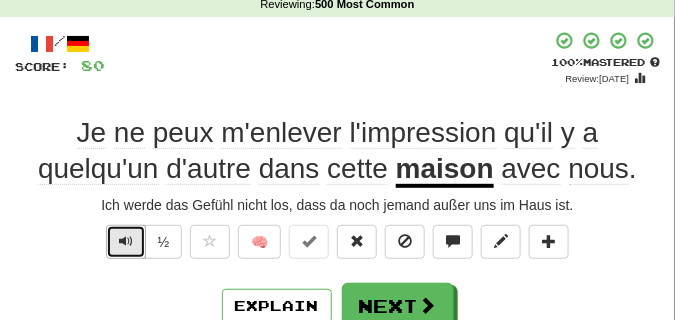 scroll, scrollTop: 100, scrollLeft: 0, axis: vertical 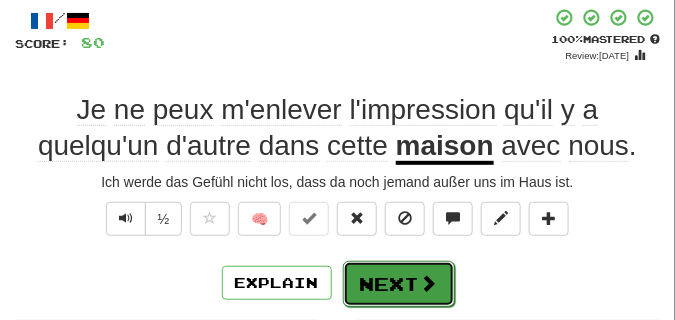 click on "Next" at bounding box center (399, 284) 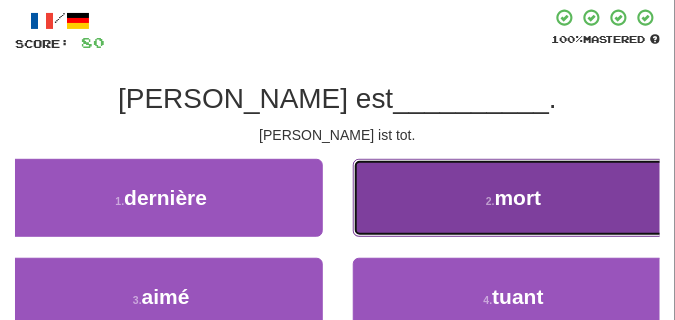 click on "2 .  mort" at bounding box center (514, 198) 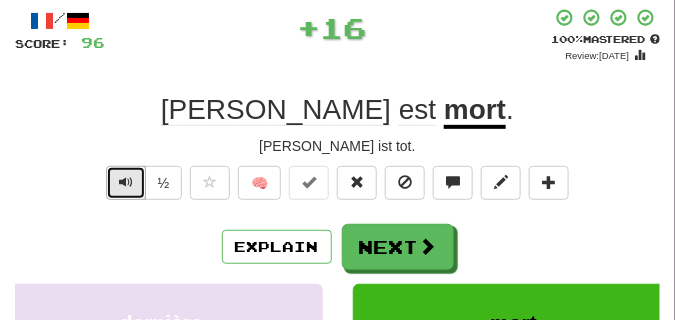 click at bounding box center [126, 182] 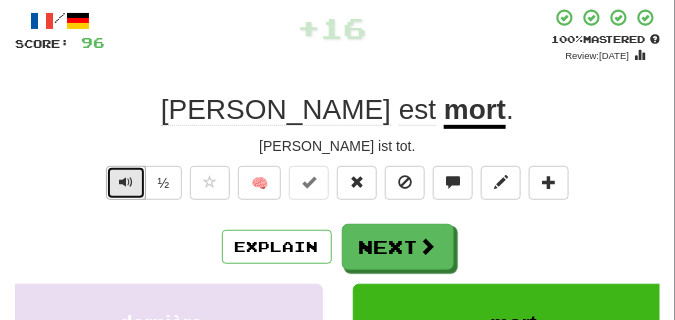 click at bounding box center [126, 182] 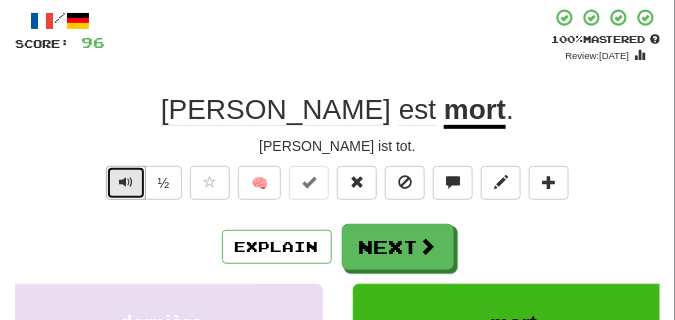 click at bounding box center [126, 182] 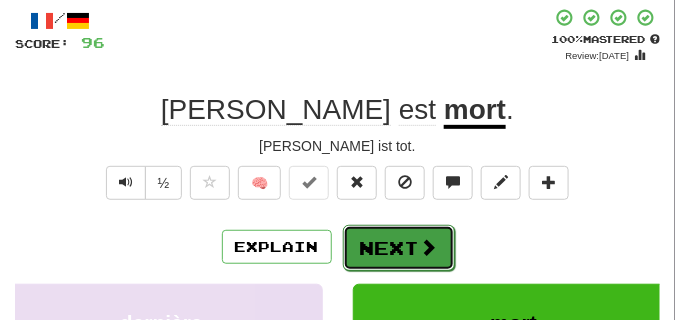 click on "Next" at bounding box center [399, 248] 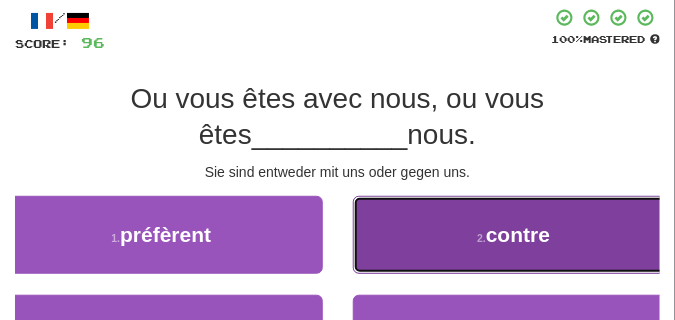 click on "2 .  contre" at bounding box center [514, 235] 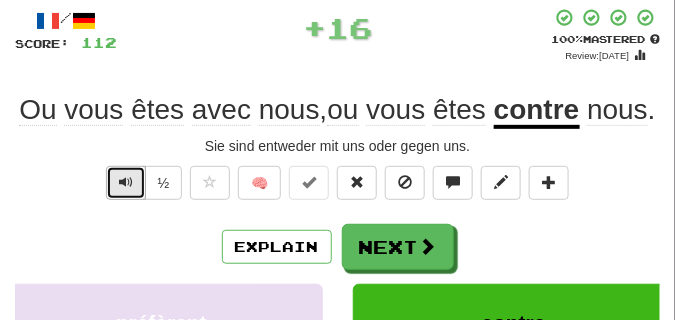 click at bounding box center (126, 182) 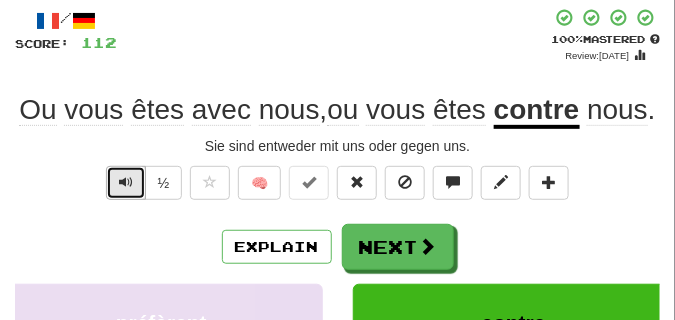 click at bounding box center [126, 182] 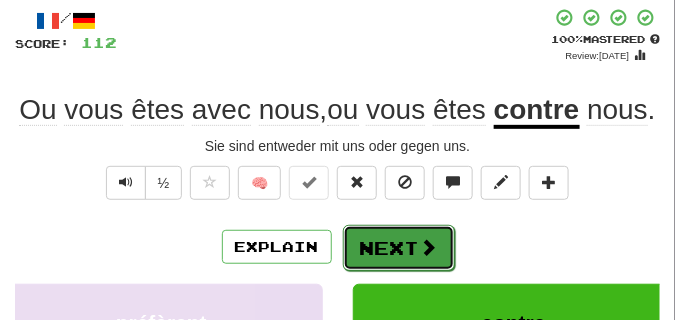 click on "Next" at bounding box center [399, 248] 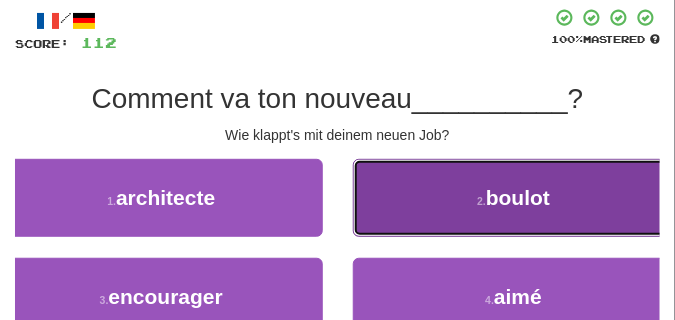 click on "2 .  boulot" at bounding box center (514, 198) 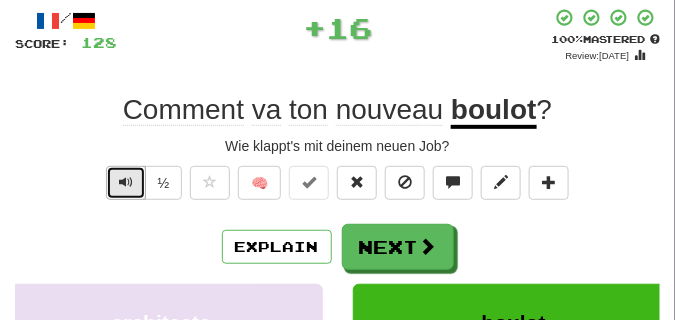 click at bounding box center (126, 182) 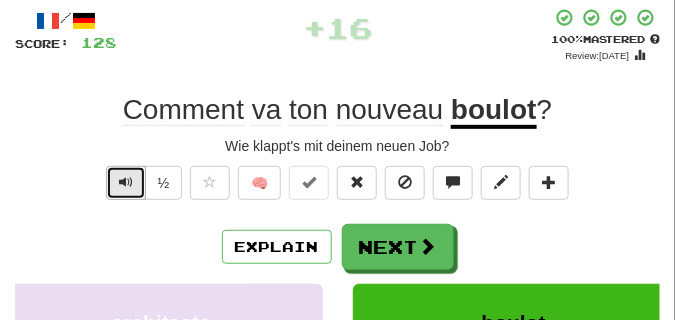 click at bounding box center (126, 182) 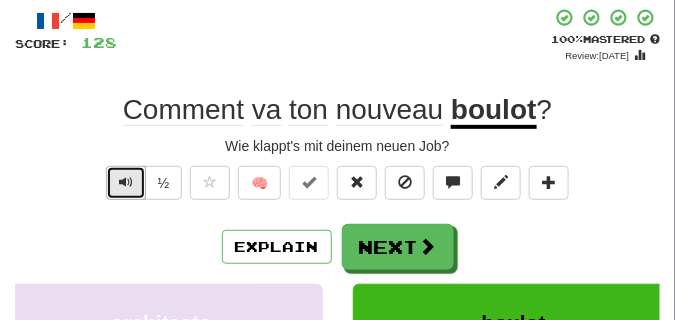 click at bounding box center (126, 182) 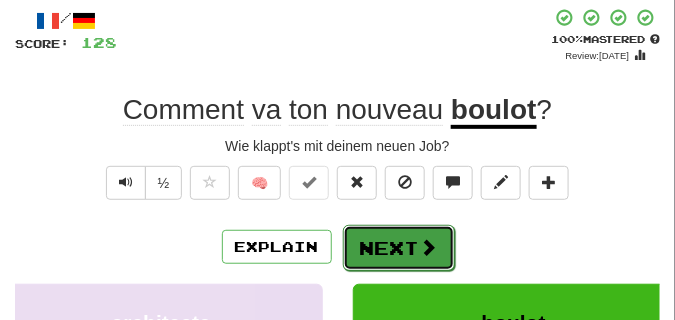 click on "Next" at bounding box center (399, 248) 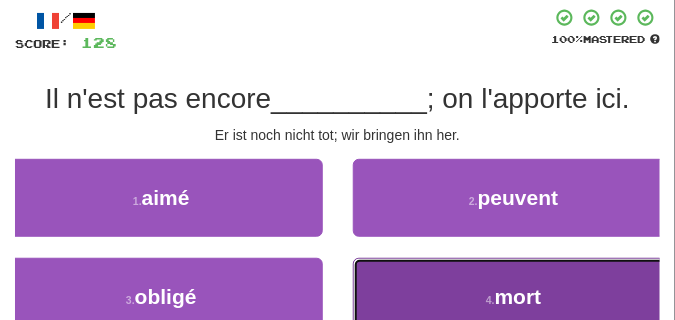 click on "4 .  mort" at bounding box center [514, 297] 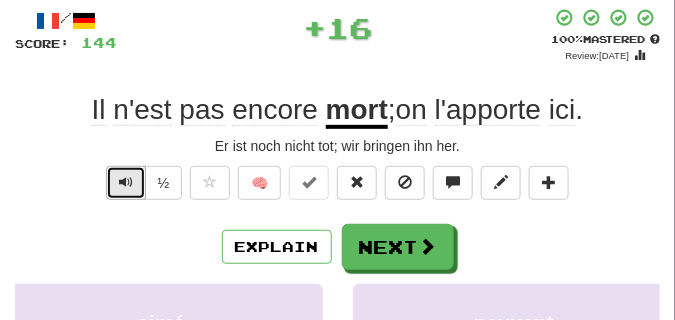 click at bounding box center (126, 182) 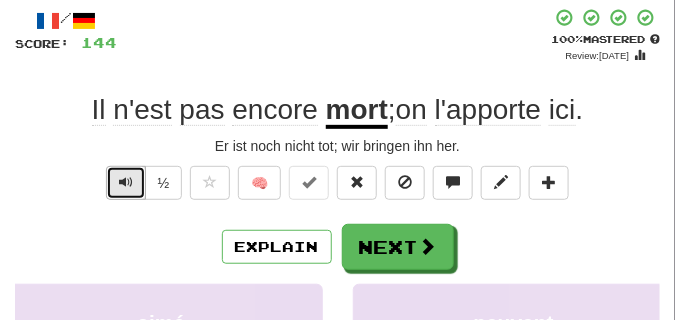 click at bounding box center (126, 182) 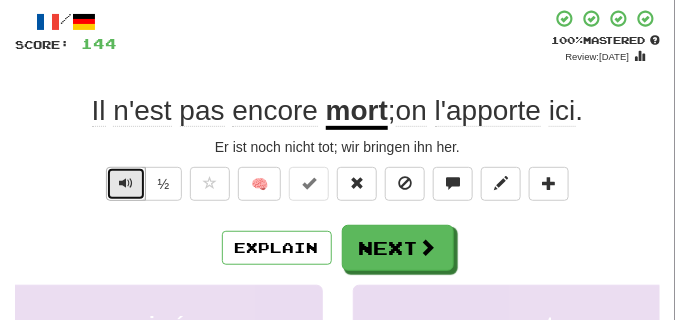 scroll, scrollTop: 100, scrollLeft: 0, axis: vertical 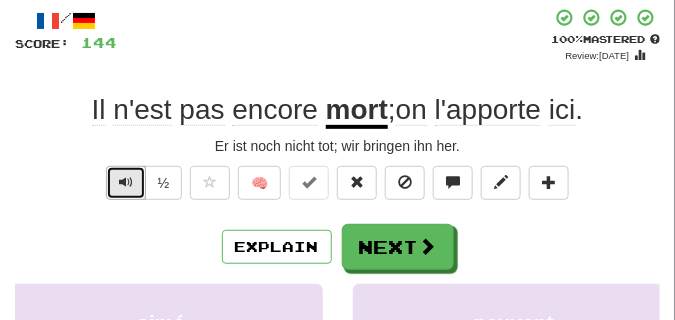 click at bounding box center [126, 182] 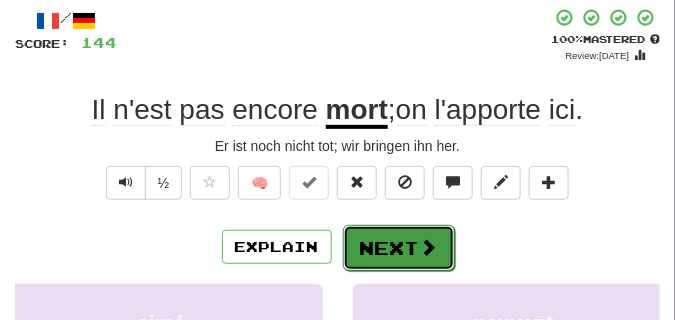 click on "Next" at bounding box center [399, 248] 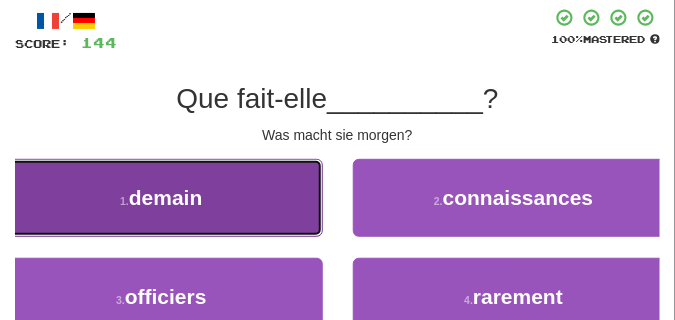 click on "1 .  demain" at bounding box center [161, 198] 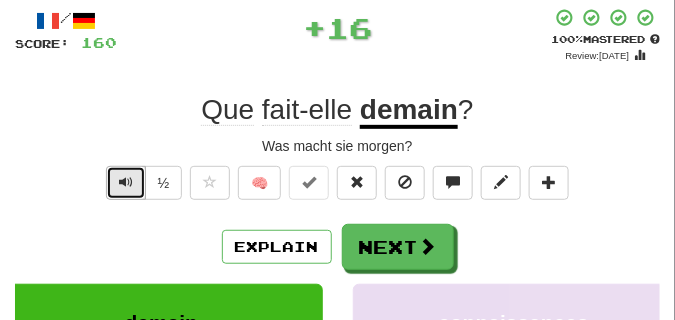 click at bounding box center [126, 182] 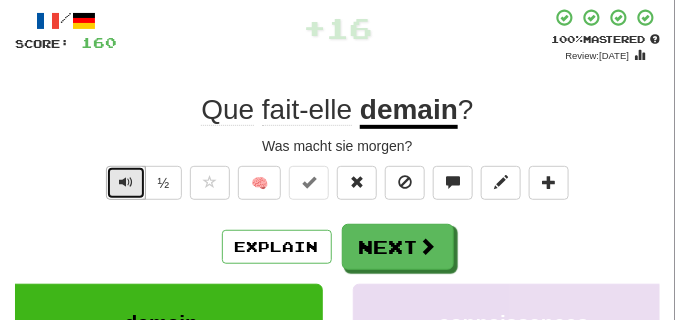 click at bounding box center [126, 182] 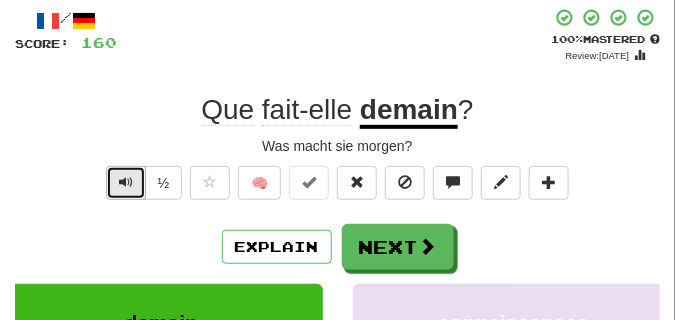 click at bounding box center (126, 182) 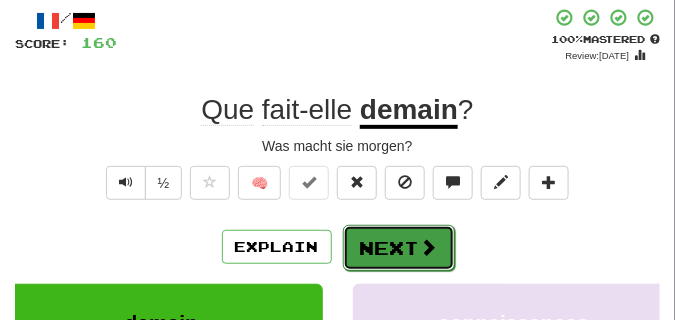 click on "Next" at bounding box center (399, 248) 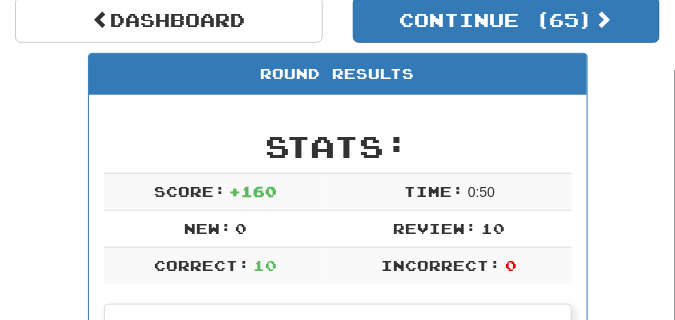 scroll, scrollTop: 188, scrollLeft: 0, axis: vertical 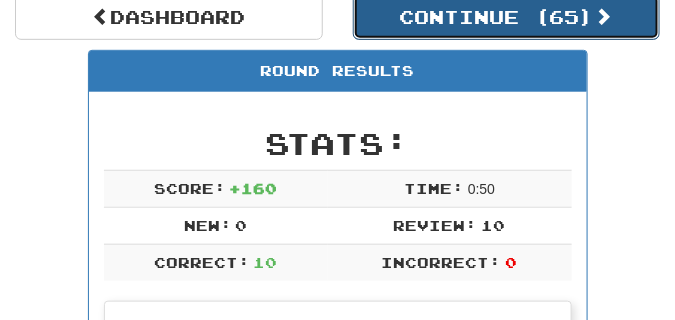 click on "Continue ( 65 )" at bounding box center (507, 17) 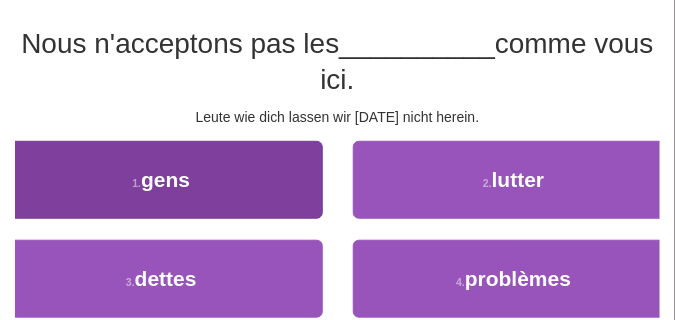 scroll, scrollTop: 138, scrollLeft: 0, axis: vertical 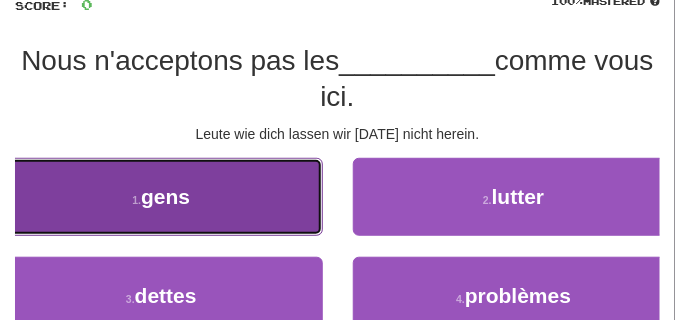 click on "1 .  gens" at bounding box center (161, 197) 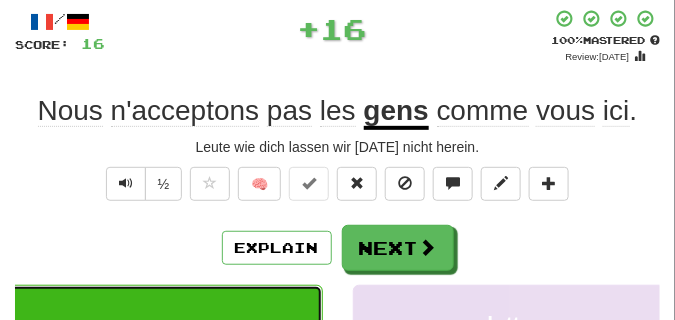 scroll, scrollTop: 100, scrollLeft: 0, axis: vertical 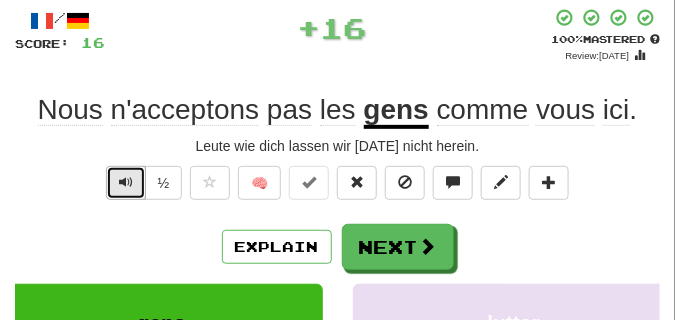 click at bounding box center [126, 183] 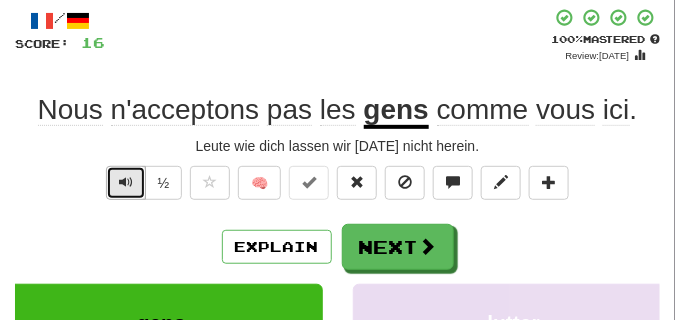 click at bounding box center (126, 183) 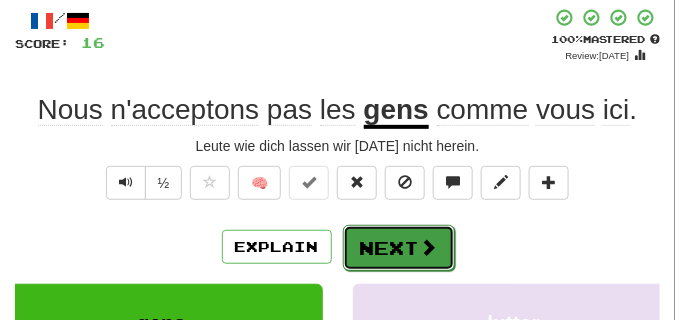 click on "Next" at bounding box center (399, 248) 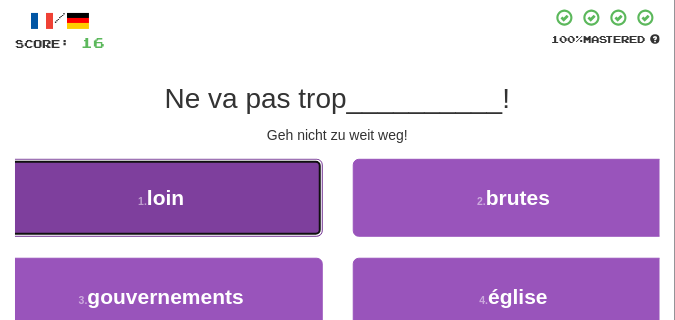 click on "1 .  loin" at bounding box center [161, 198] 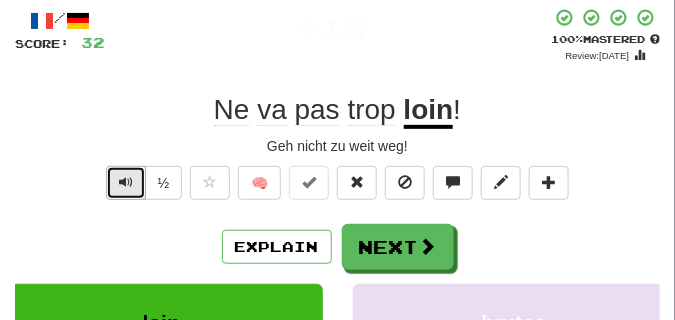 click at bounding box center (126, 182) 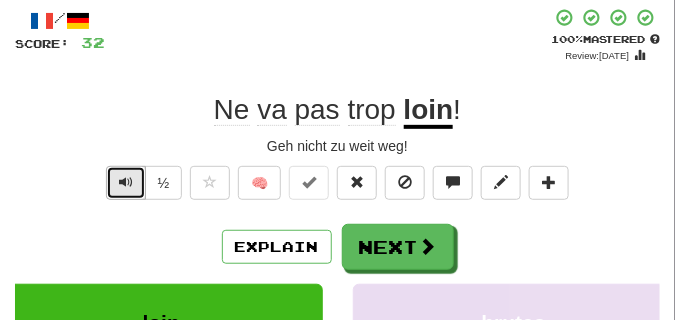 click at bounding box center (126, 182) 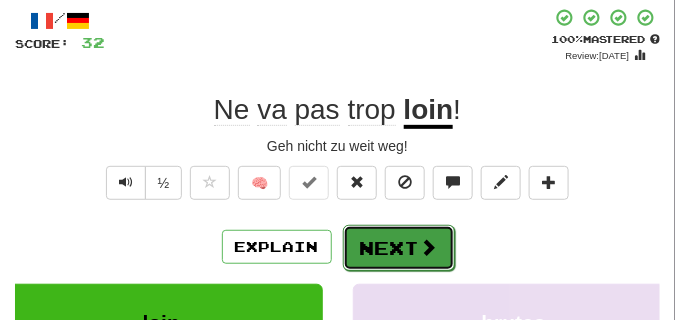 click at bounding box center [429, 247] 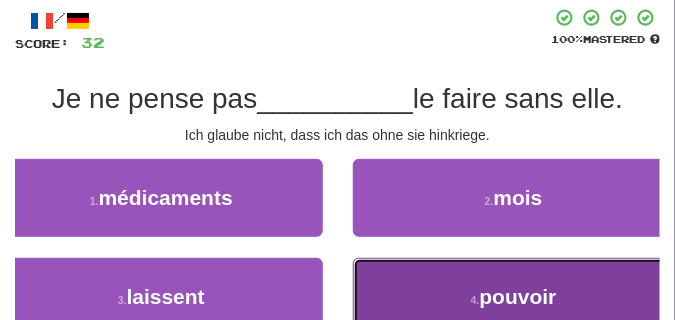 click on "4 .  pouvoir" at bounding box center (514, 297) 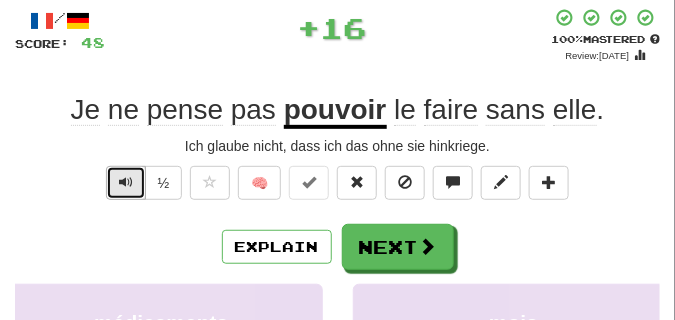 click at bounding box center [126, 182] 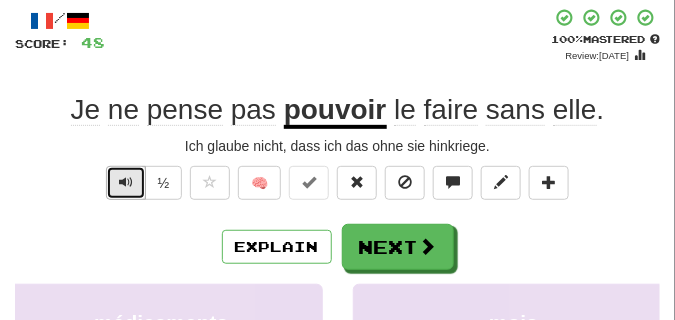 click at bounding box center [126, 182] 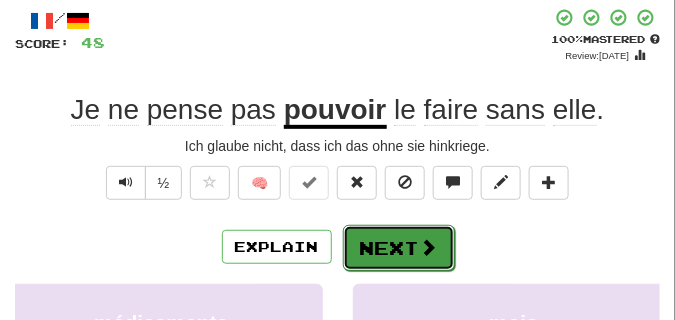 click on "Next" at bounding box center (399, 248) 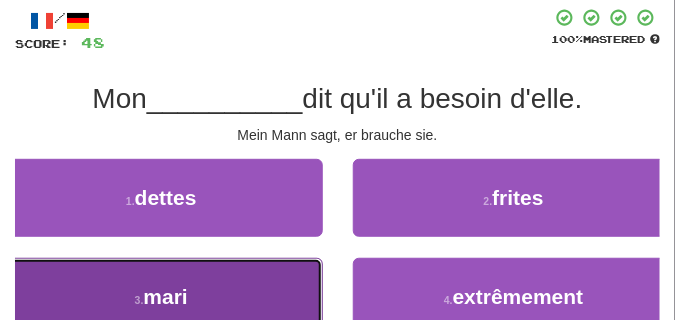 click on "3 .  mari" at bounding box center (161, 297) 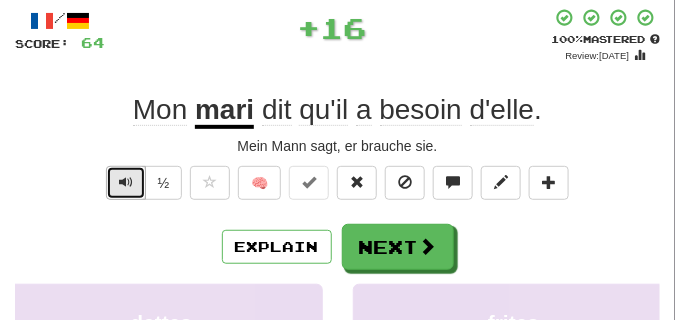 click at bounding box center (126, 182) 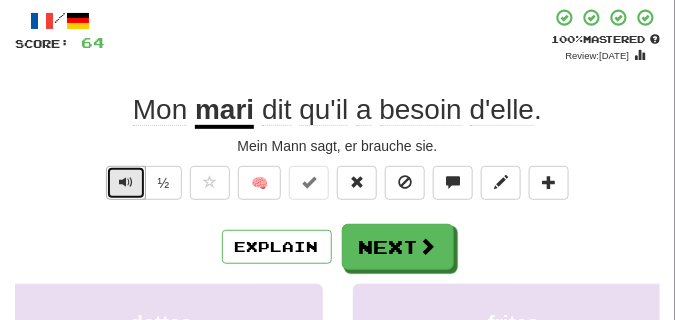 click at bounding box center [126, 182] 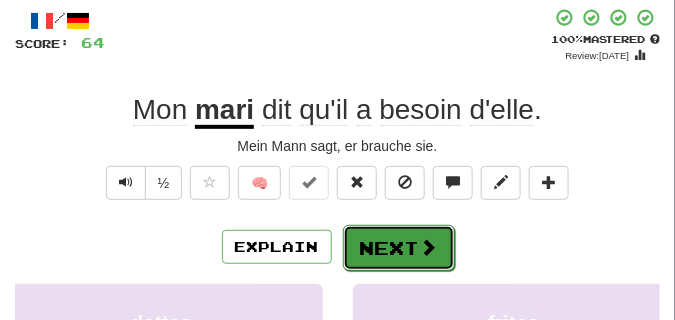 click on "Next" at bounding box center (399, 248) 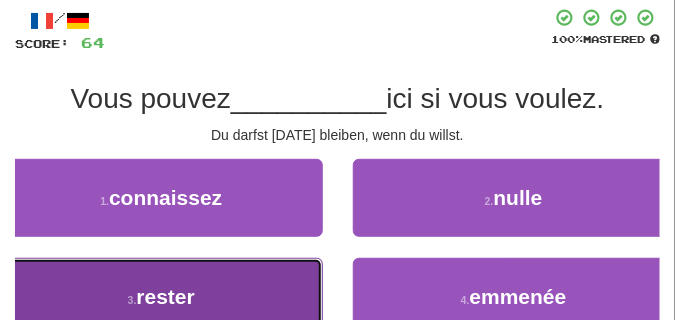 click on "3 .  rester" at bounding box center (161, 297) 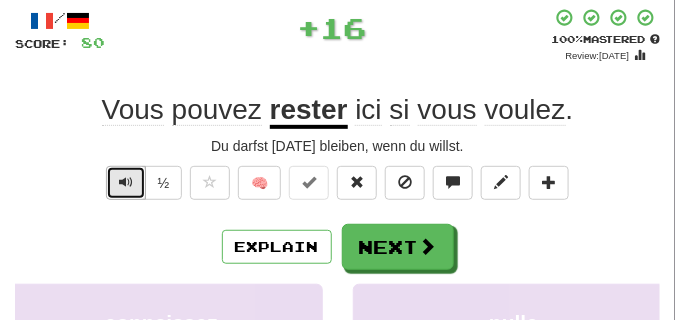 click at bounding box center (126, 182) 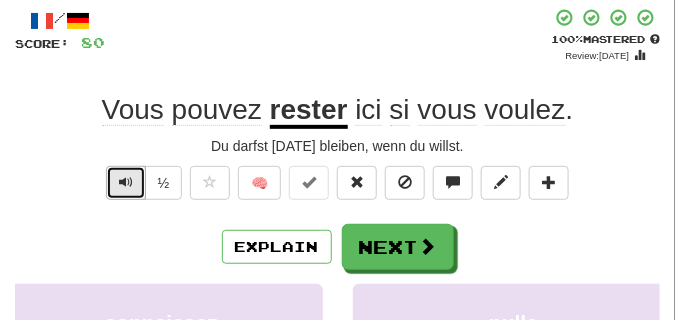 click at bounding box center (126, 182) 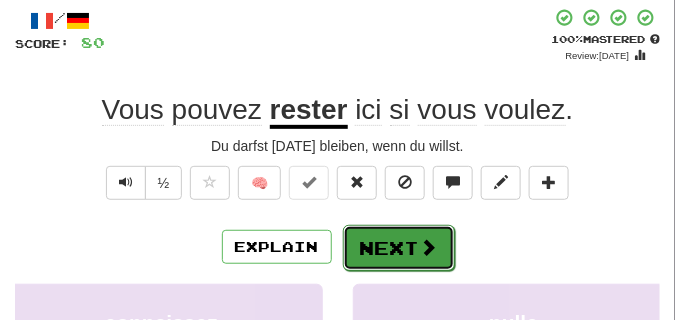 click on "Next" at bounding box center (399, 248) 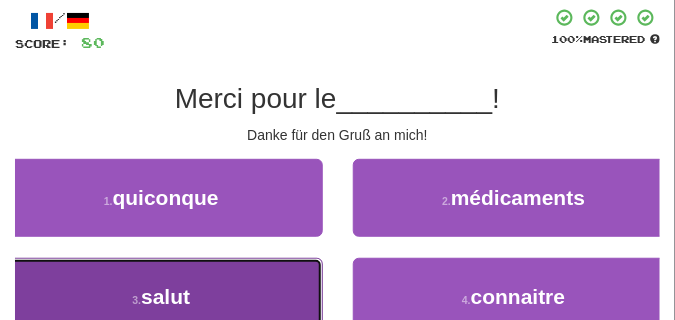 click on "3 .  salut" at bounding box center (161, 297) 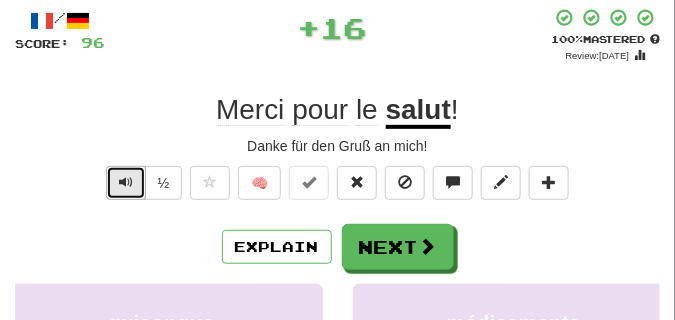 click at bounding box center (126, 182) 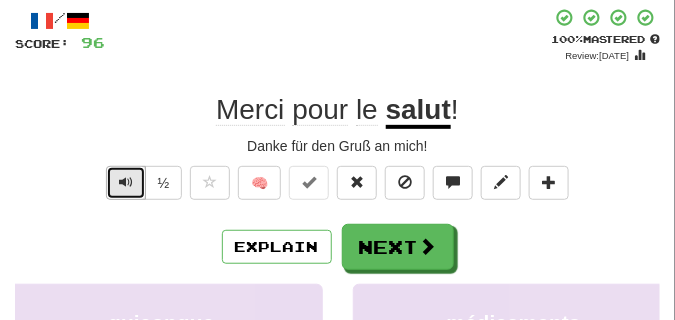 click at bounding box center (126, 182) 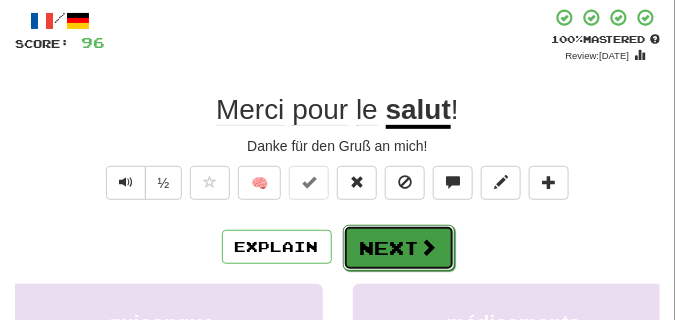 click on "Next" at bounding box center [399, 248] 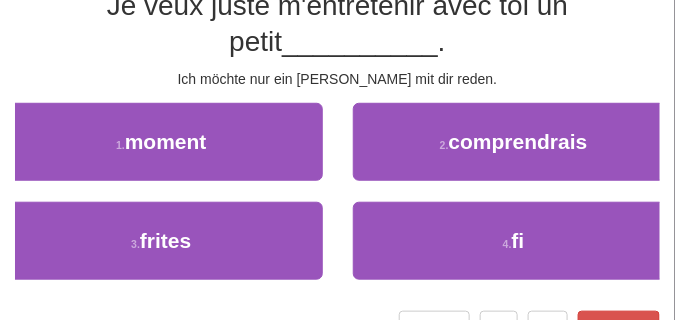 scroll, scrollTop: 200, scrollLeft: 0, axis: vertical 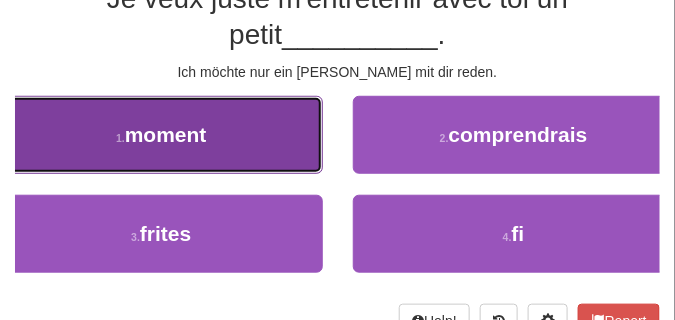 click on "1 .  moment" at bounding box center (161, 135) 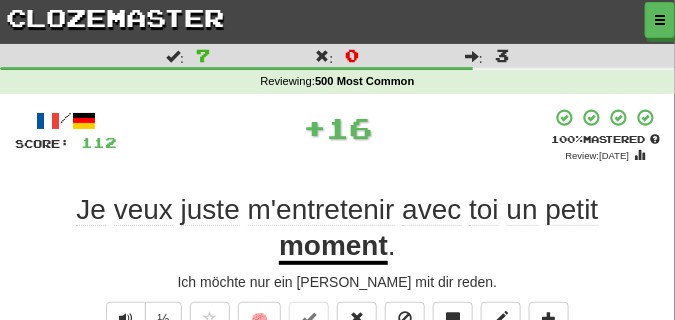 scroll, scrollTop: 100, scrollLeft: 0, axis: vertical 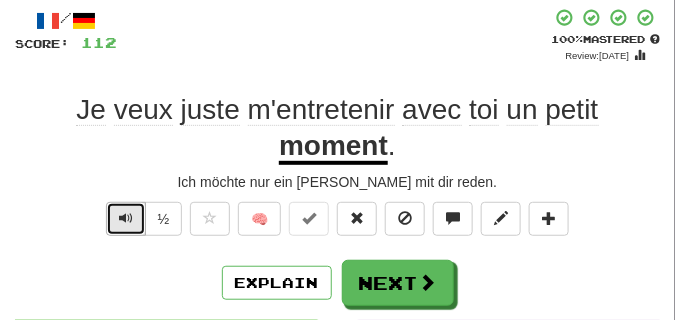 click at bounding box center (126, 219) 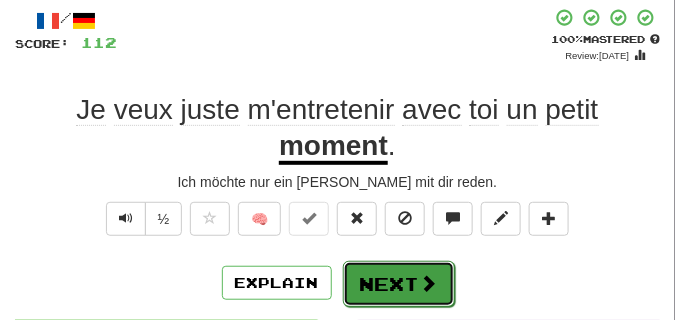 click on "Next" at bounding box center (399, 284) 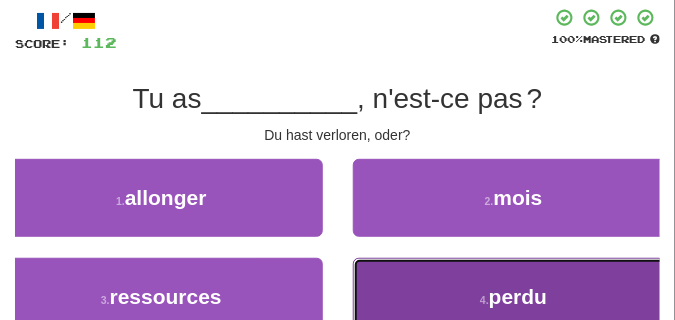 click on "perdu" at bounding box center [518, 296] 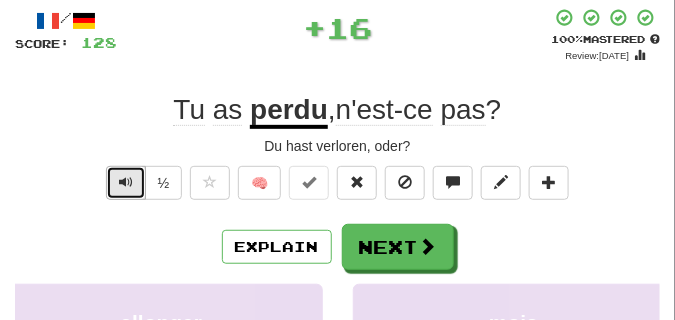 click at bounding box center [126, 182] 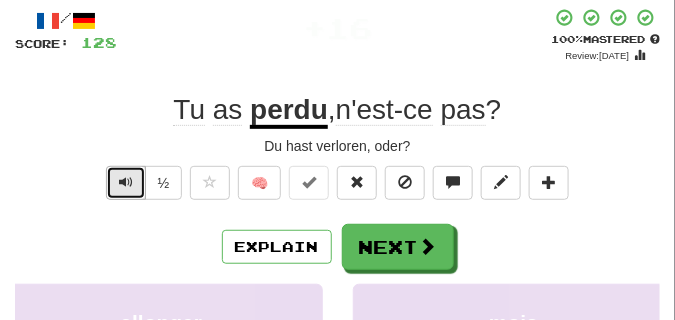 click at bounding box center [126, 182] 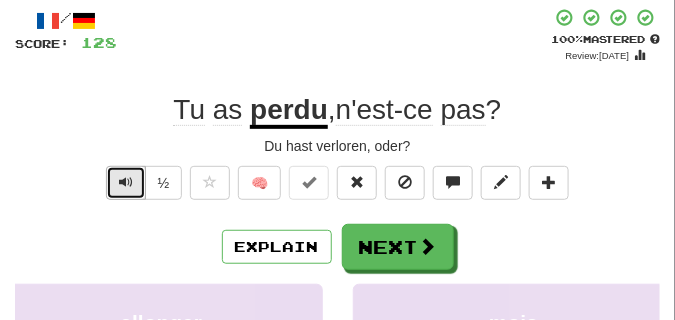 click at bounding box center [126, 182] 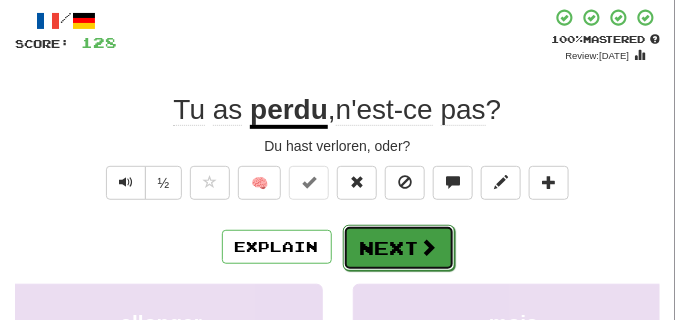 click on "Next" at bounding box center [399, 248] 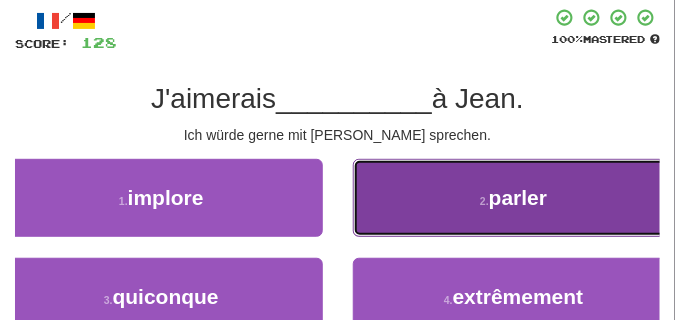 click on "2 .  parler" at bounding box center [514, 198] 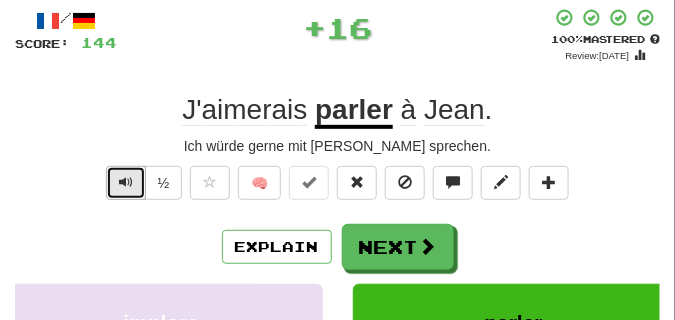 click at bounding box center [126, 183] 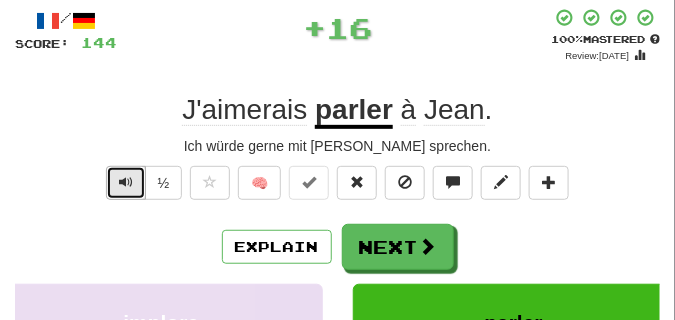 click at bounding box center (126, 183) 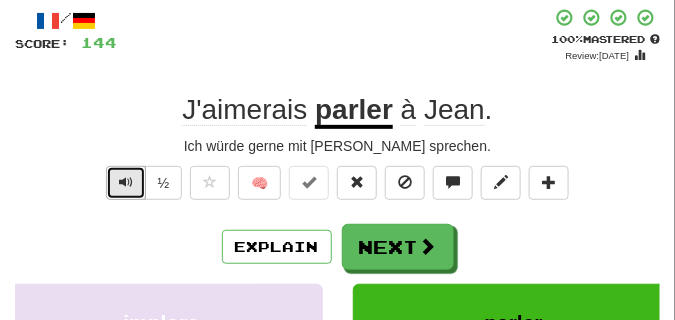 click at bounding box center [126, 183] 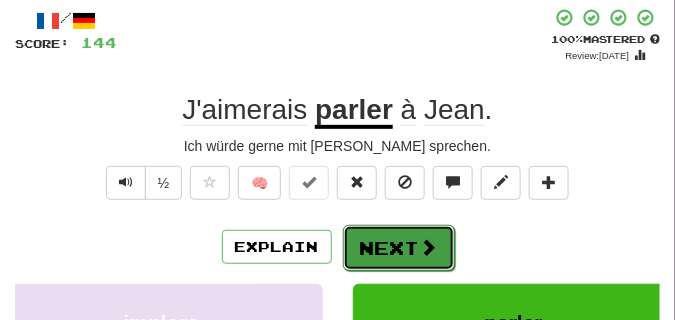 click on "Next" at bounding box center (399, 248) 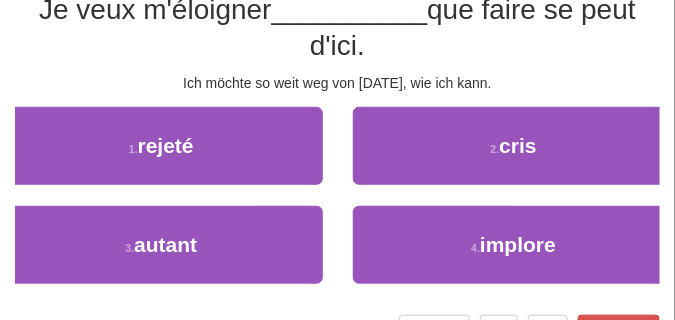 scroll, scrollTop: 200, scrollLeft: 0, axis: vertical 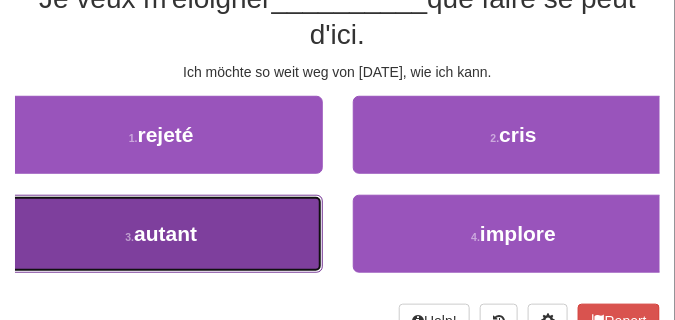 click on "autant" at bounding box center (165, 233) 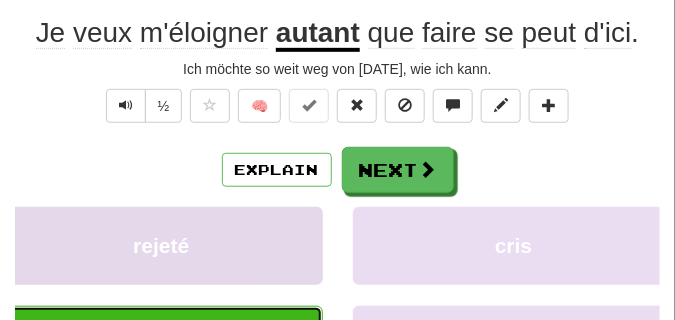 scroll, scrollTop: 160, scrollLeft: 0, axis: vertical 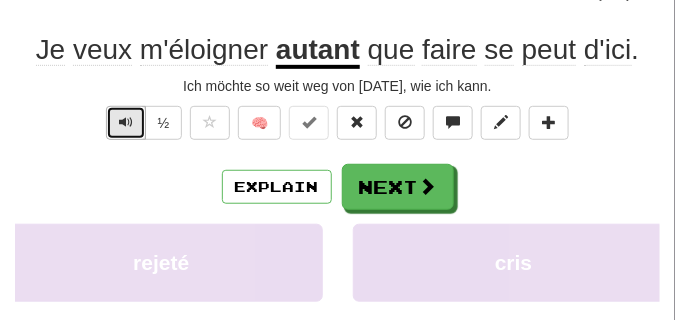 click at bounding box center (126, 123) 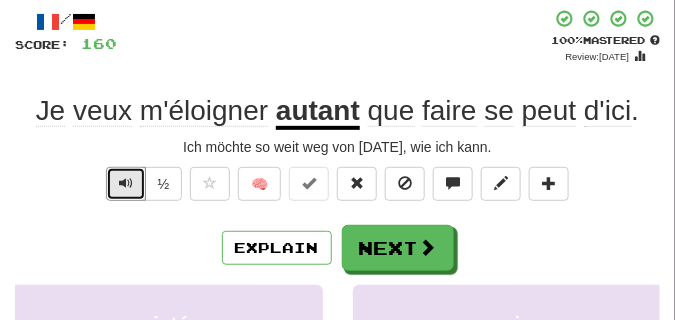 scroll, scrollTop: 100, scrollLeft: 0, axis: vertical 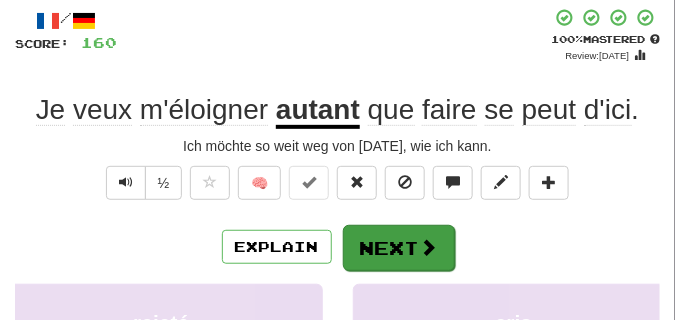 click on "Explain Next" at bounding box center (337, 247) 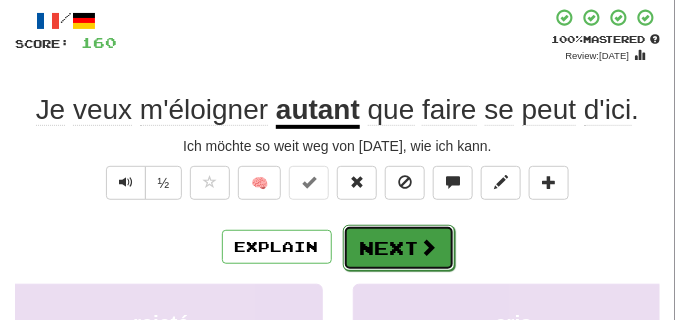 click on "Next" at bounding box center [399, 248] 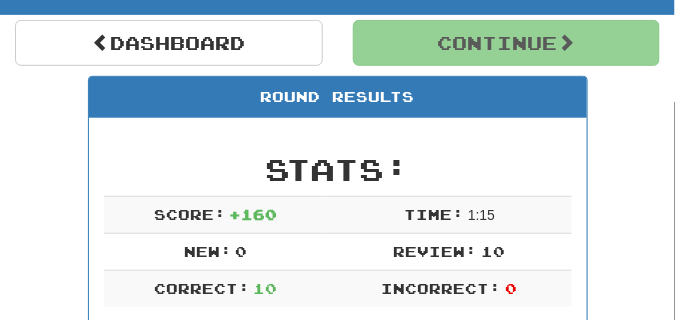 scroll, scrollTop: 188, scrollLeft: 0, axis: vertical 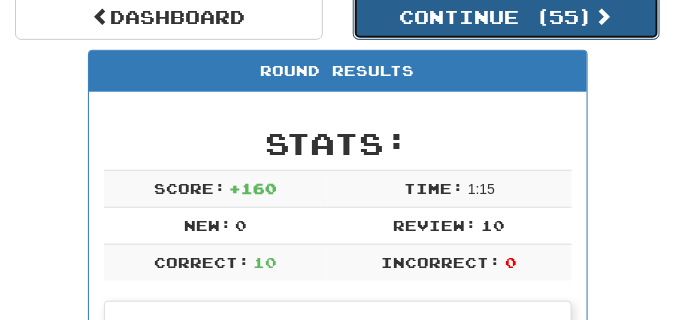 click on "Continue ( 55 )" at bounding box center (507, 17) 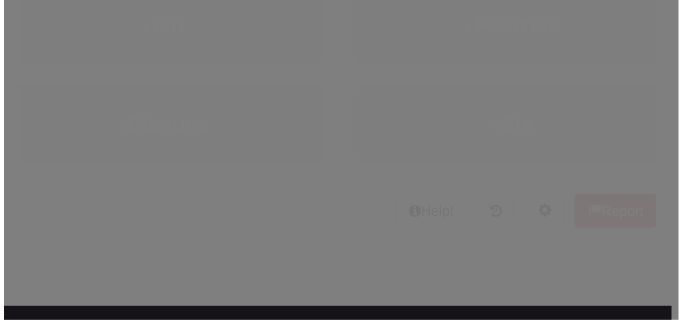 scroll, scrollTop: 188, scrollLeft: 0, axis: vertical 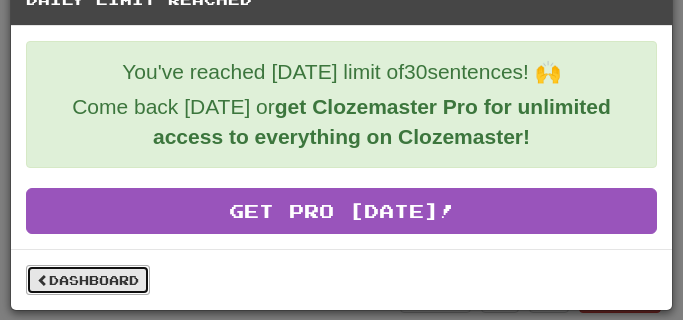 click on "Dashboard" at bounding box center (88, 280) 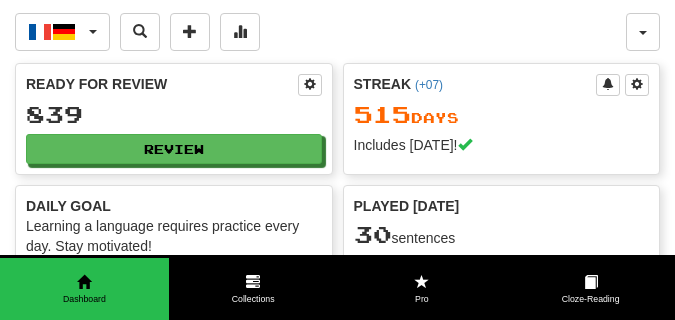 scroll, scrollTop: 0, scrollLeft: 0, axis: both 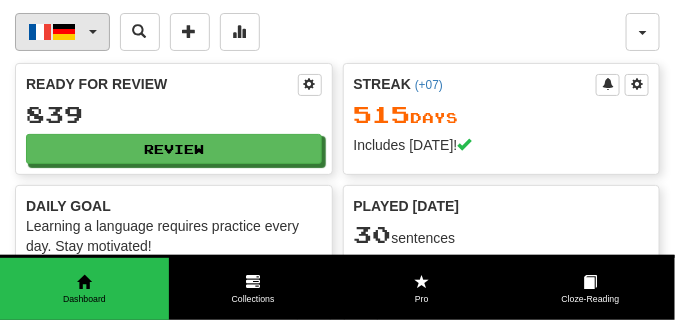 click on "Français  /  Deutsch" at bounding box center (62, 32) 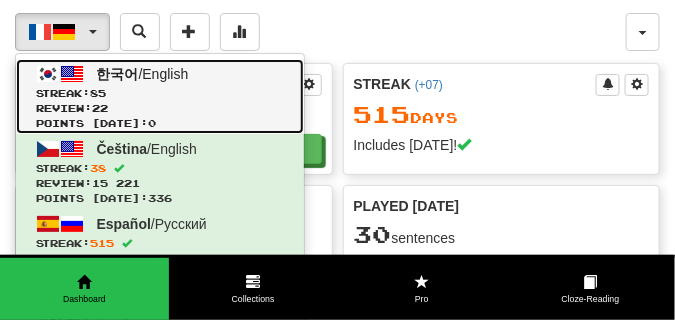 click on "한국어  /  English Streak:  85   Review:  22 Points [DATE]:  0" at bounding box center [160, 96] 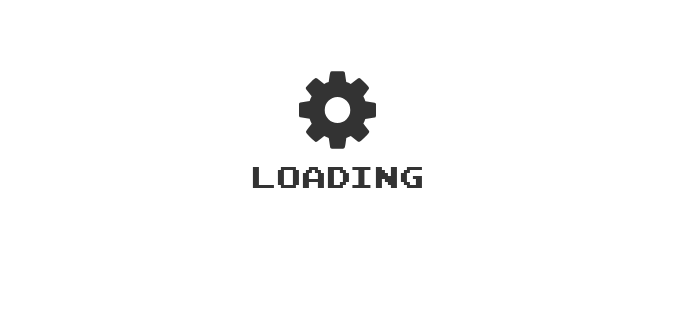 scroll, scrollTop: 0, scrollLeft: 0, axis: both 